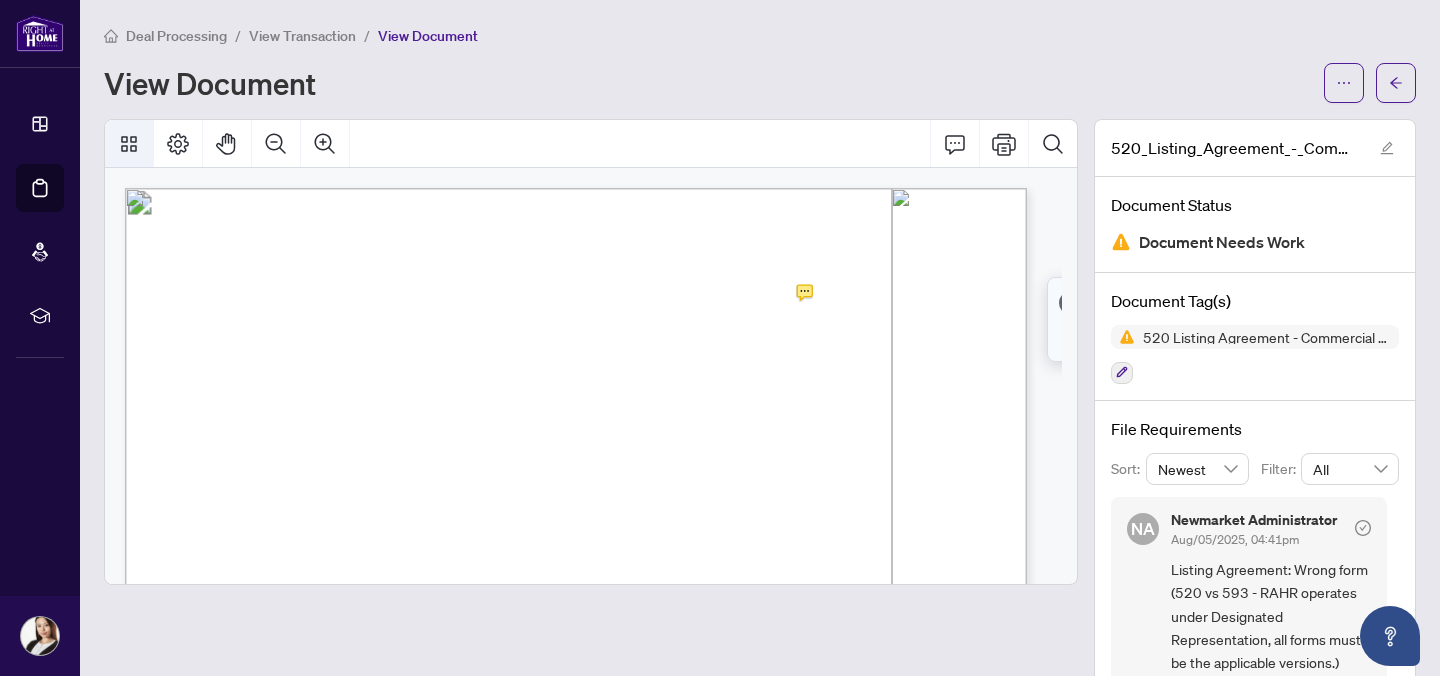 scroll, scrollTop: 0, scrollLeft: 0, axis: both 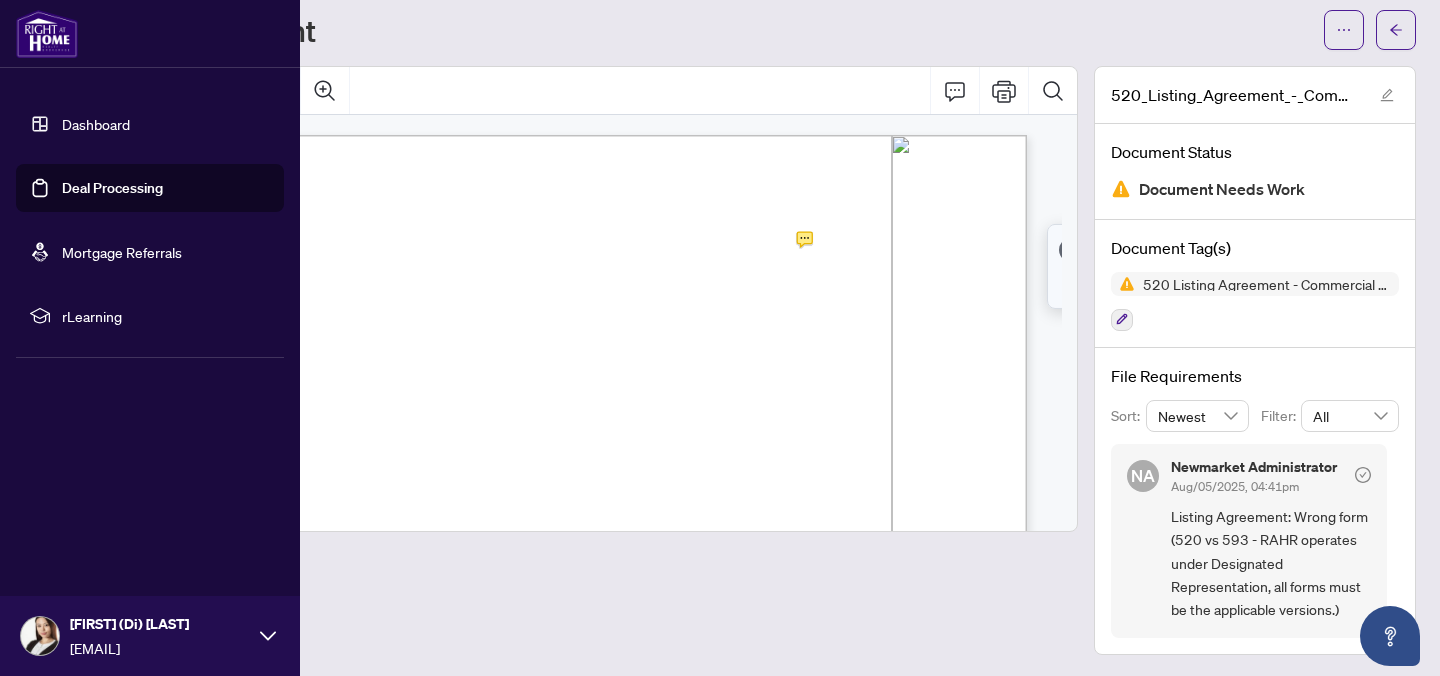 click at bounding box center (47, 34) 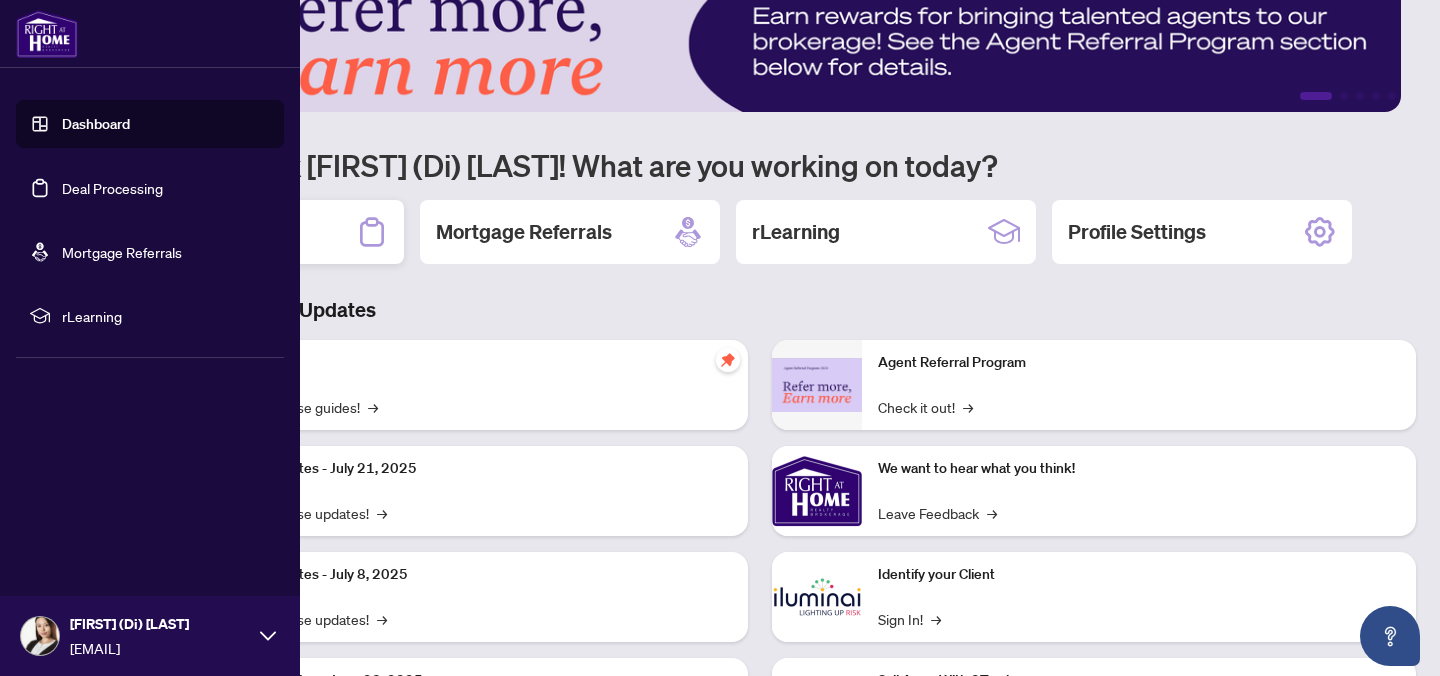 click on "Deal Processing" at bounding box center (254, 232) 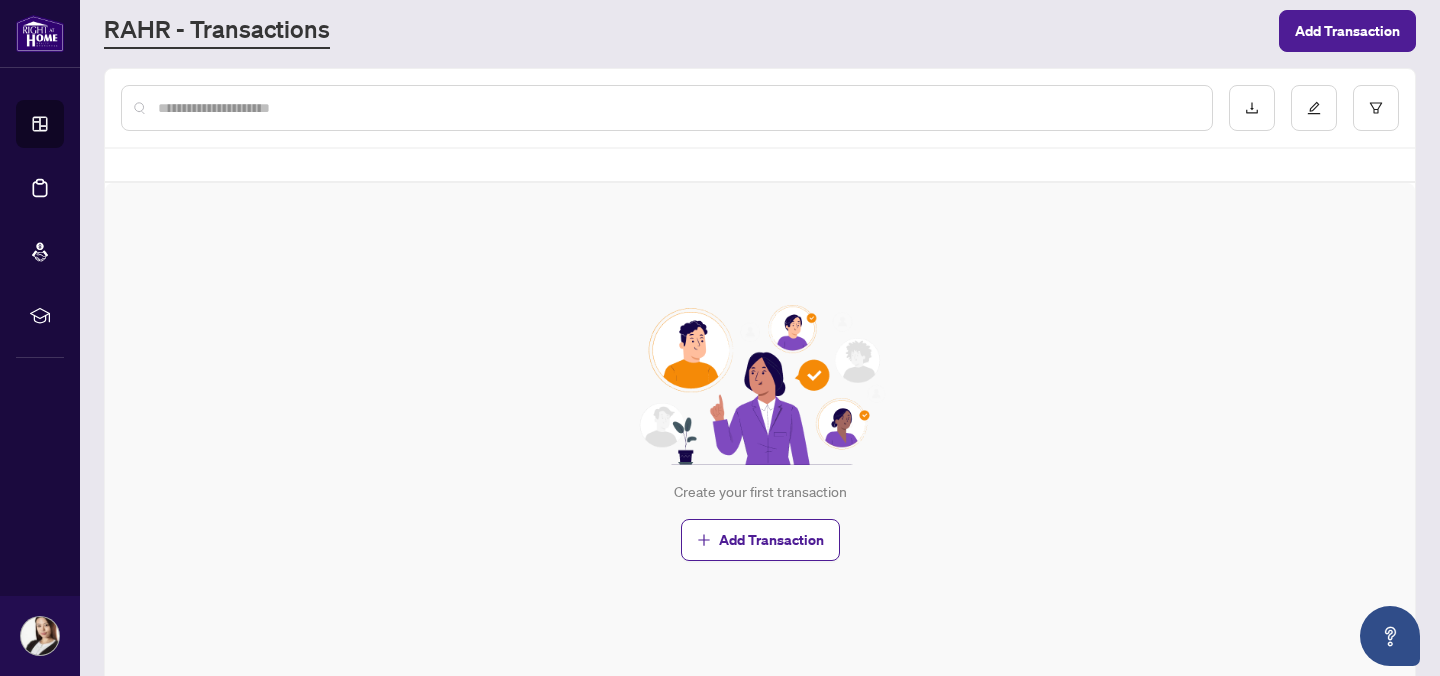 scroll, scrollTop: 0, scrollLeft: 0, axis: both 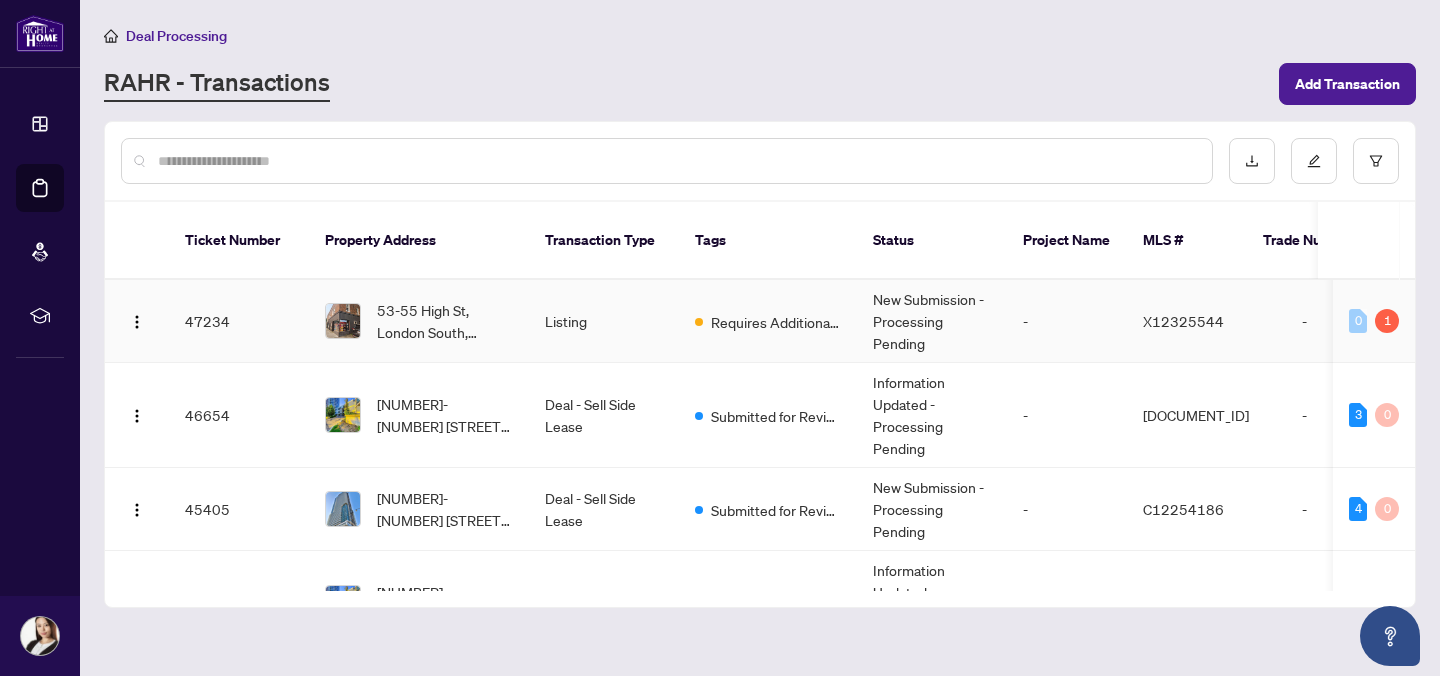 click on "Requires Additional Docs" at bounding box center [768, 321] 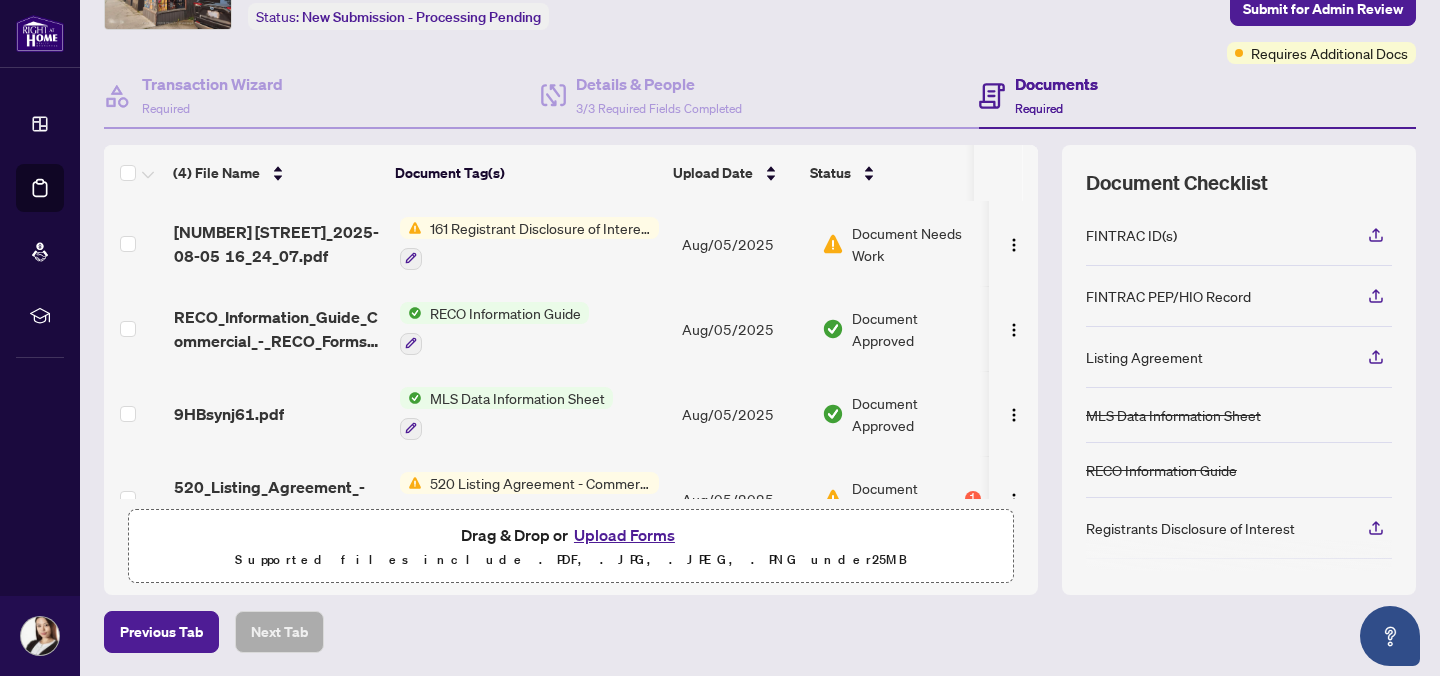 scroll, scrollTop: 148, scrollLeft: 0, axis: vertical 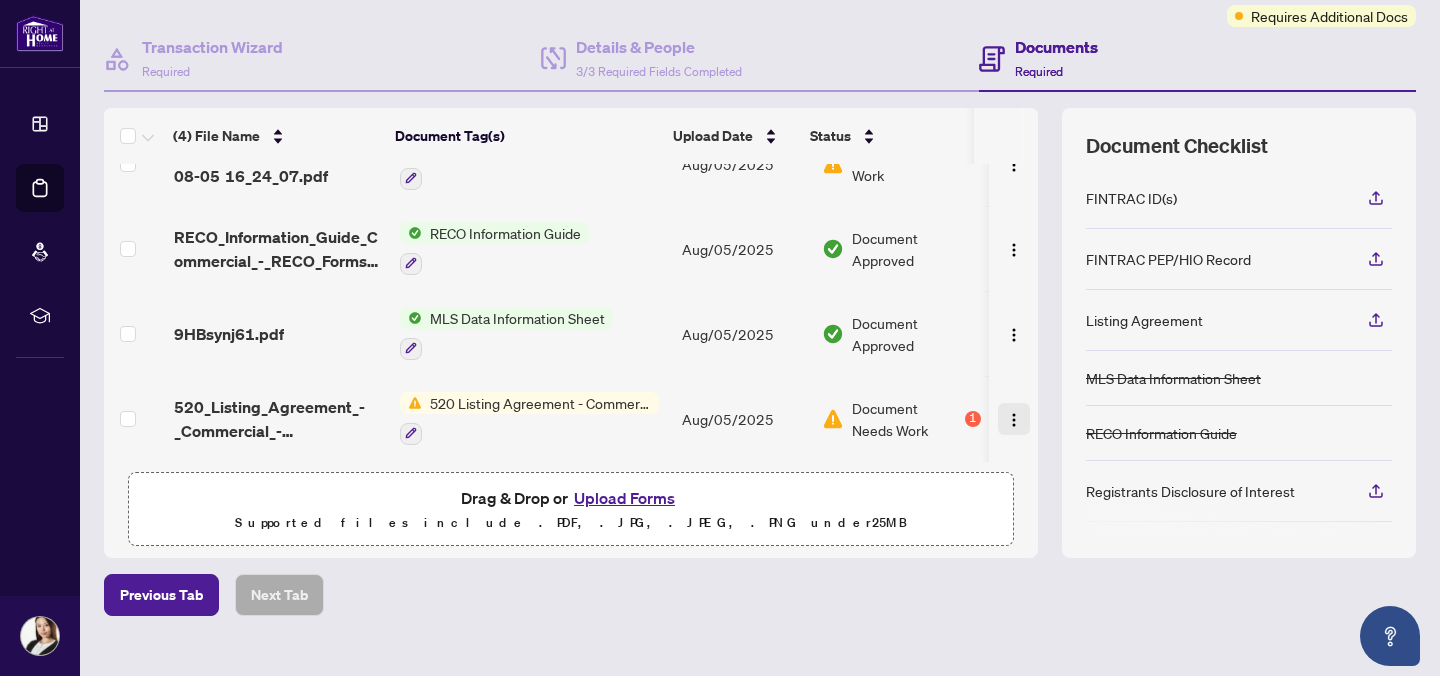 click at bounding box center [1014, 419] 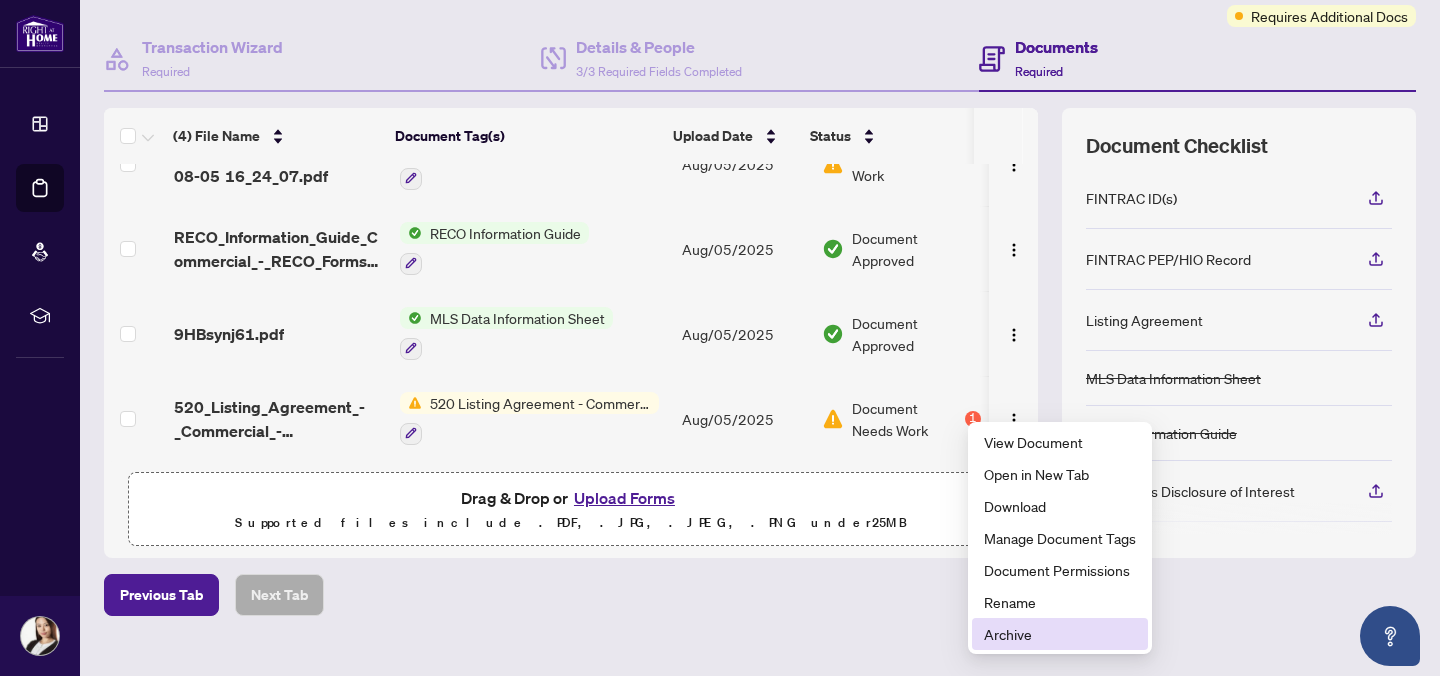 click on "Archive" at bounding box center [1060, 634] 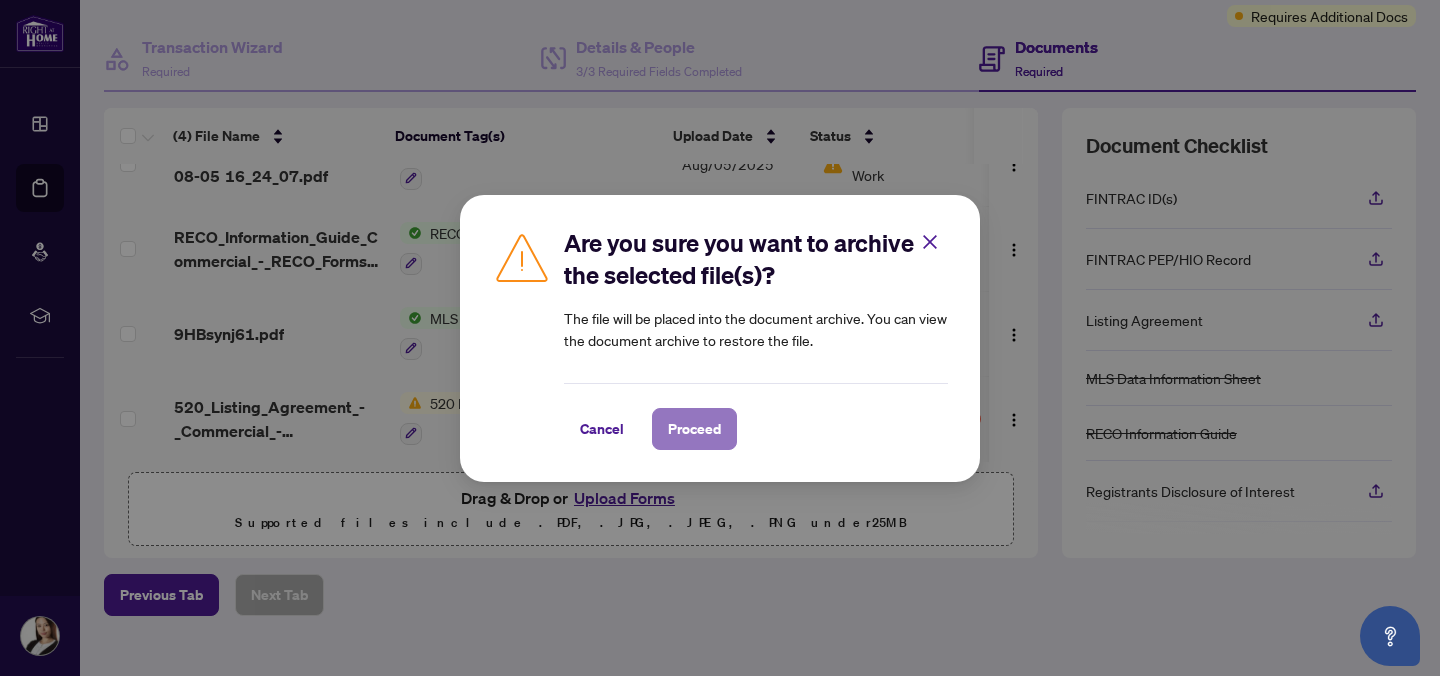 click on "Proceed" at bounding box center (694, 429) 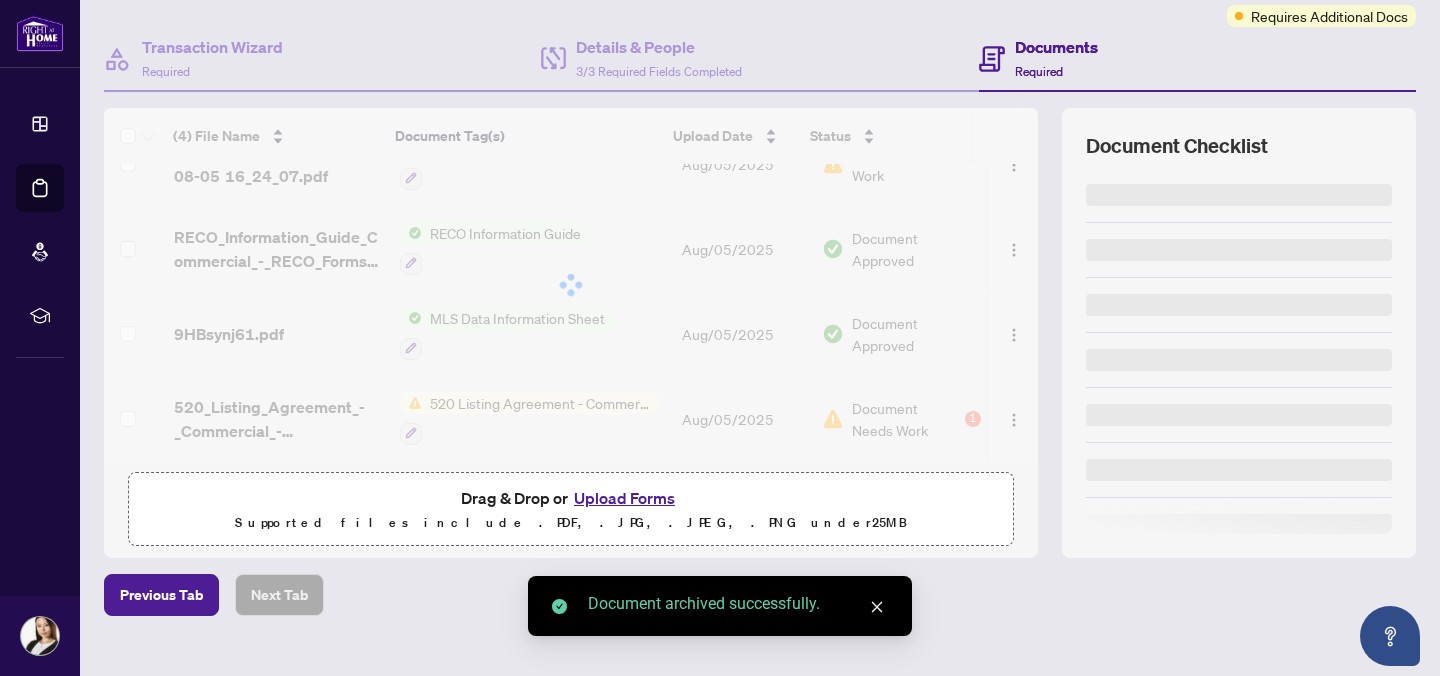 scroll, scrollTop: 1, scrollLeft: 0, axis: vertical 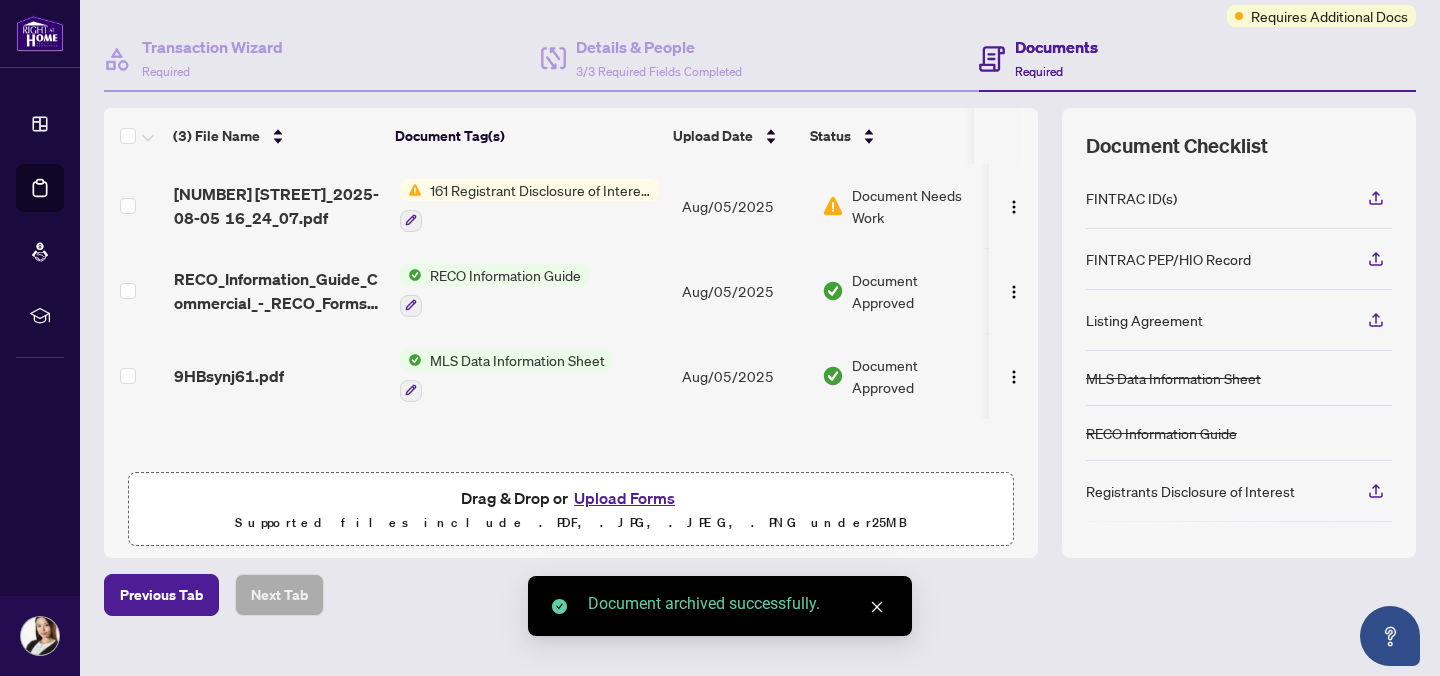 click on "Upload Forms" at bounding box center [624, 498] 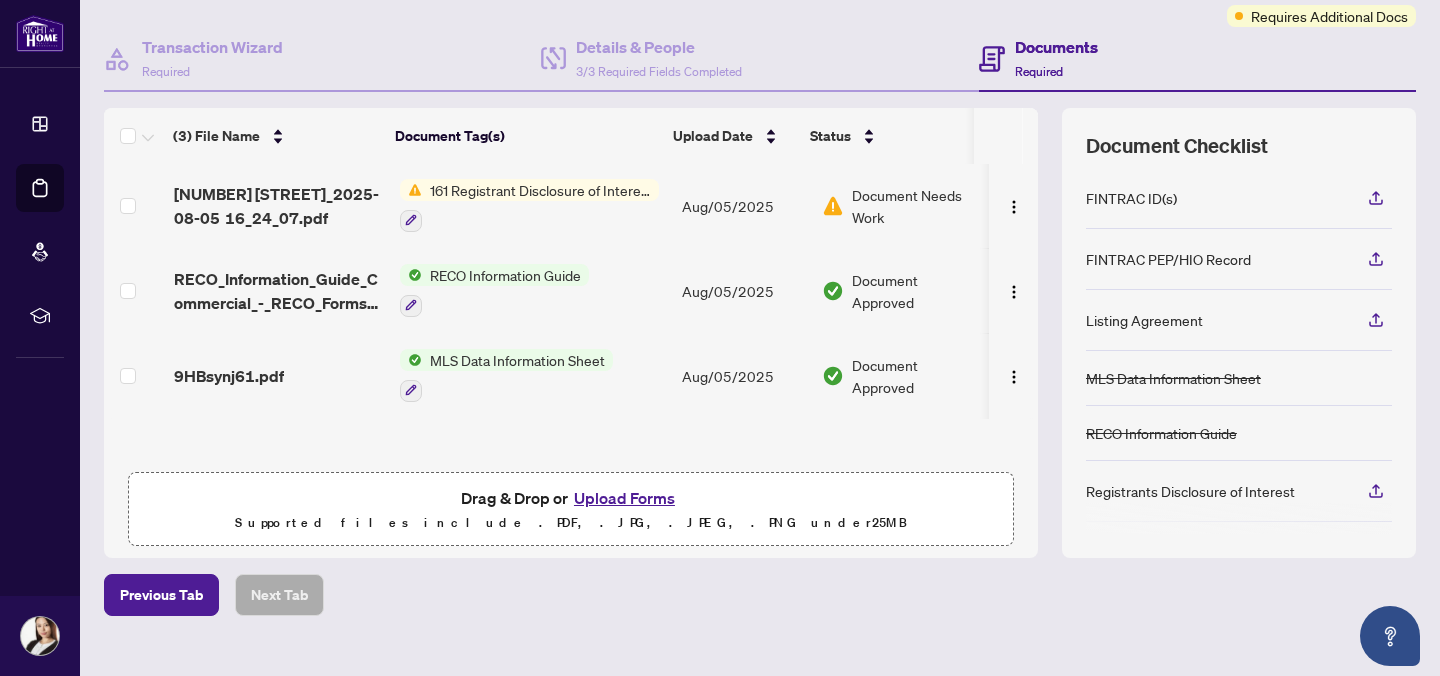 click on "Upload Forms" at bounding box center (624, 498) 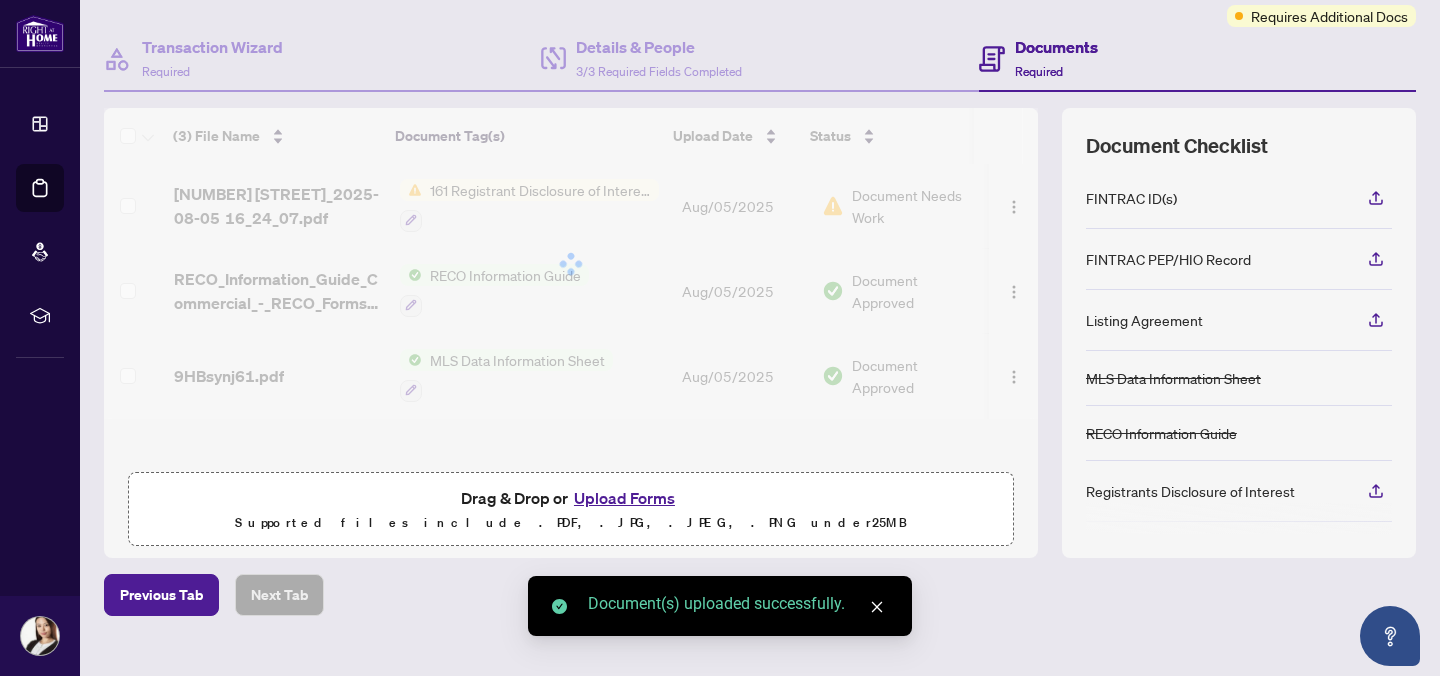 scroll, scrollTop: 50, scrollLeft: 0, axis: vertical 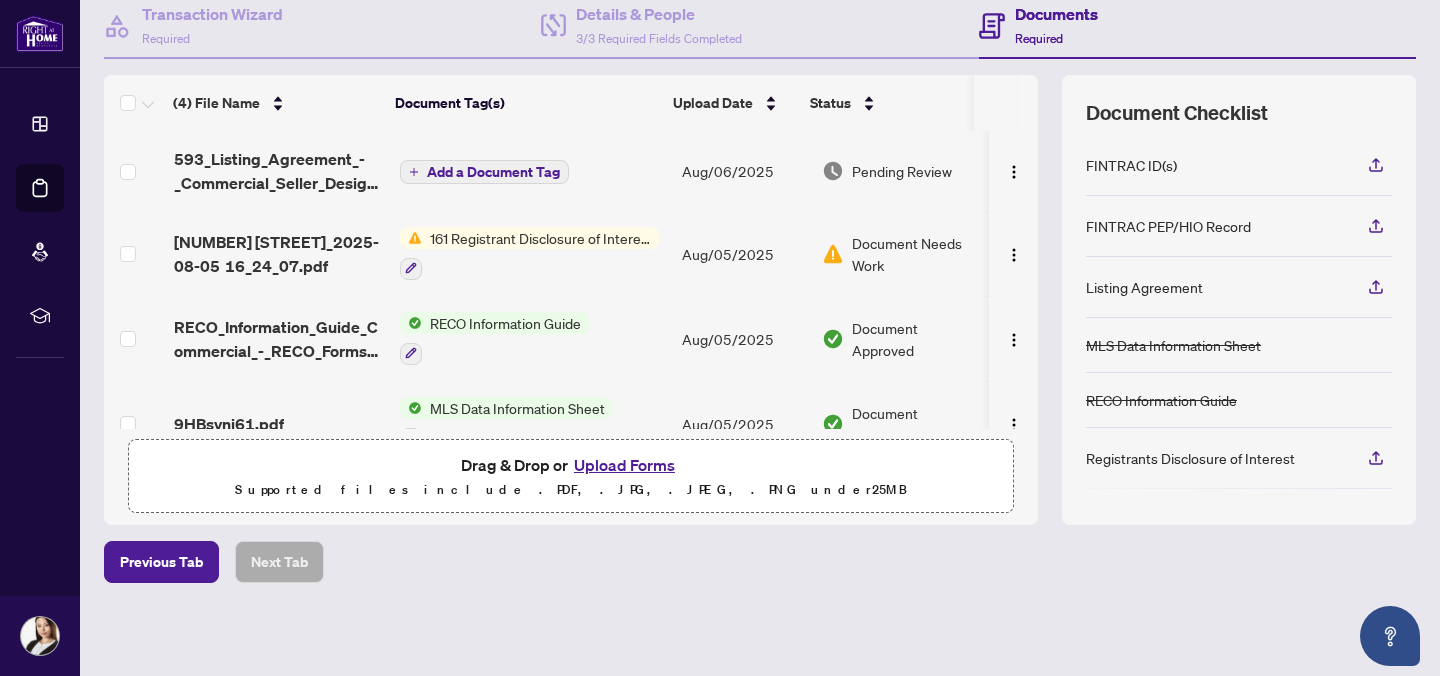 click on "Add a Document Tag" at bounding box center [493, 172] 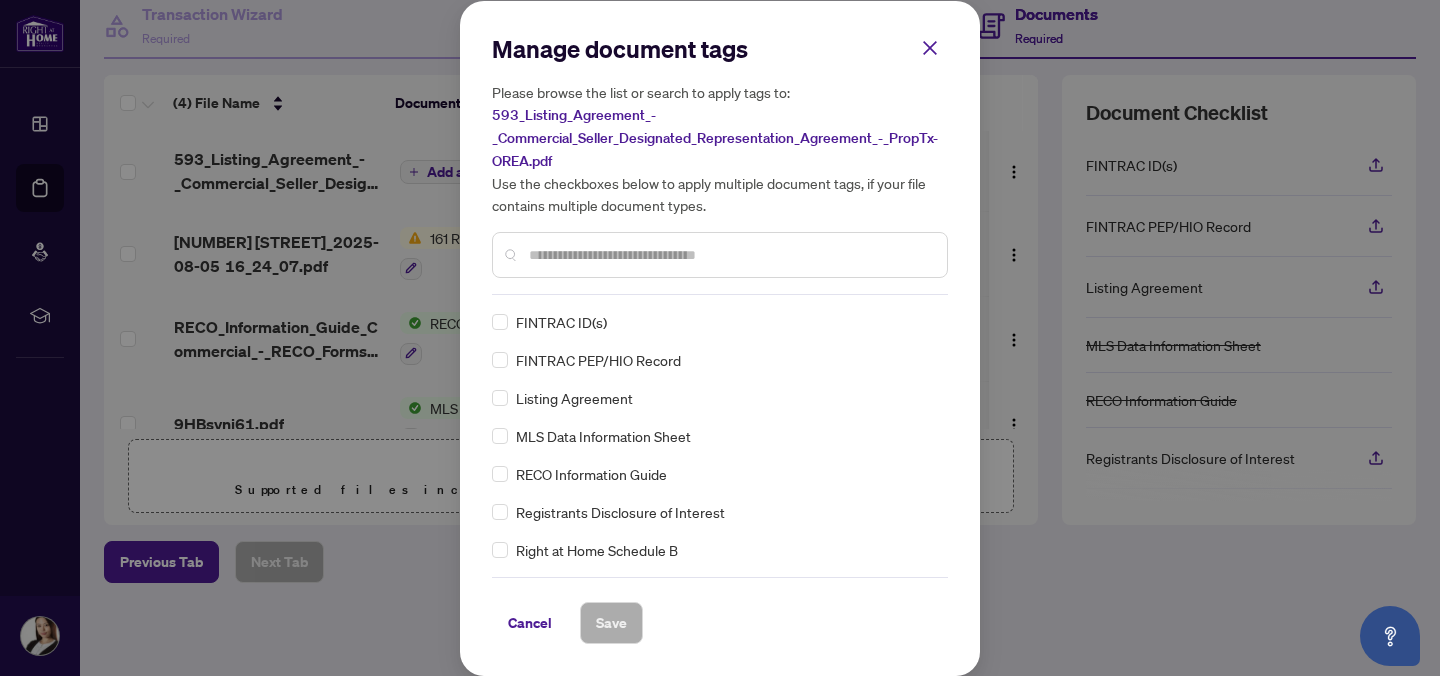 click at bounding box center [730, 255] 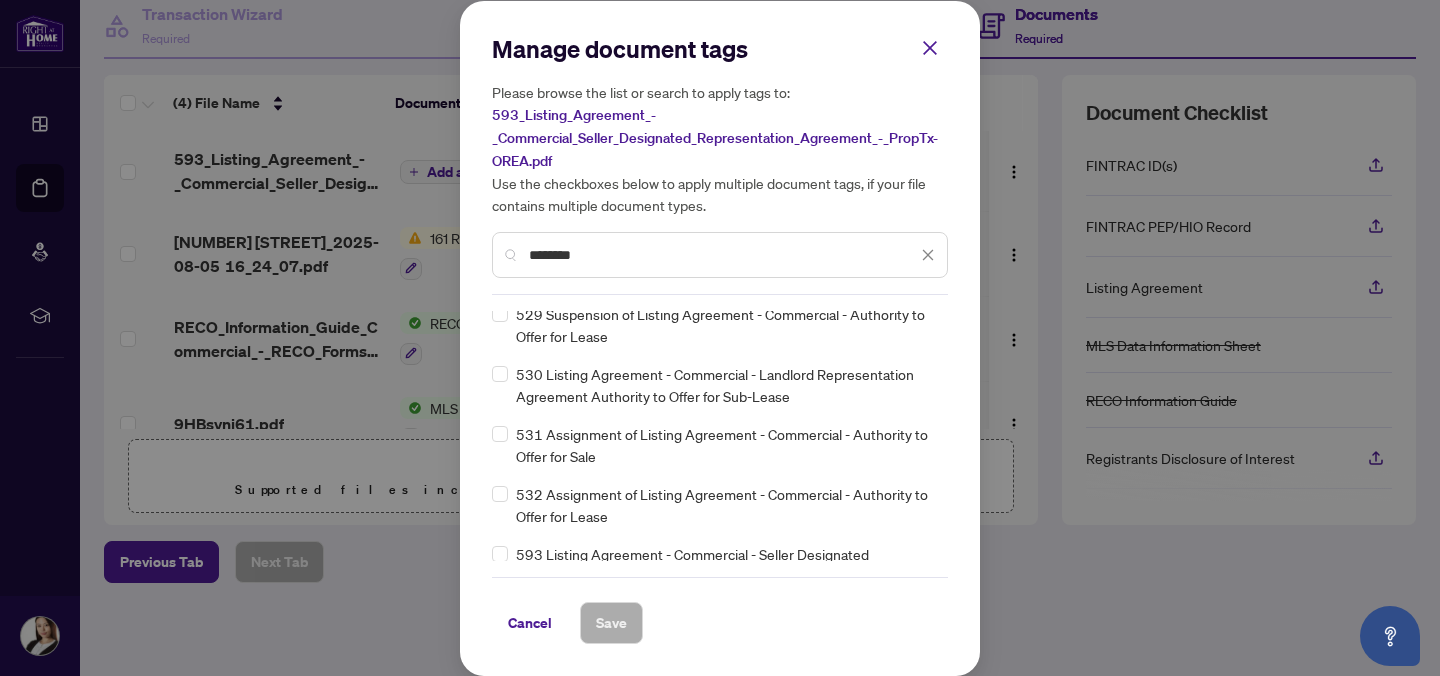 scroll, scrollTop: 1604, scrollLeft: 0, axis: vertical 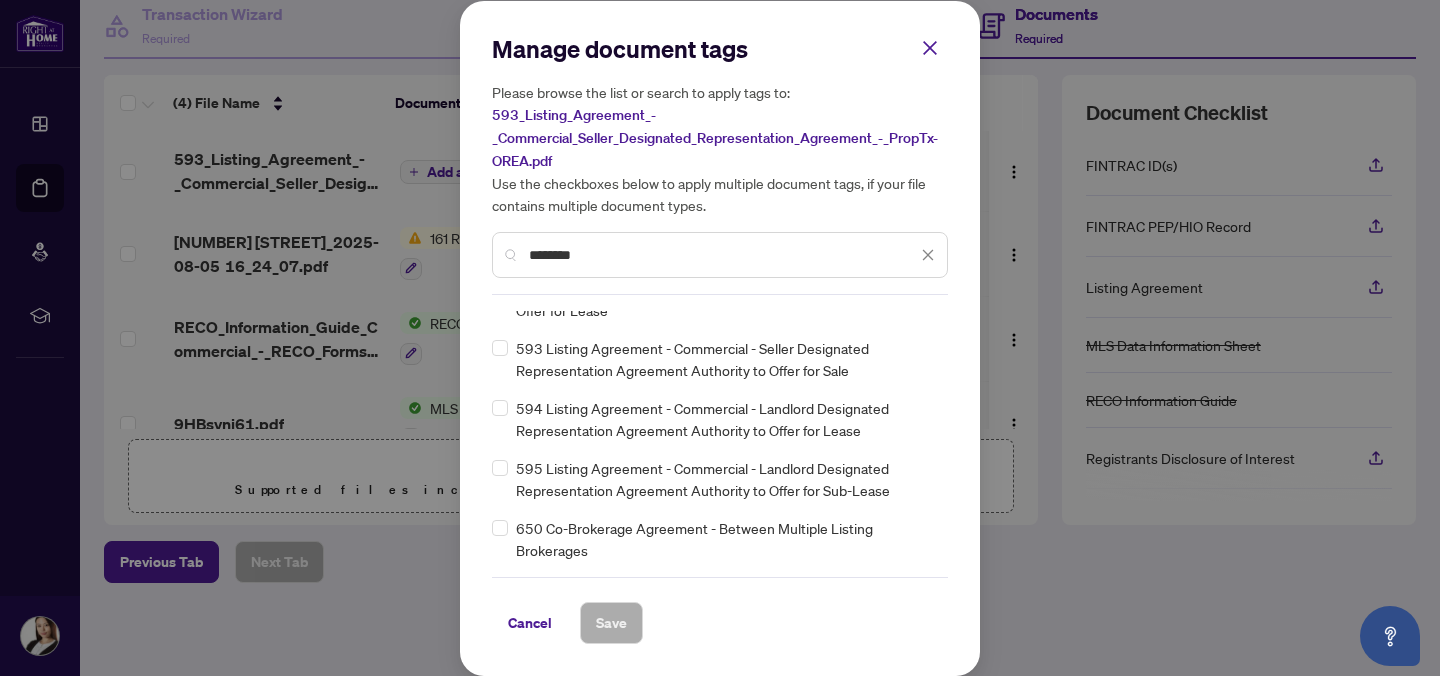 type on "*******" 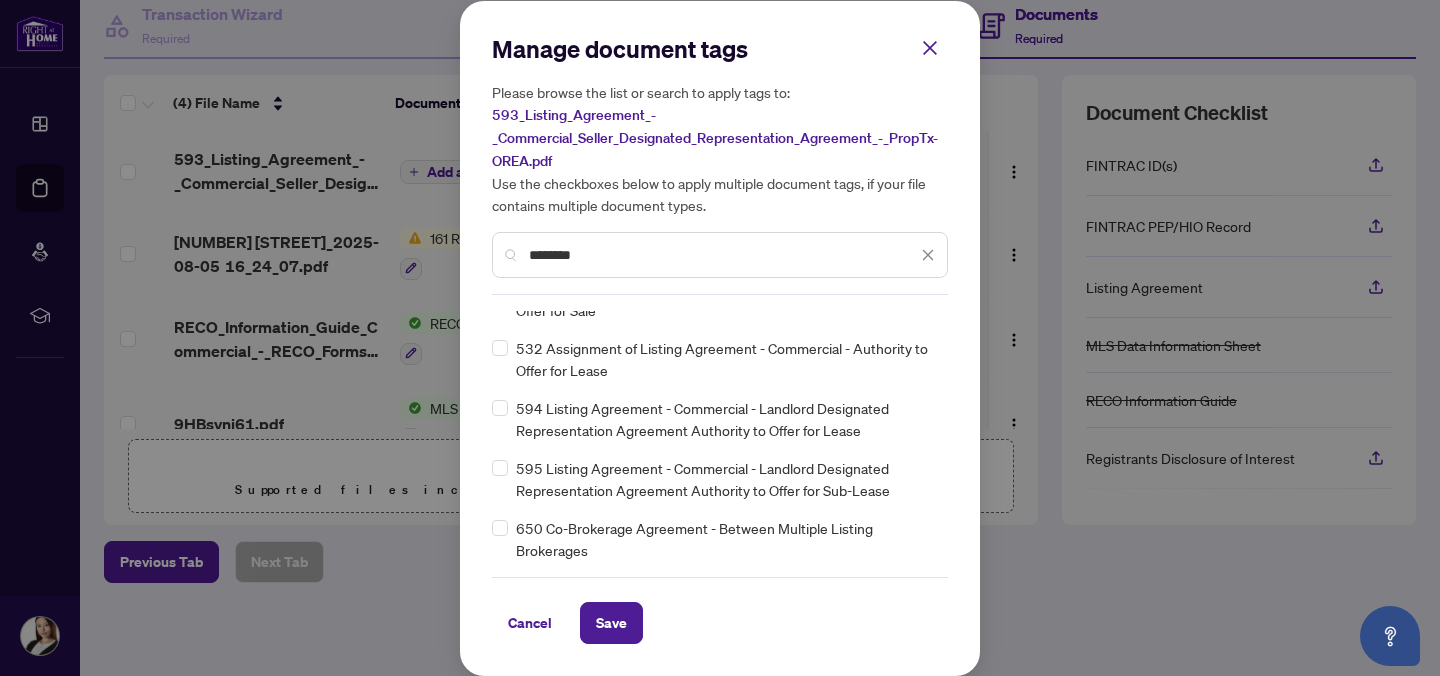 scroll, scrollTop: 0, scrollLeft: 0, axis: both 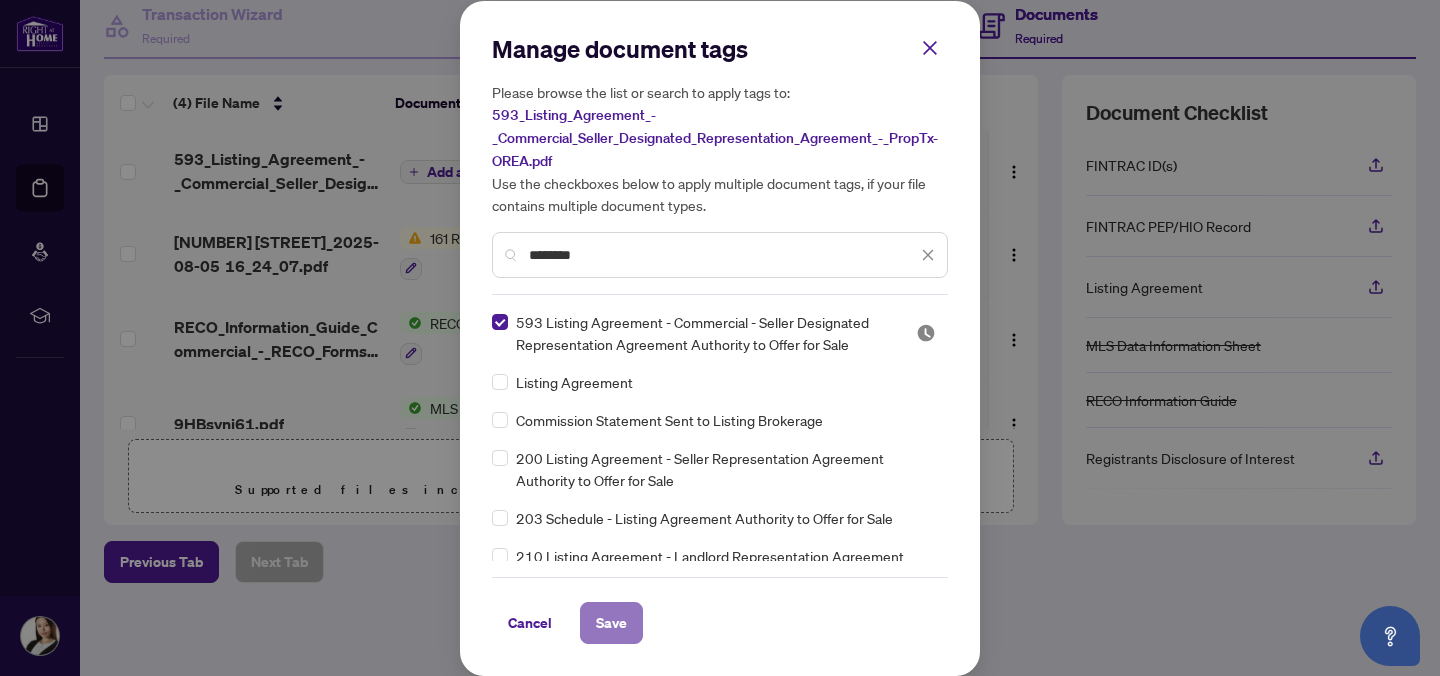 click on "Save" at bounding box center (611, 623) 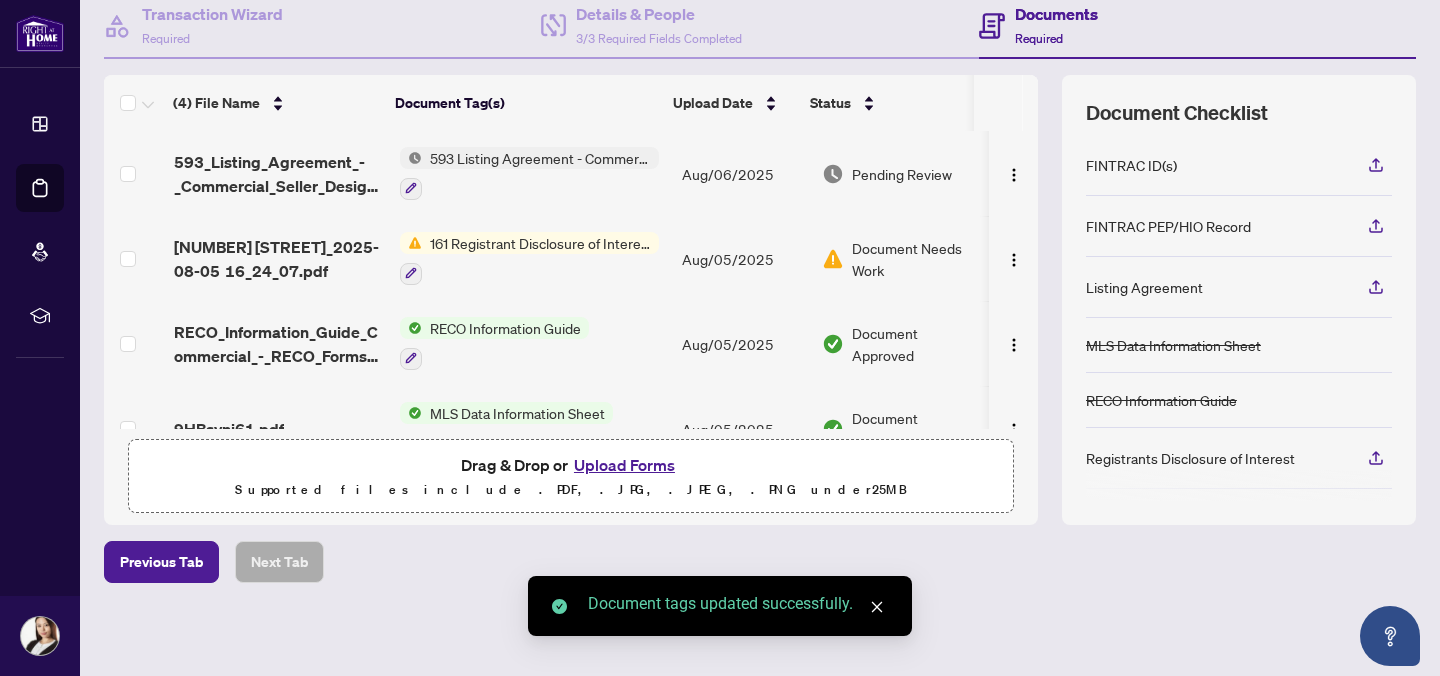 scroll, scrollTop: 55, scrollLeft: 0, axis: vertical 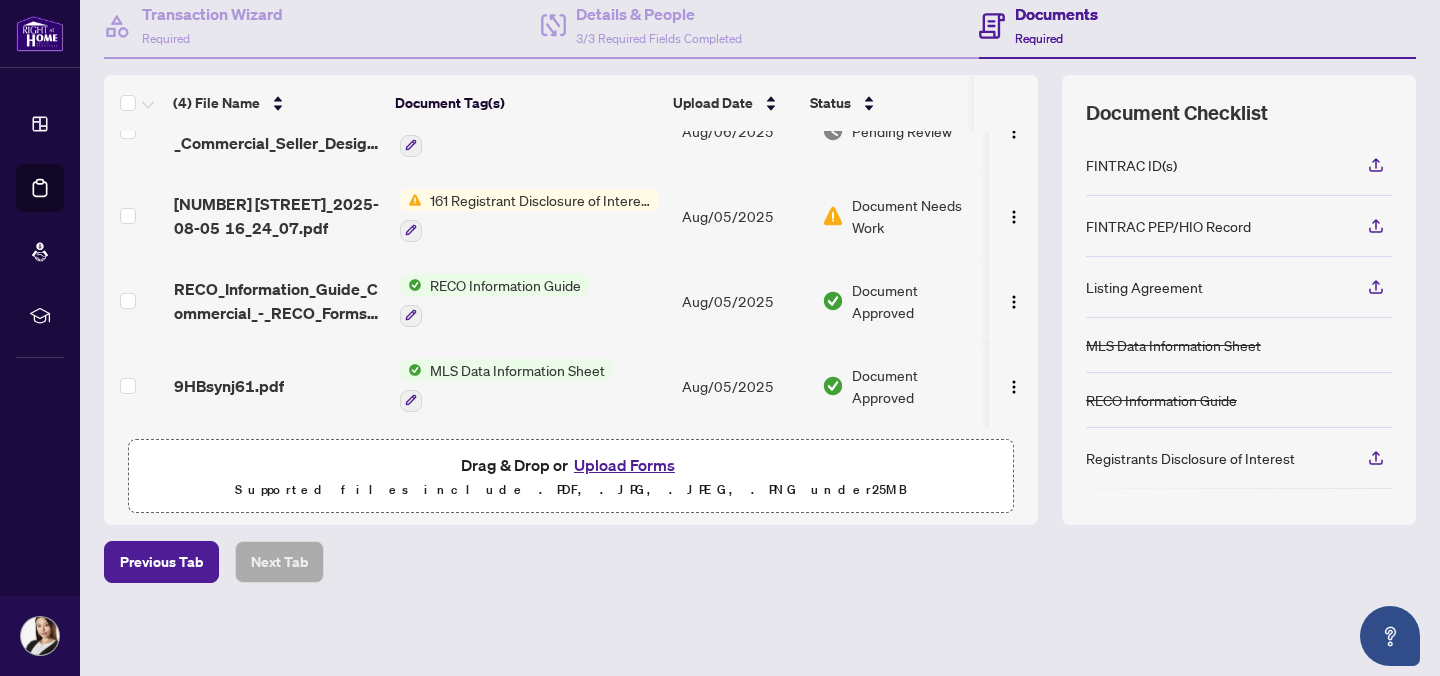 click on "161 Registrant Disclosure of Interest - Disposition ofProperty" at bounding box center (540, 200) 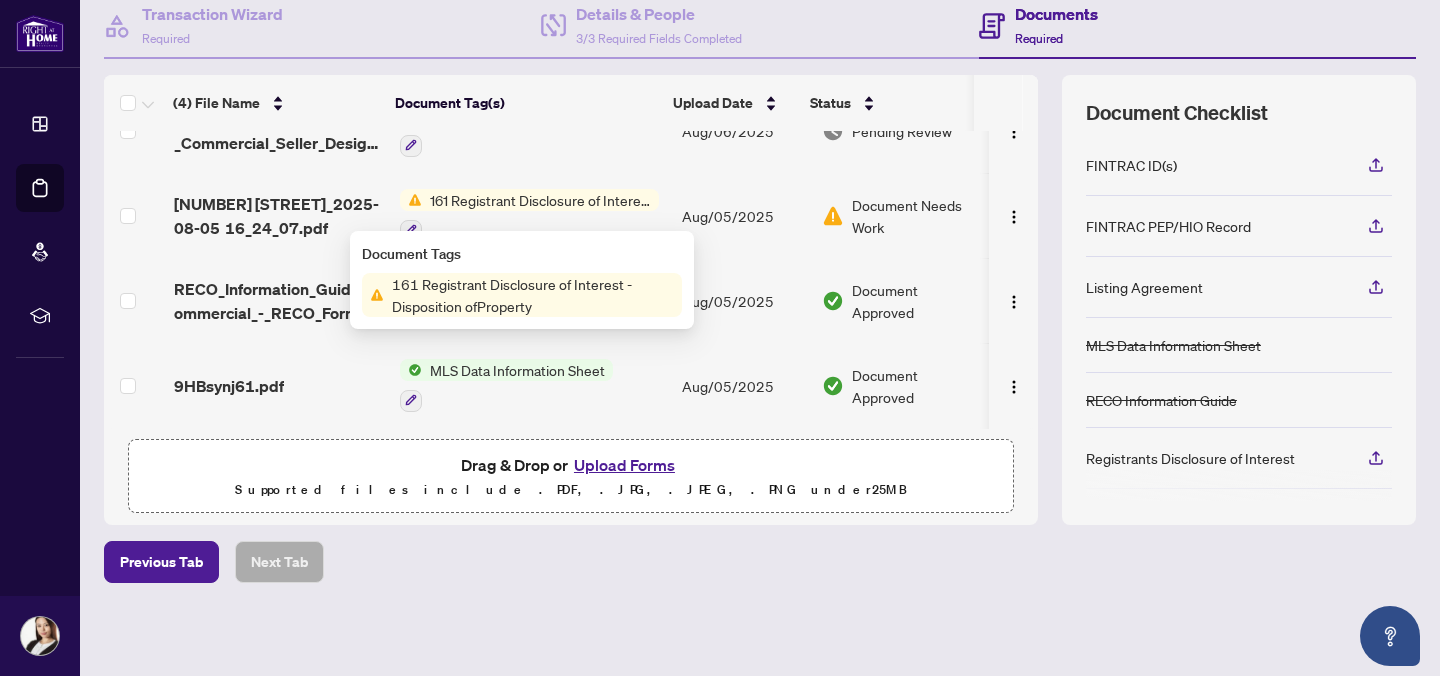 click on "Document Needs Work" at bounding box center (916, 216) 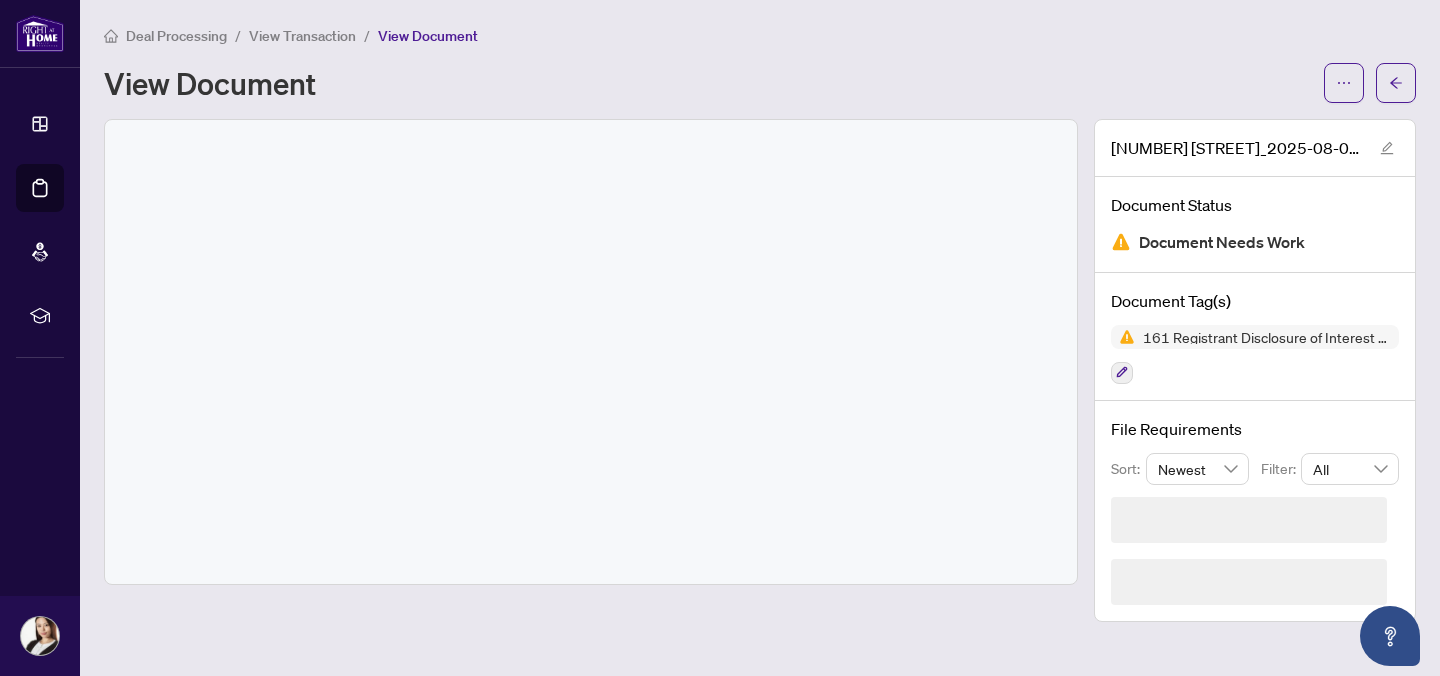 scroll, scrollTop: 0, scrollLeft: 0, axis: both 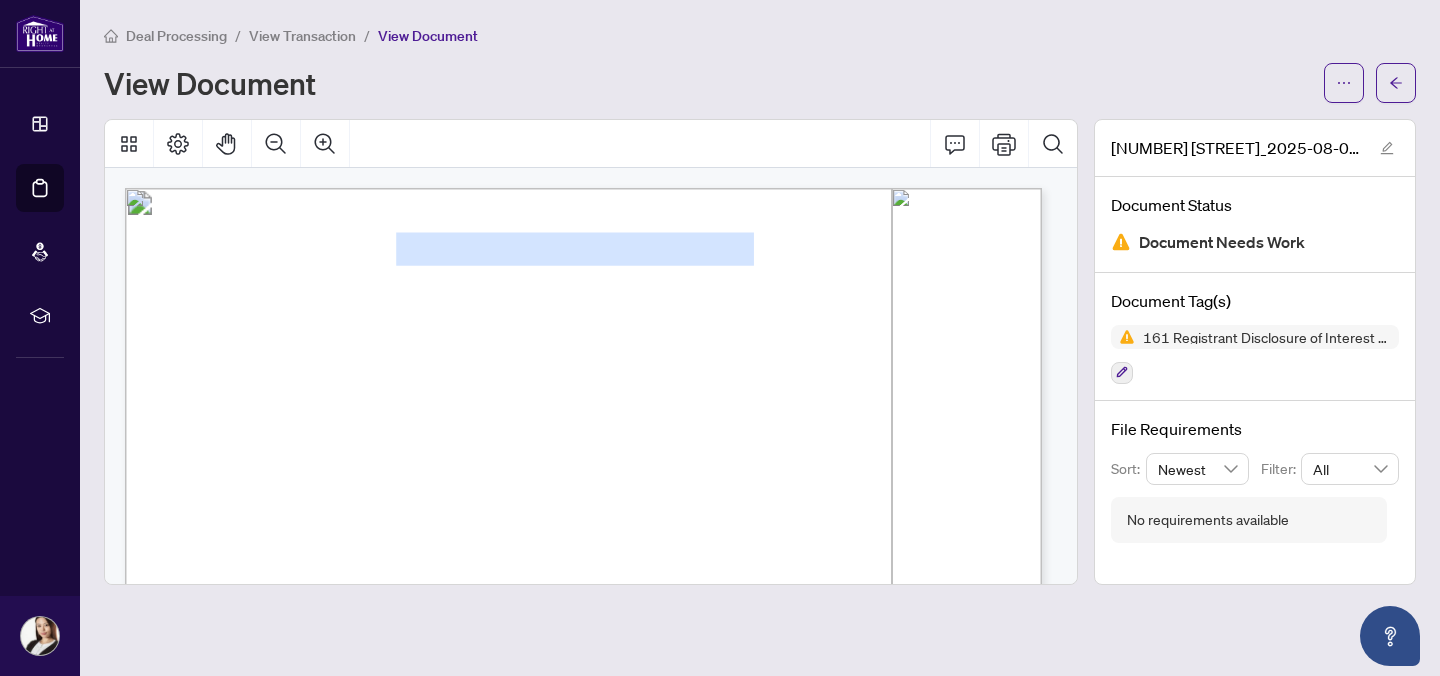 drag, startPoint x: 790, startPoint y: 249, endPoint x: 400, endPoint y: 239, distance: 390.12817 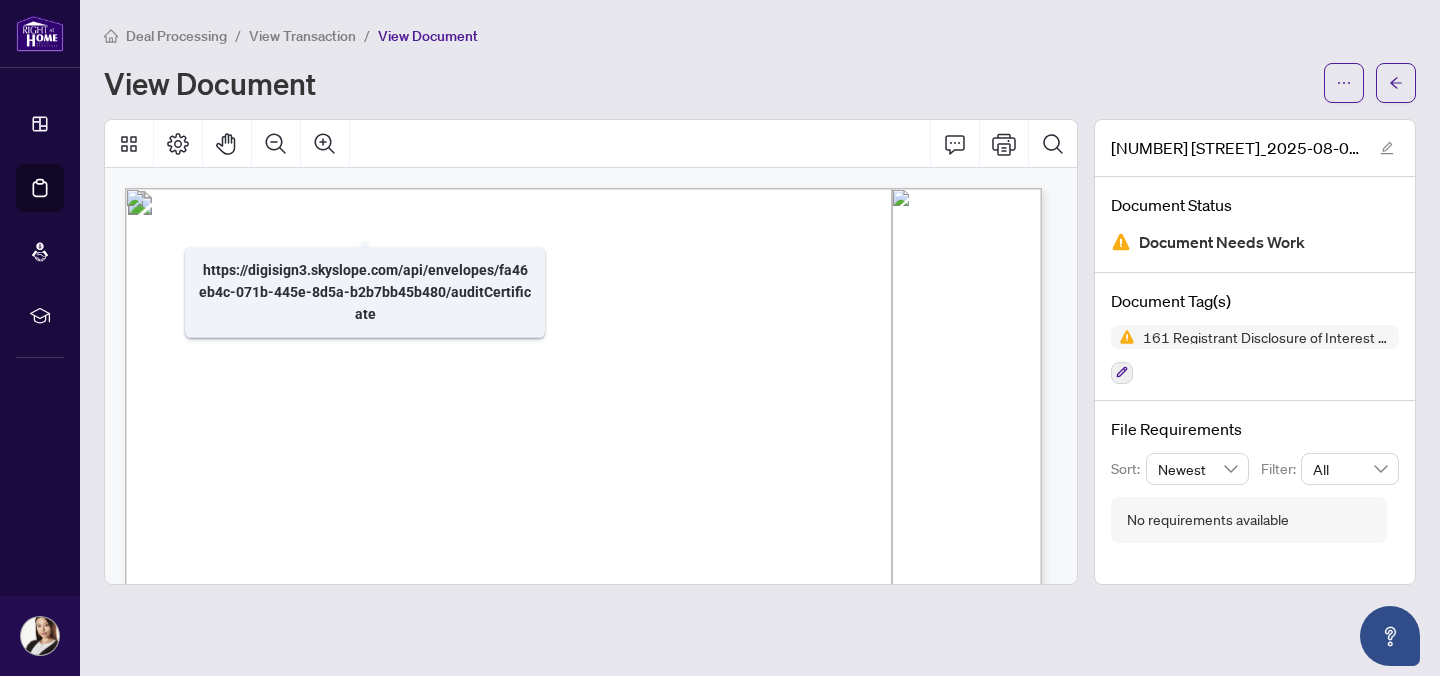click on "View Transaction" at bounding box center (302, 36) 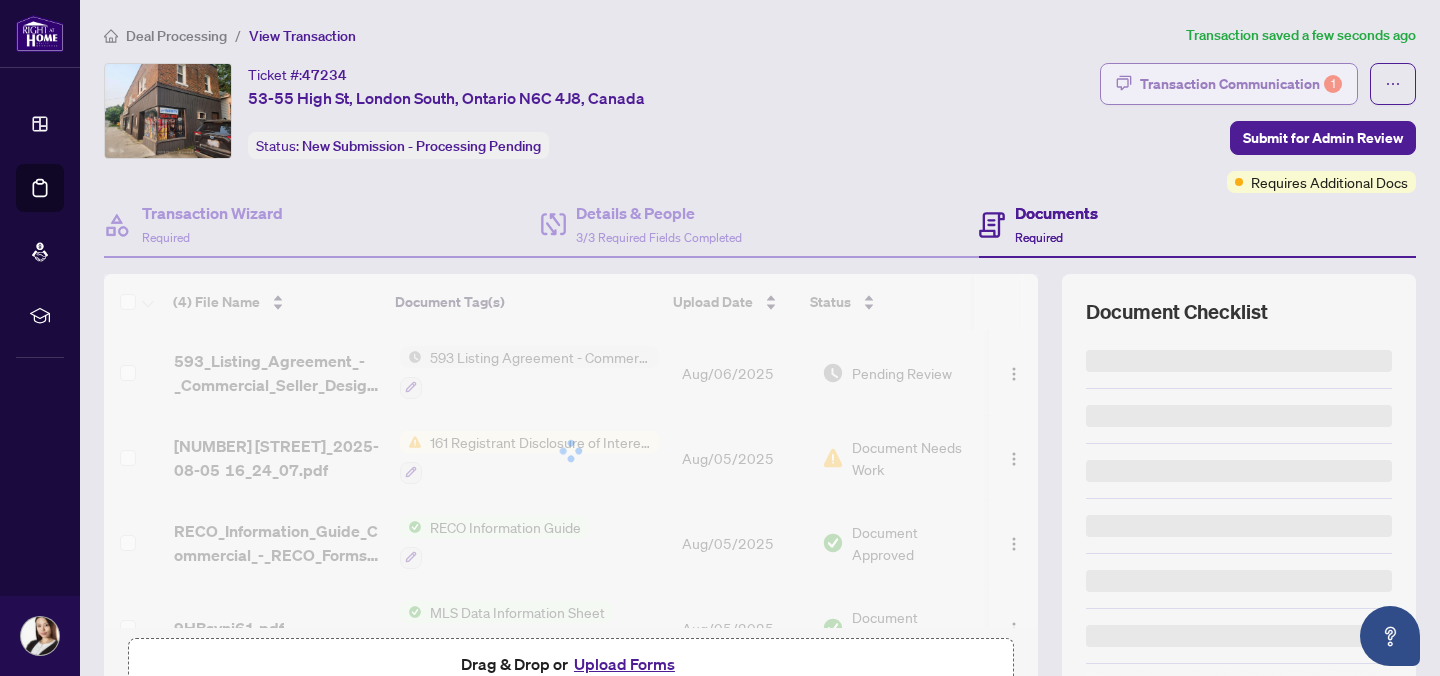 click on "Transaction Communication 1" at bounding box center (1241, 84) 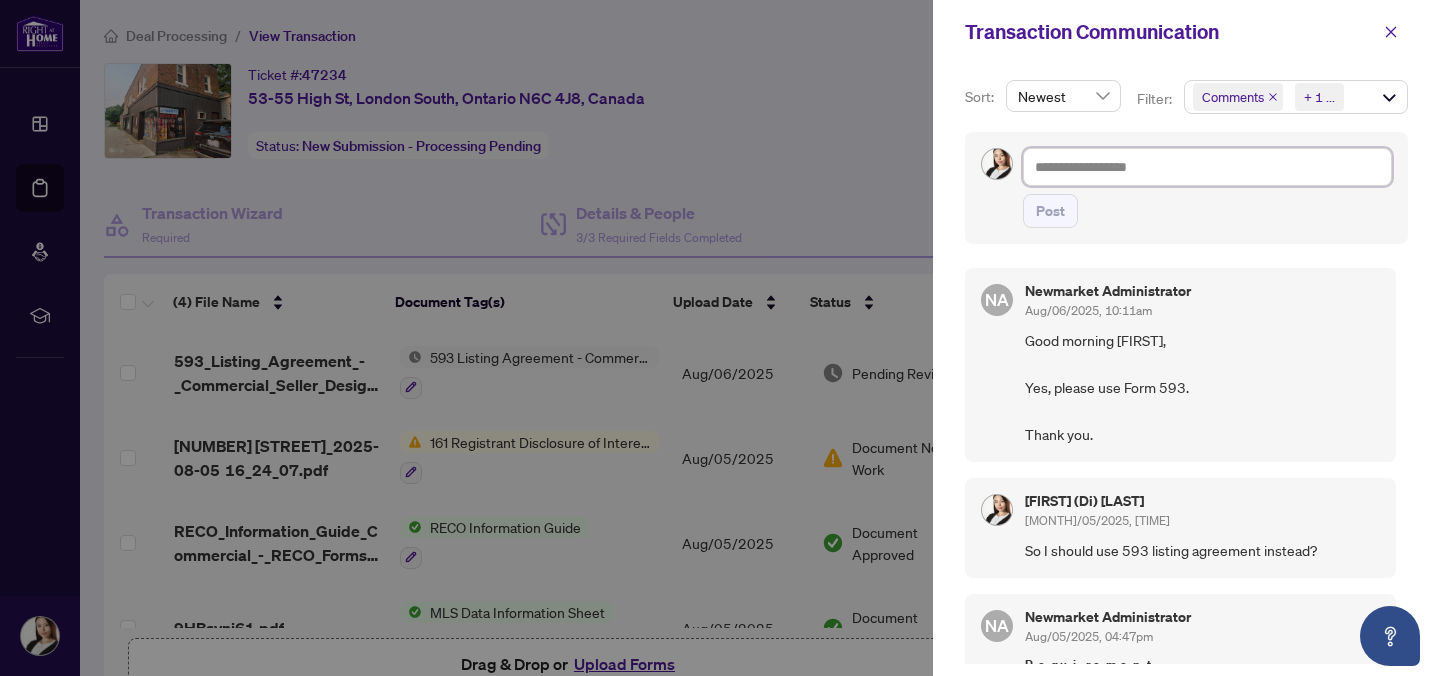 click at bounding box center [1207, 167] 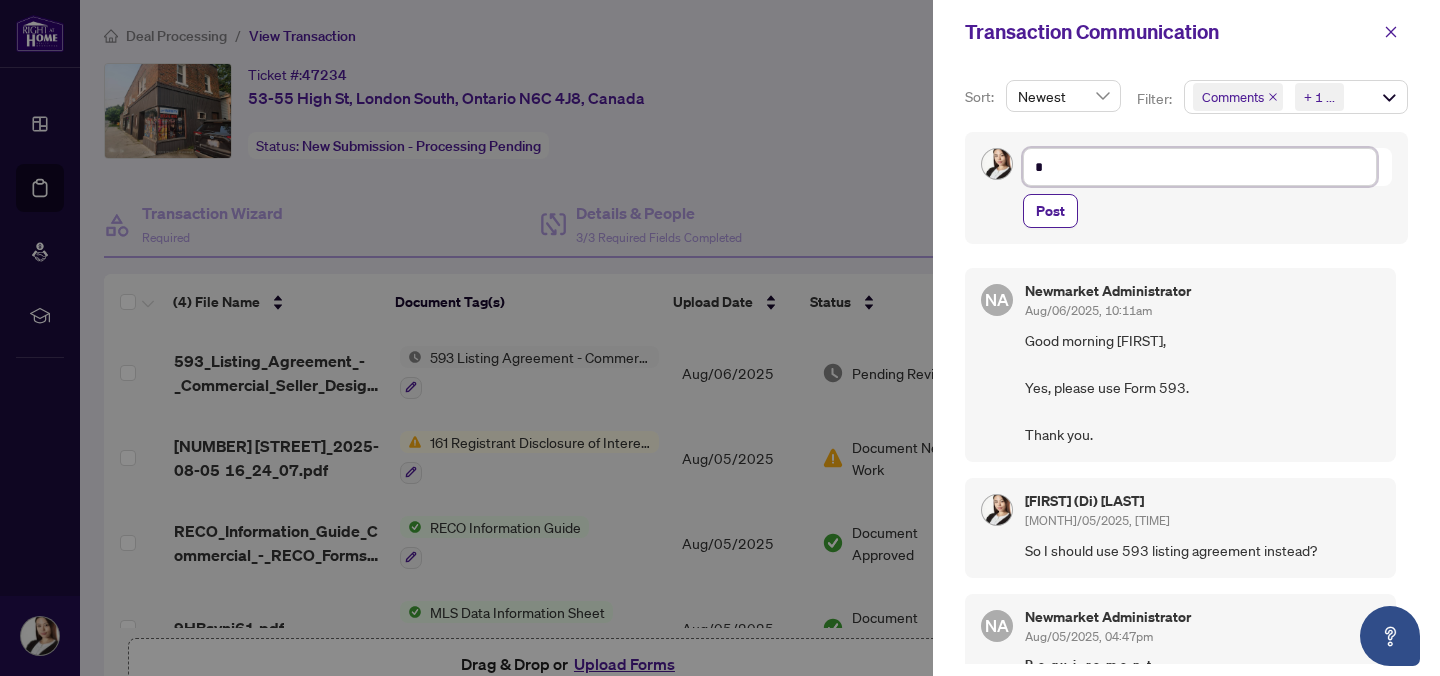 type on "**" 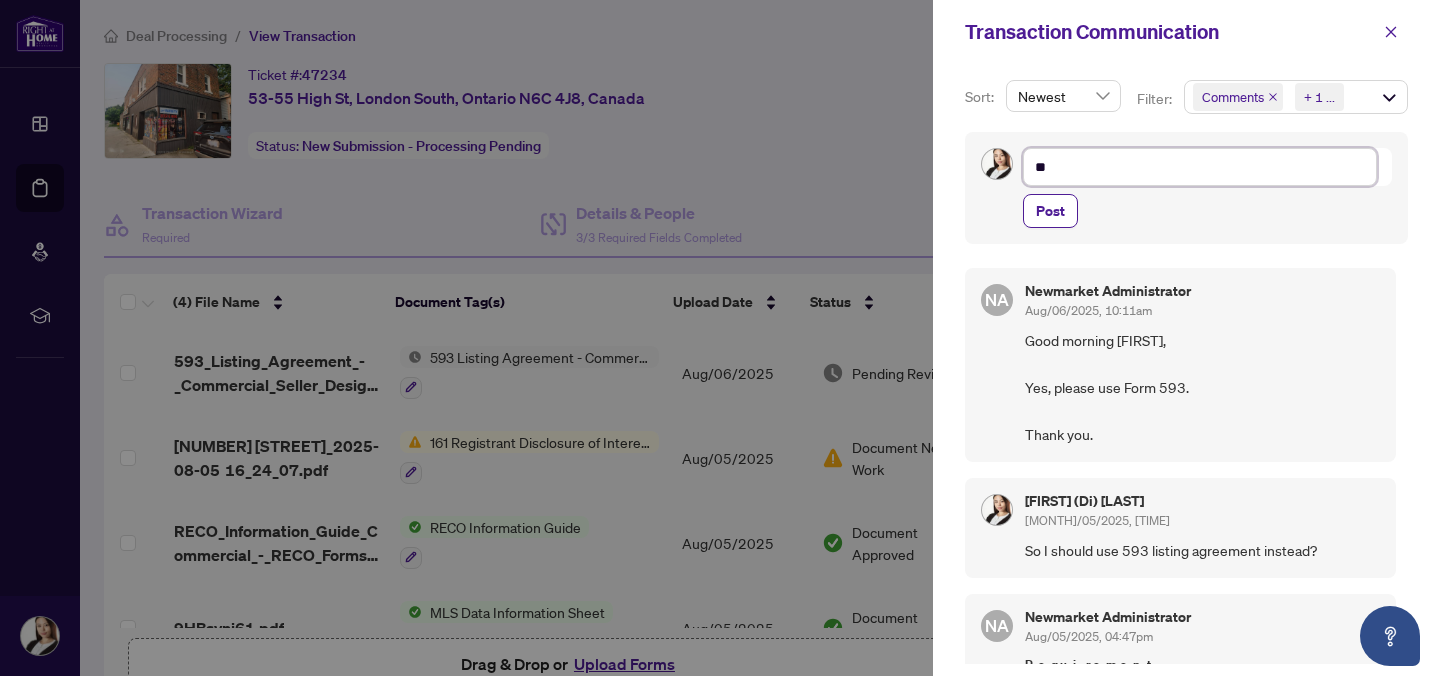 type on "***" 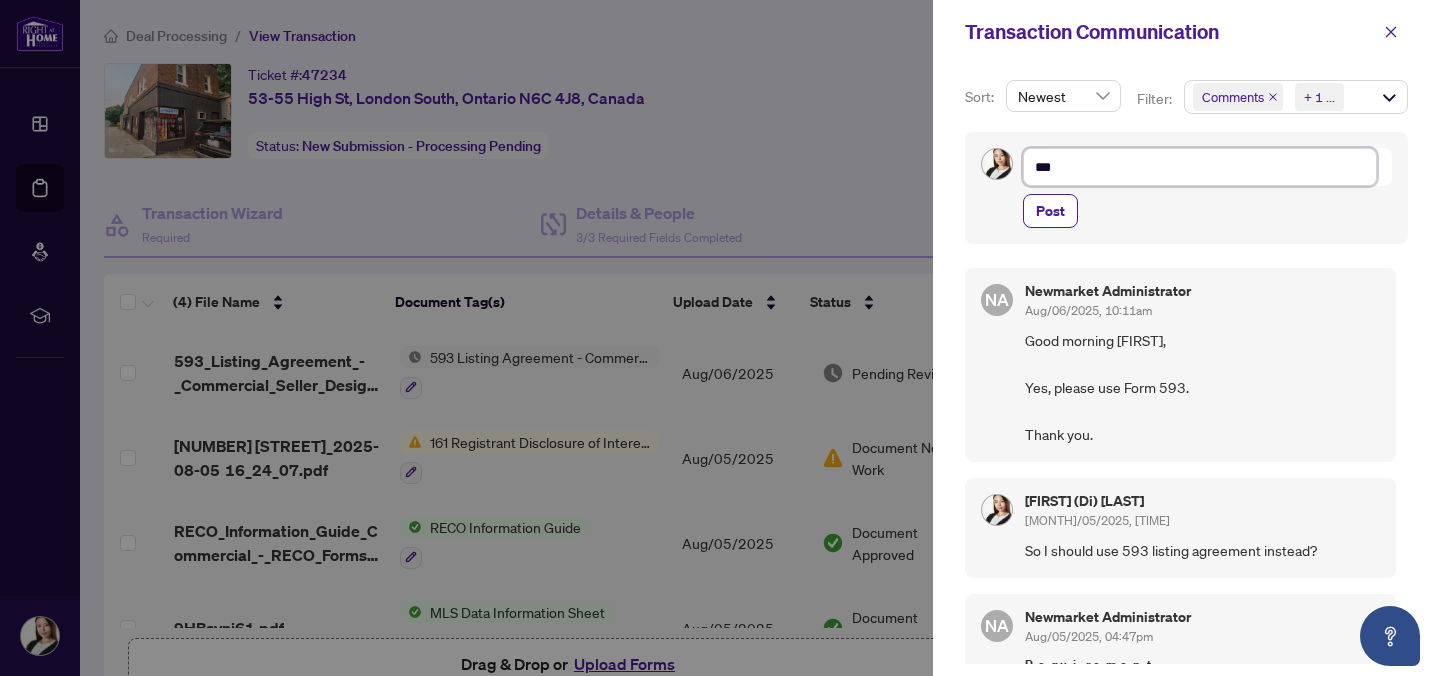 type on "****" 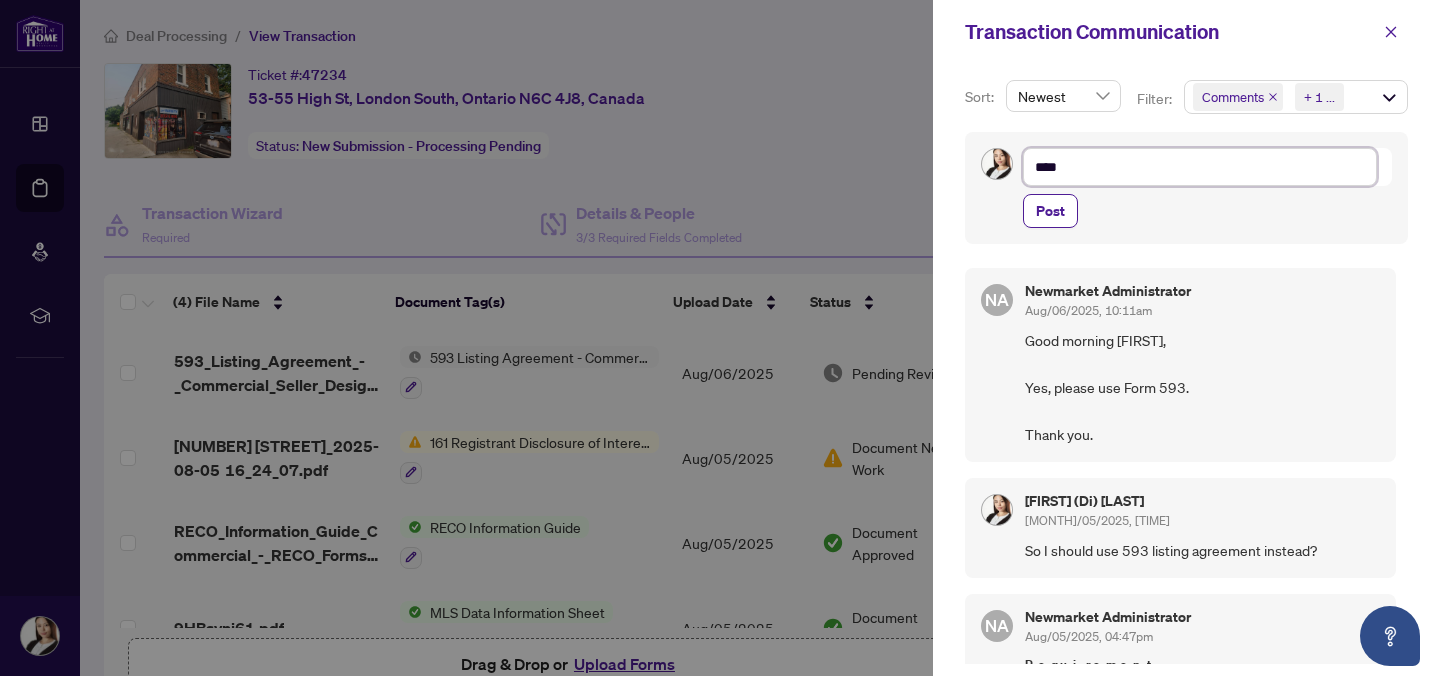 type on "*****" 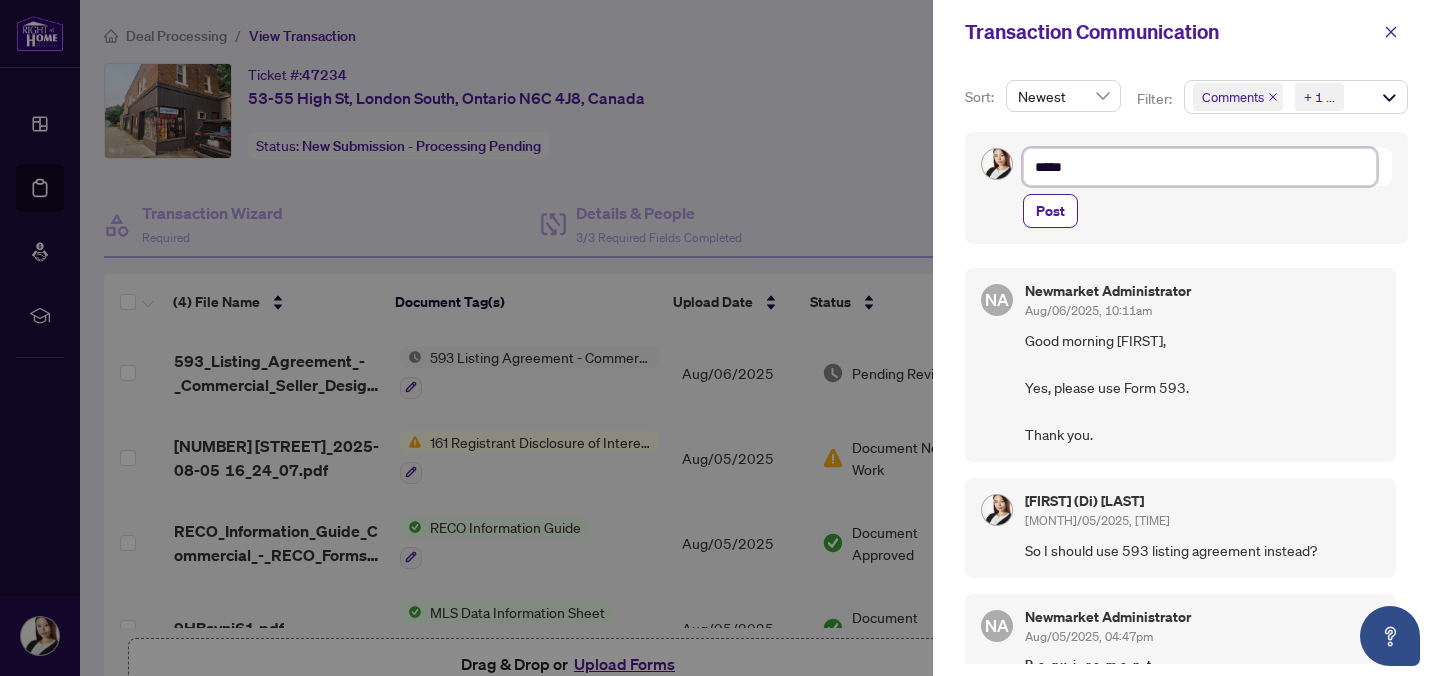 type on "*****" 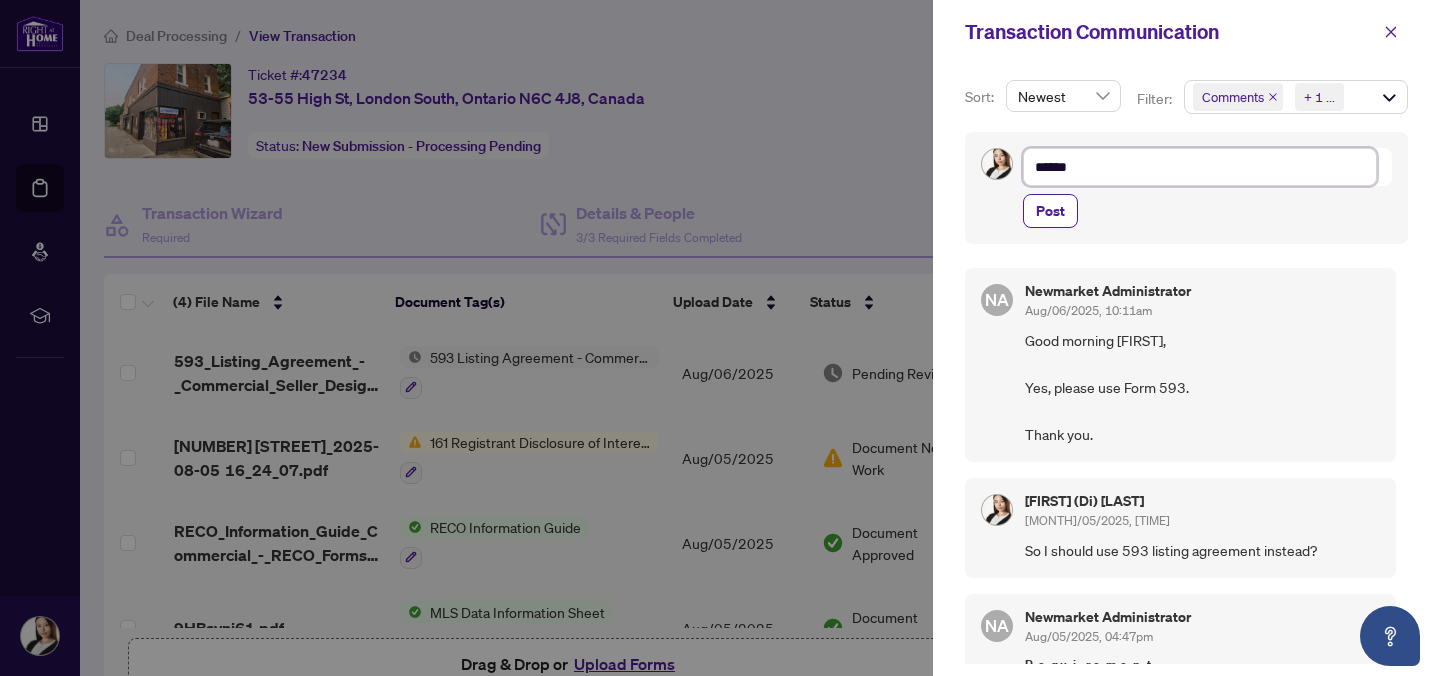 type on "*******" 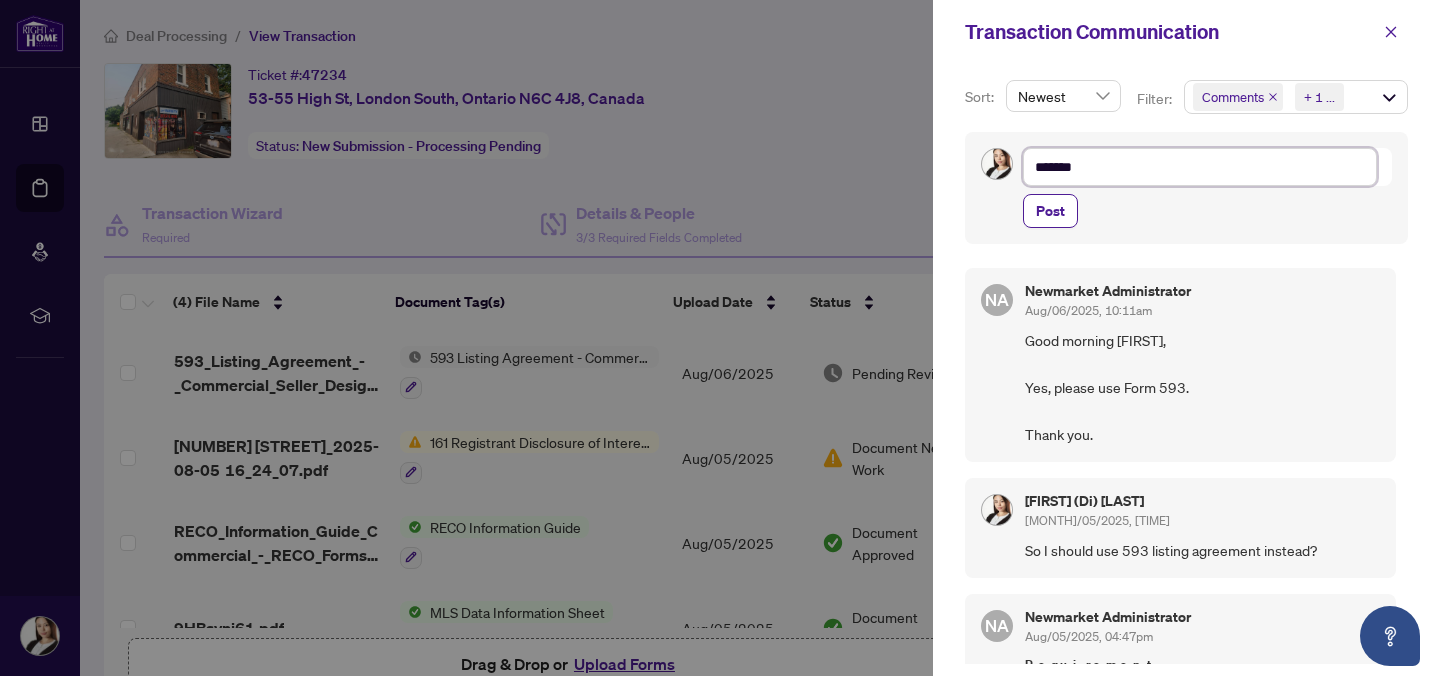 type on "********" 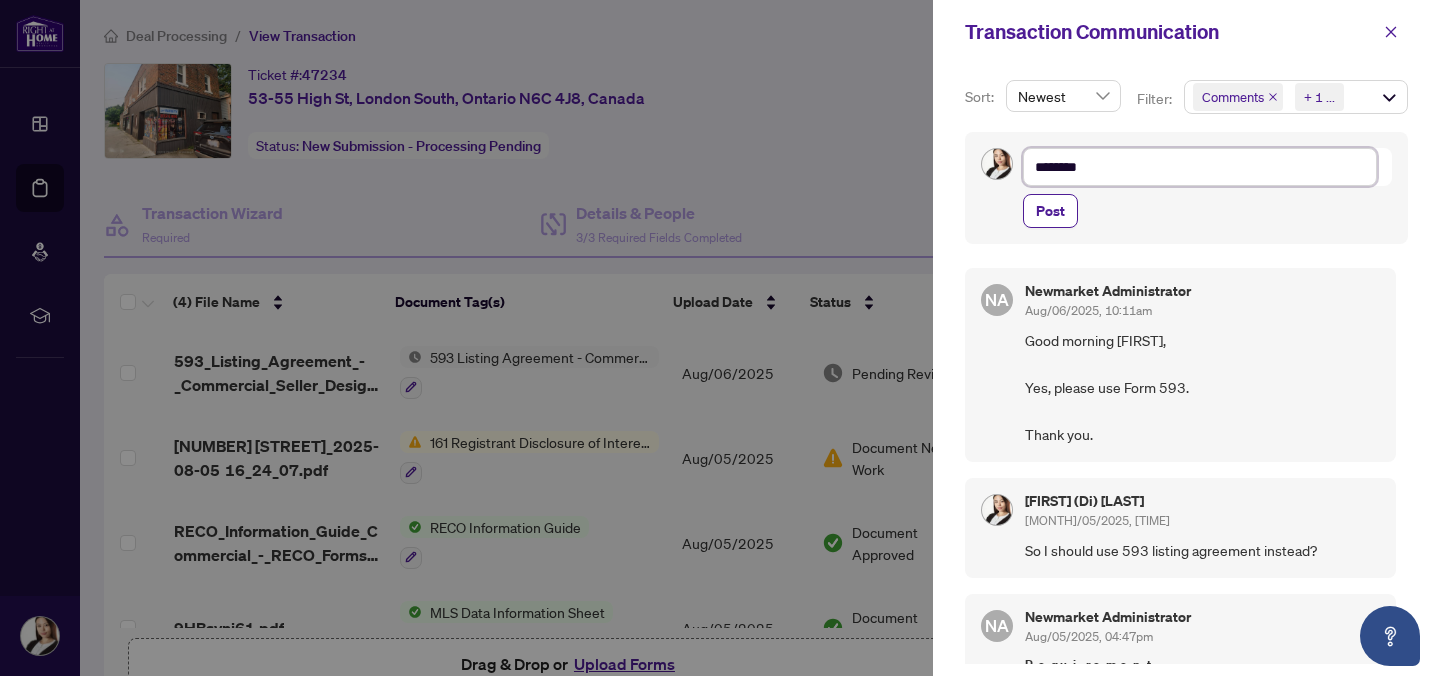 type on "*********" 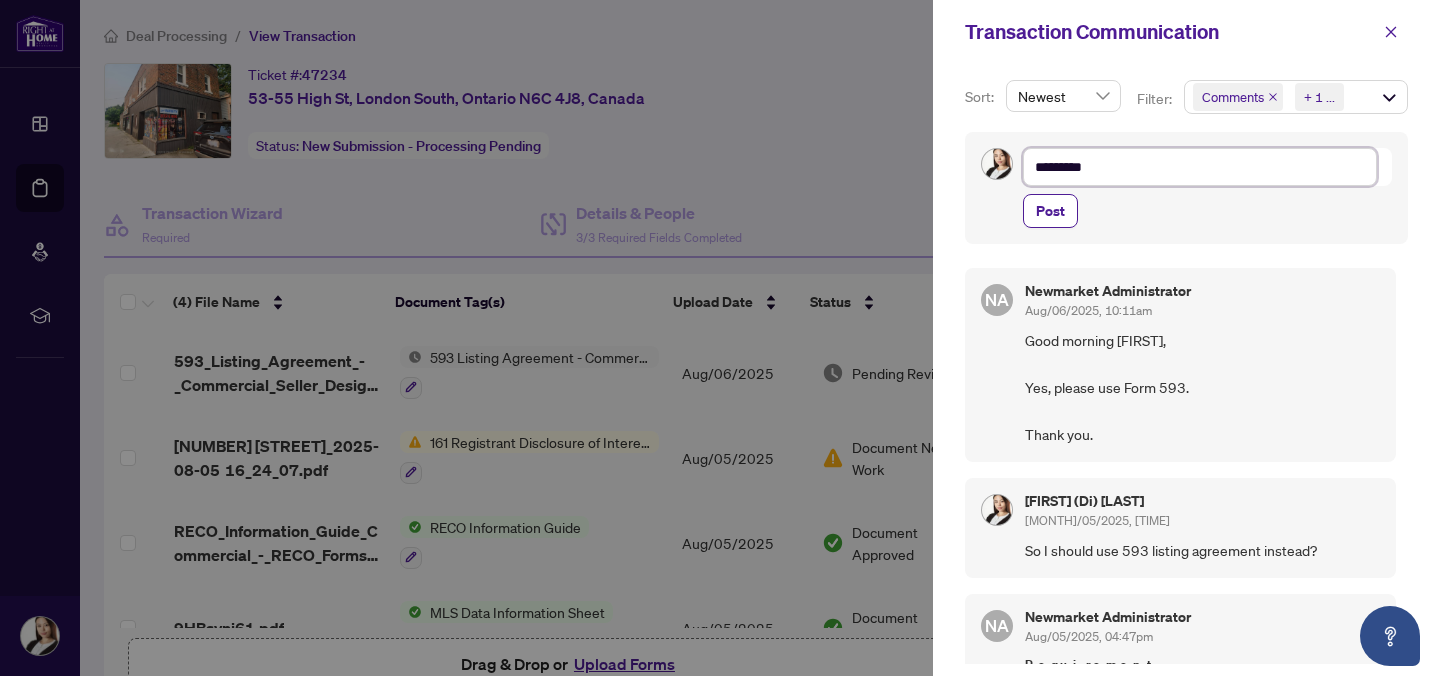 type on "**********" 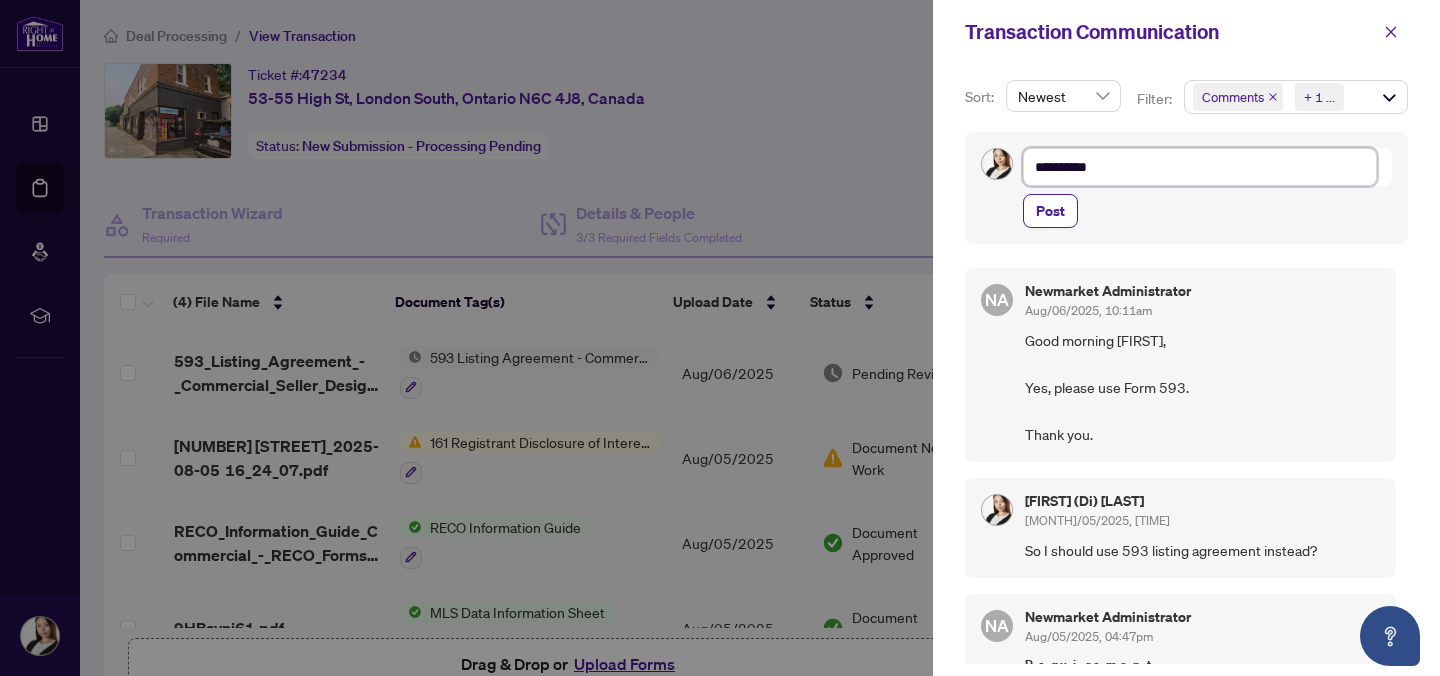 type on "**********" 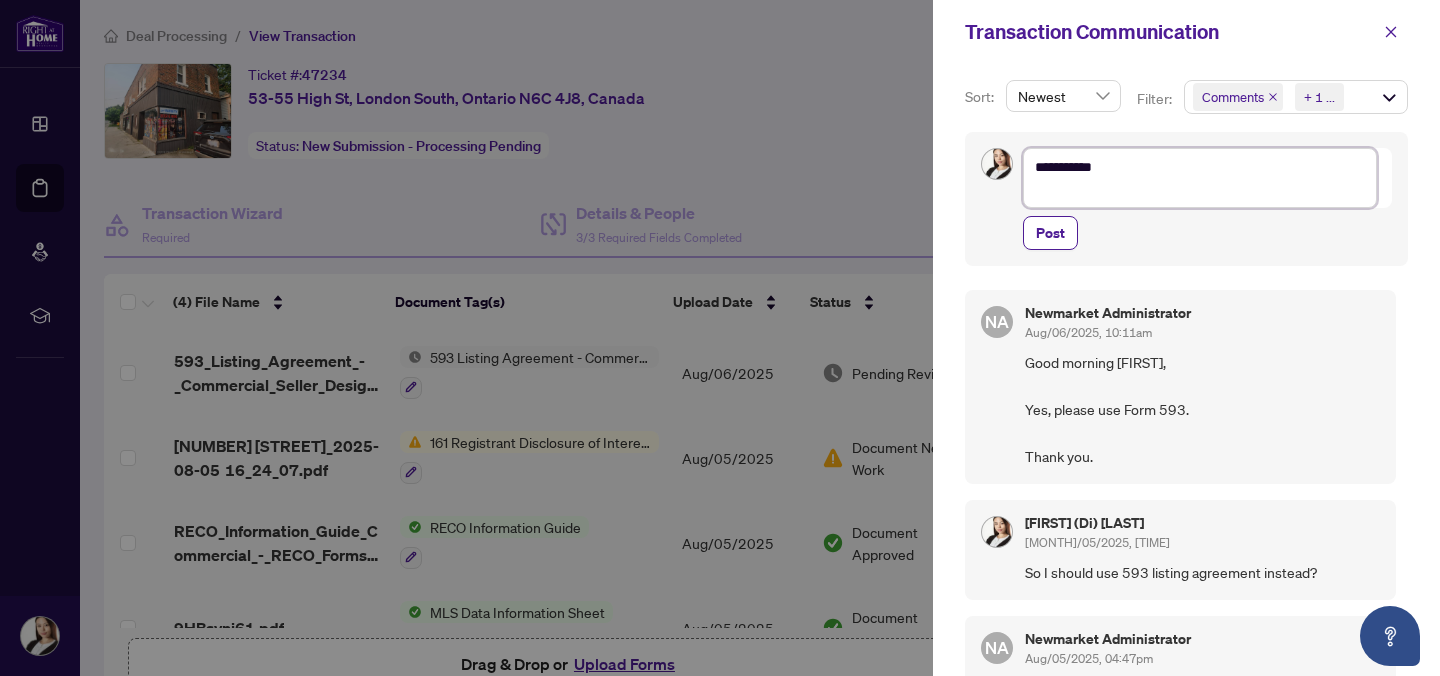 type on "**********" 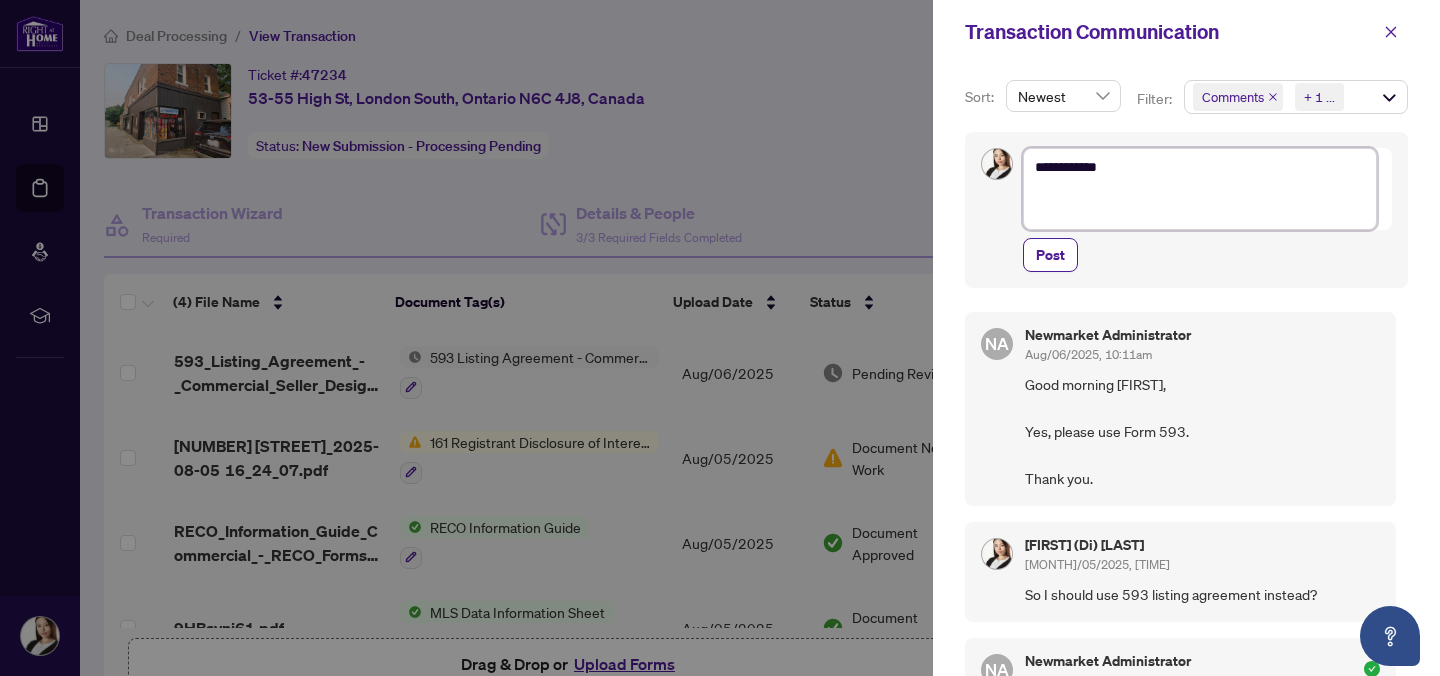 type on "**********" 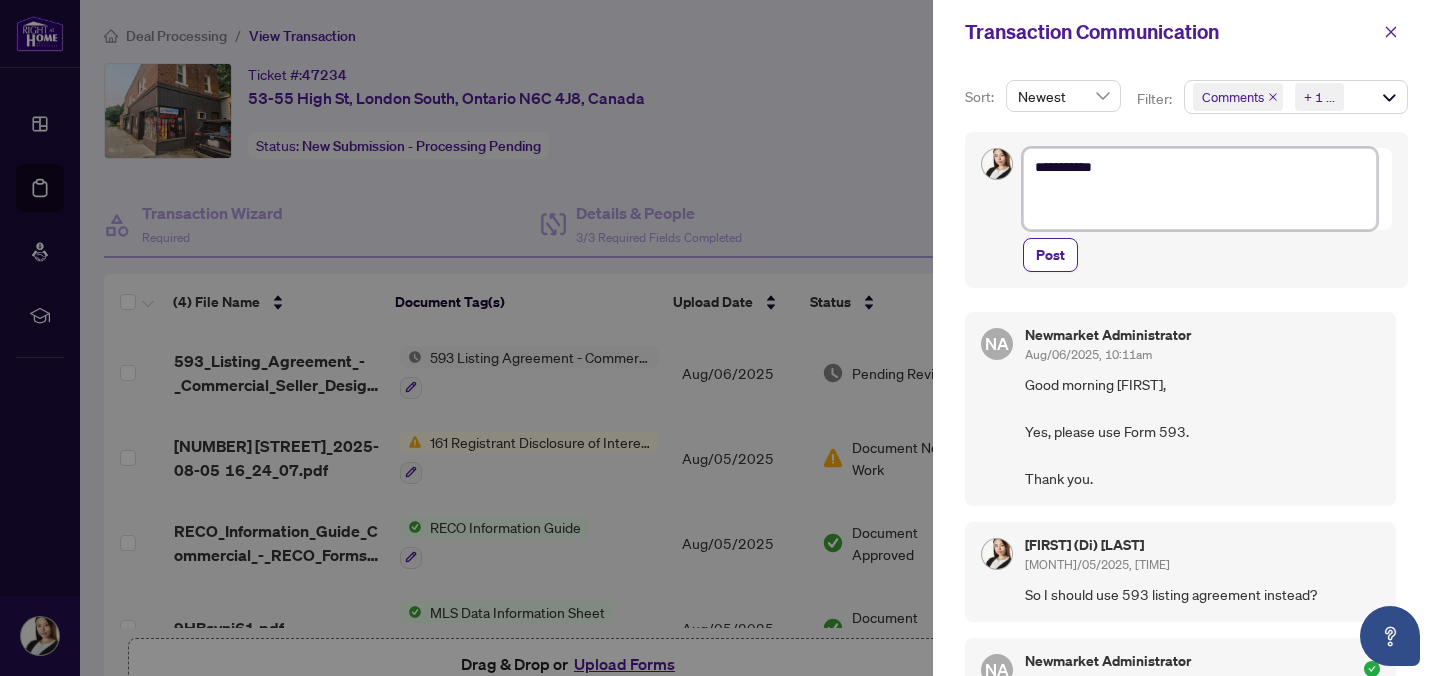 type on "**********" 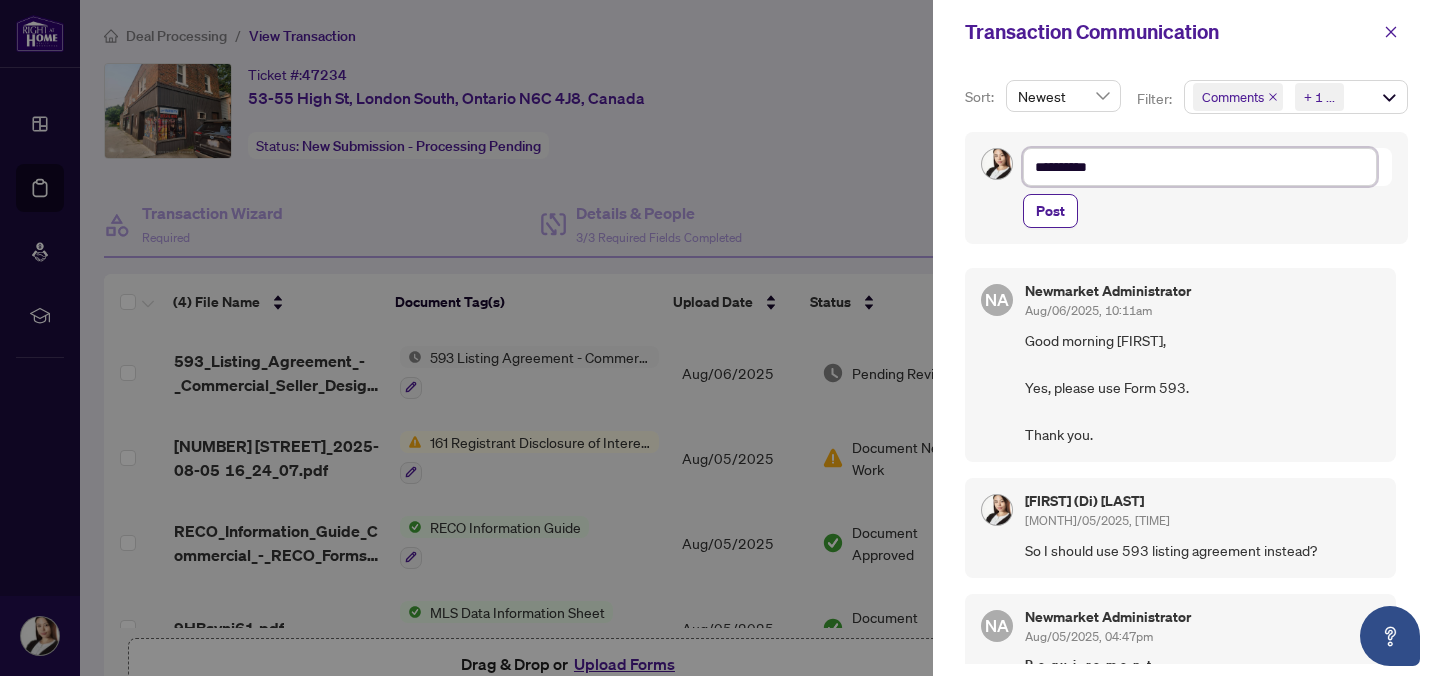 type on "**********" 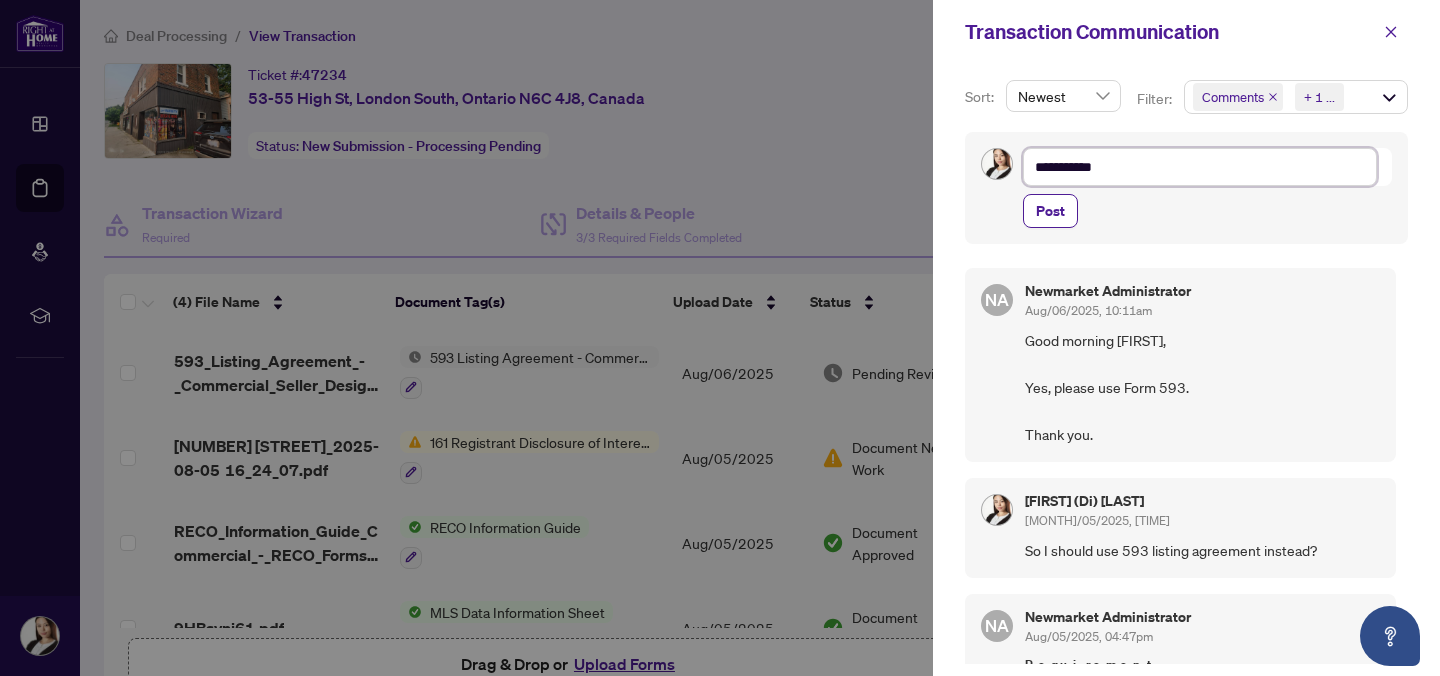 type on "**********" 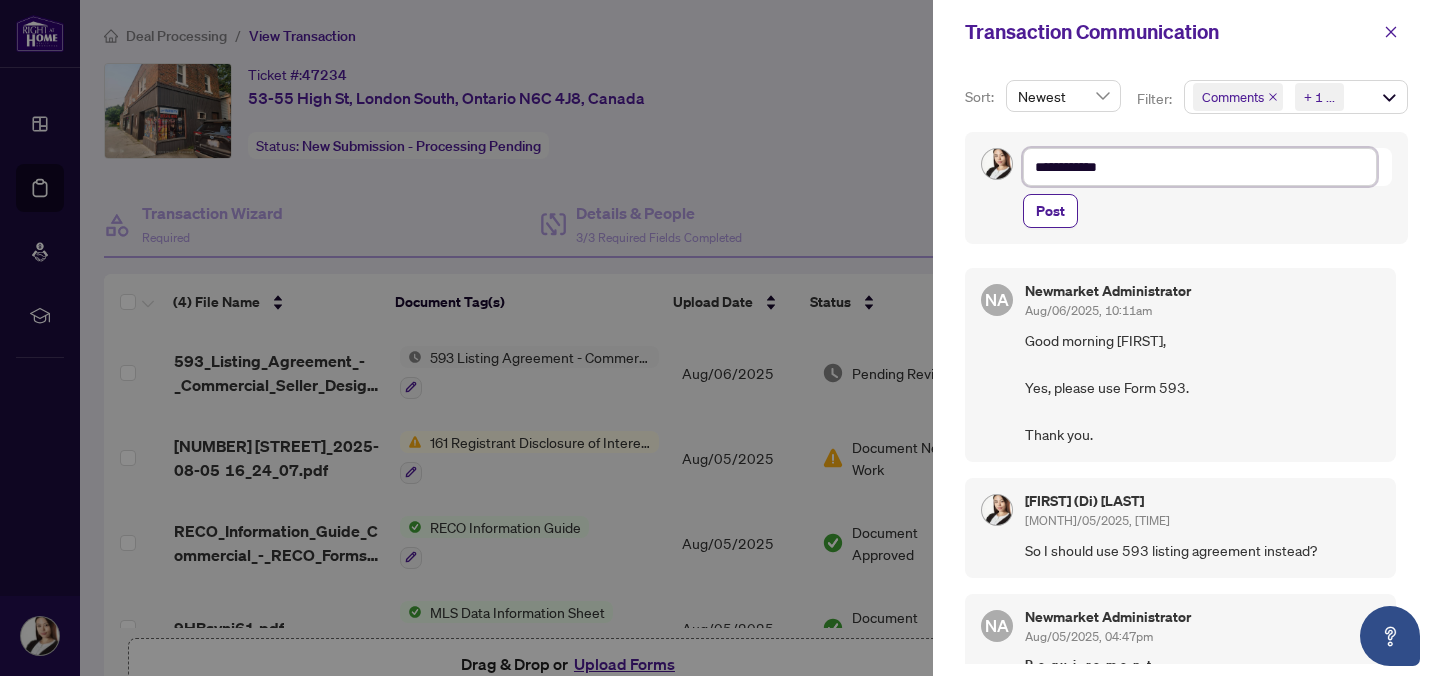 type on "**********" 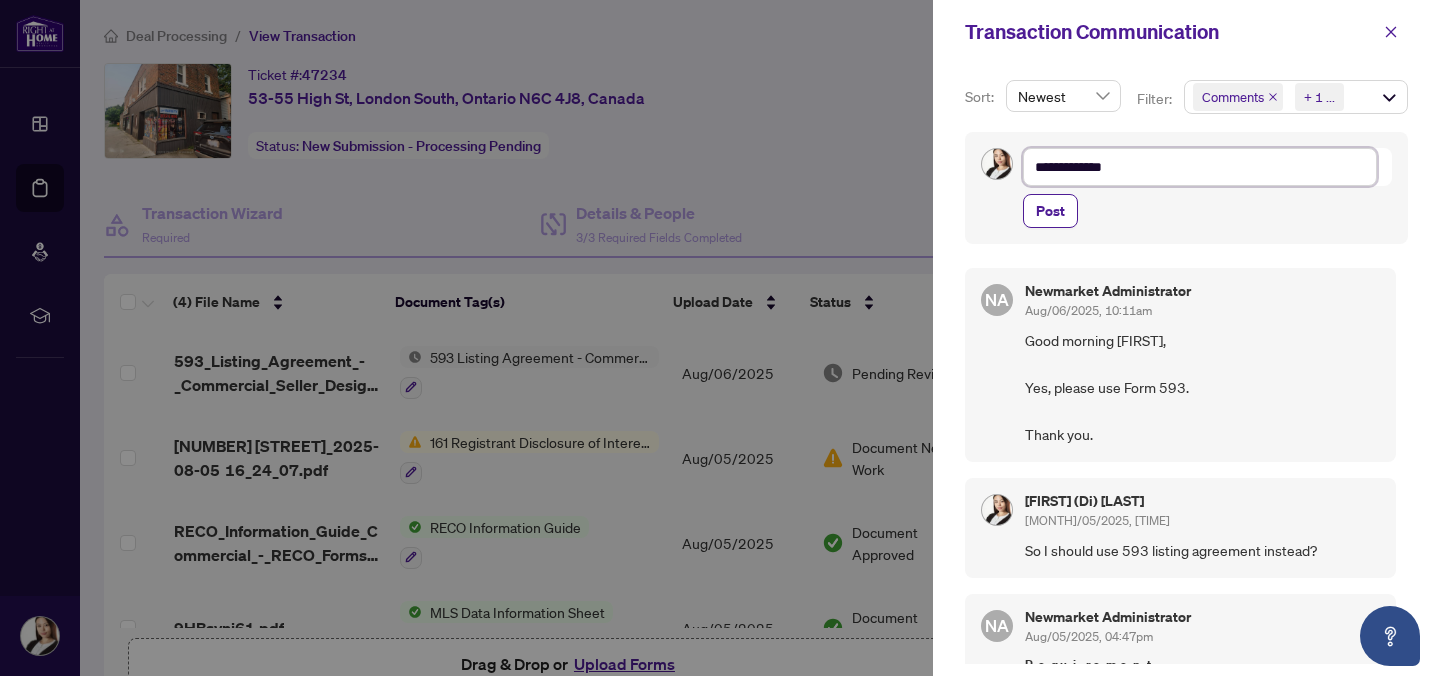 type on "**********" 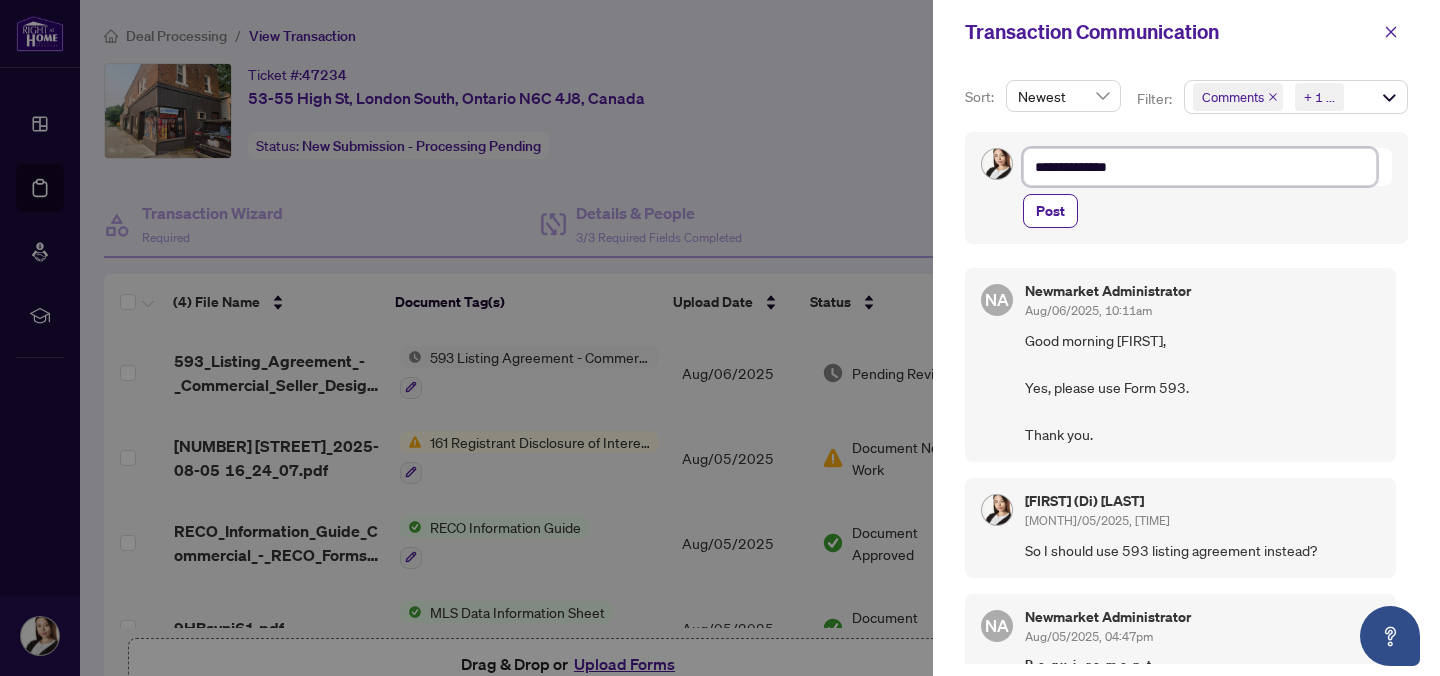 type on "**********" 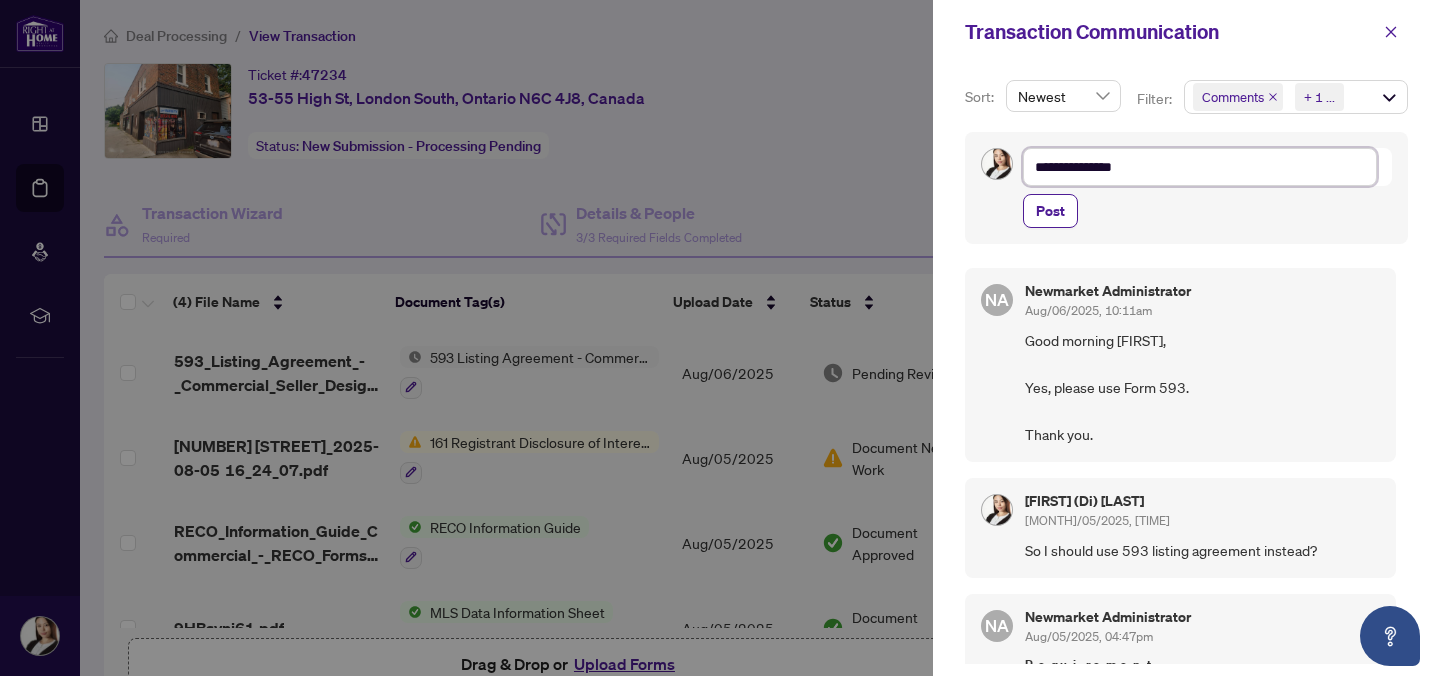 type on "**********" 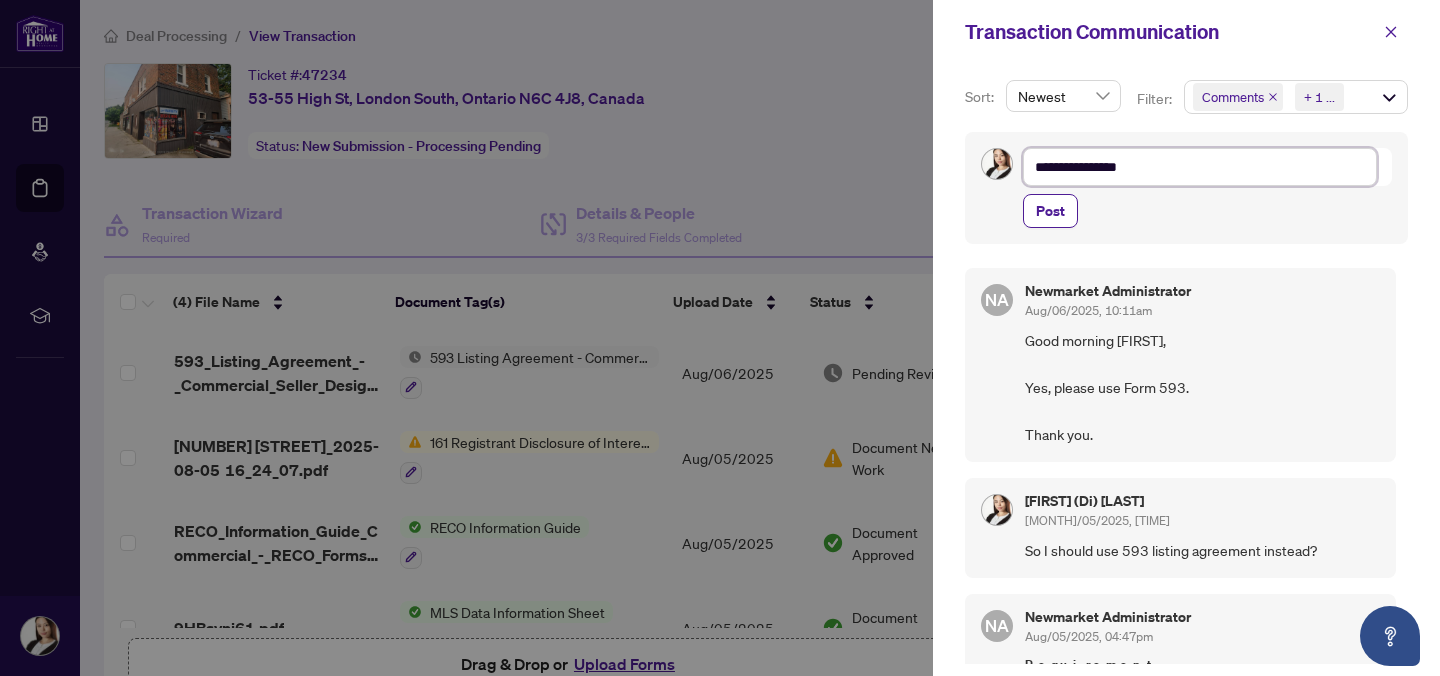 type on "**********" 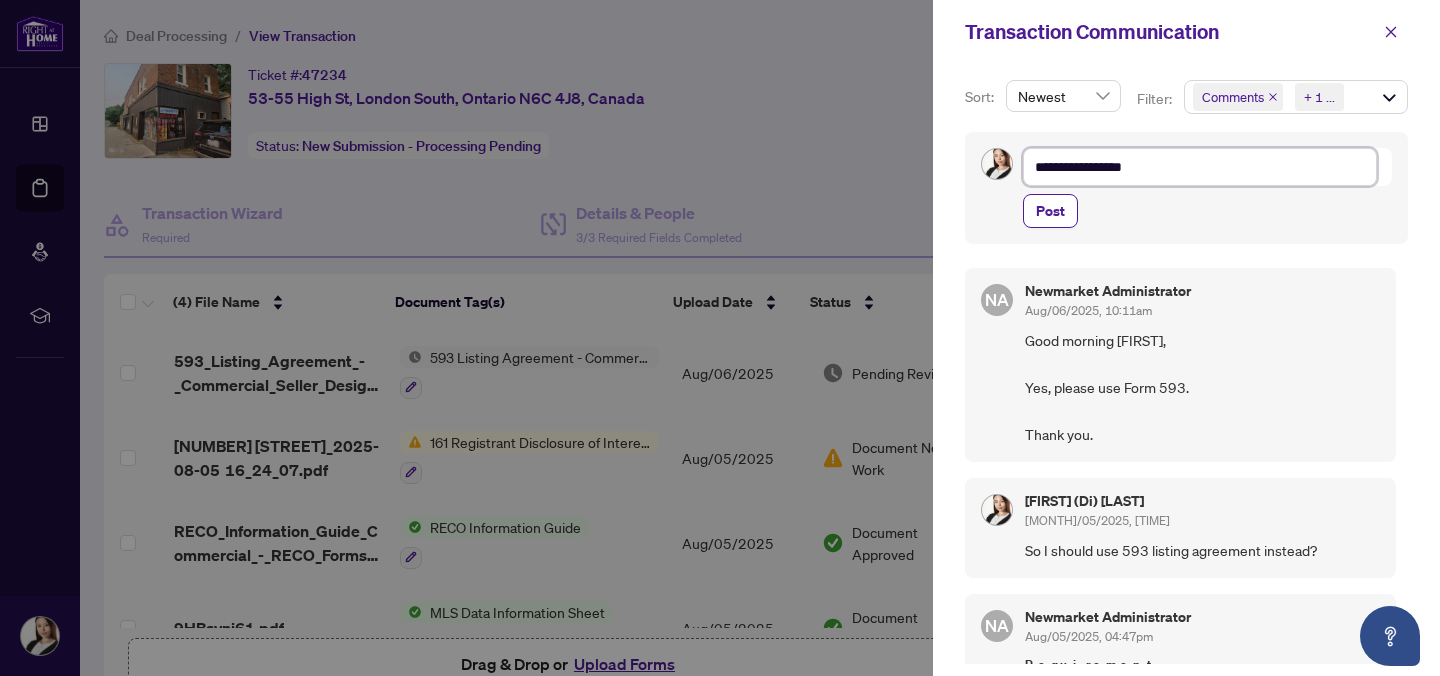 type on "**********" 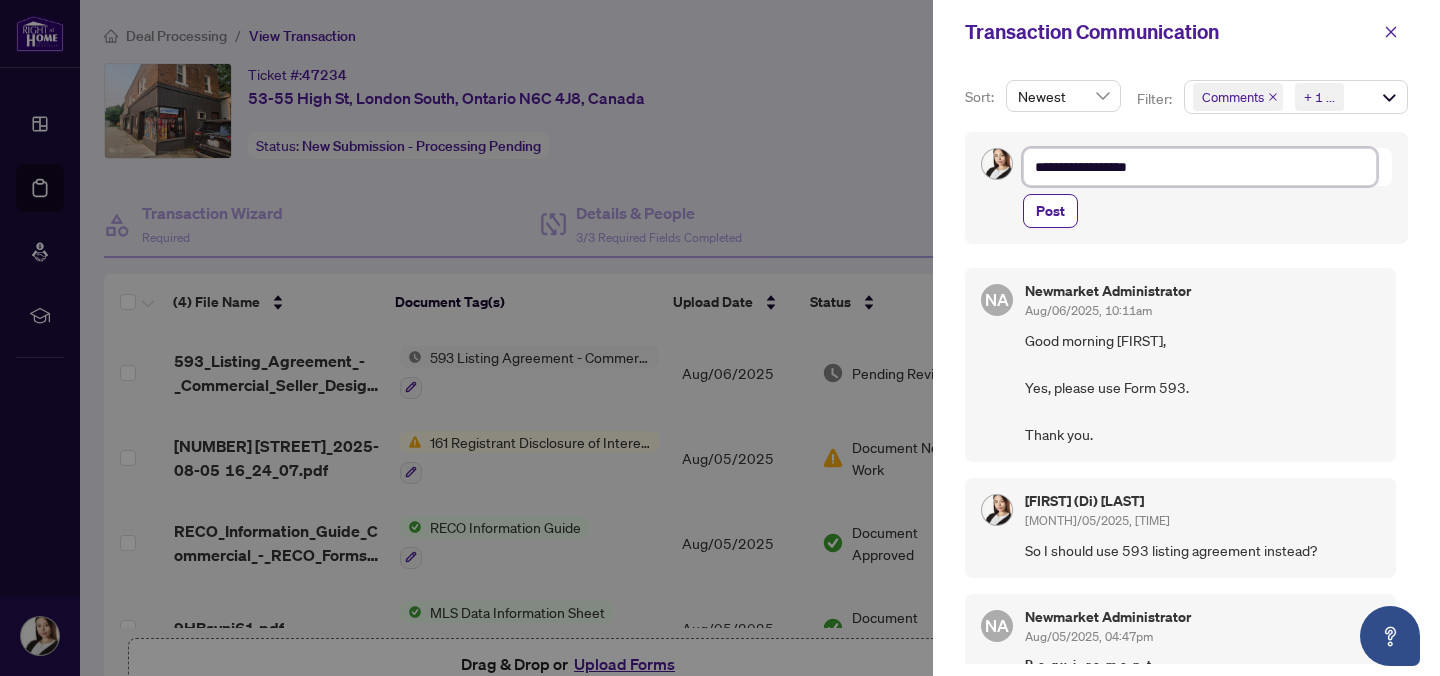 type on "**********" 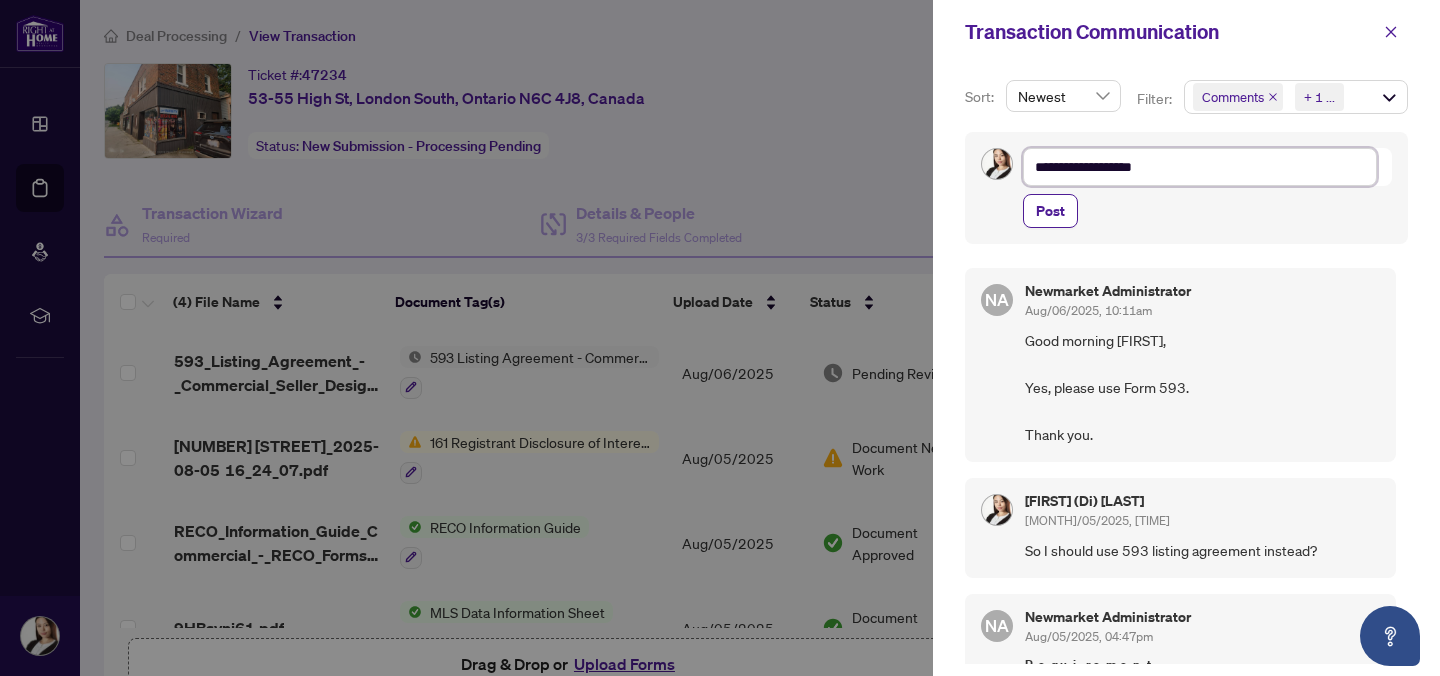 type on "**********" 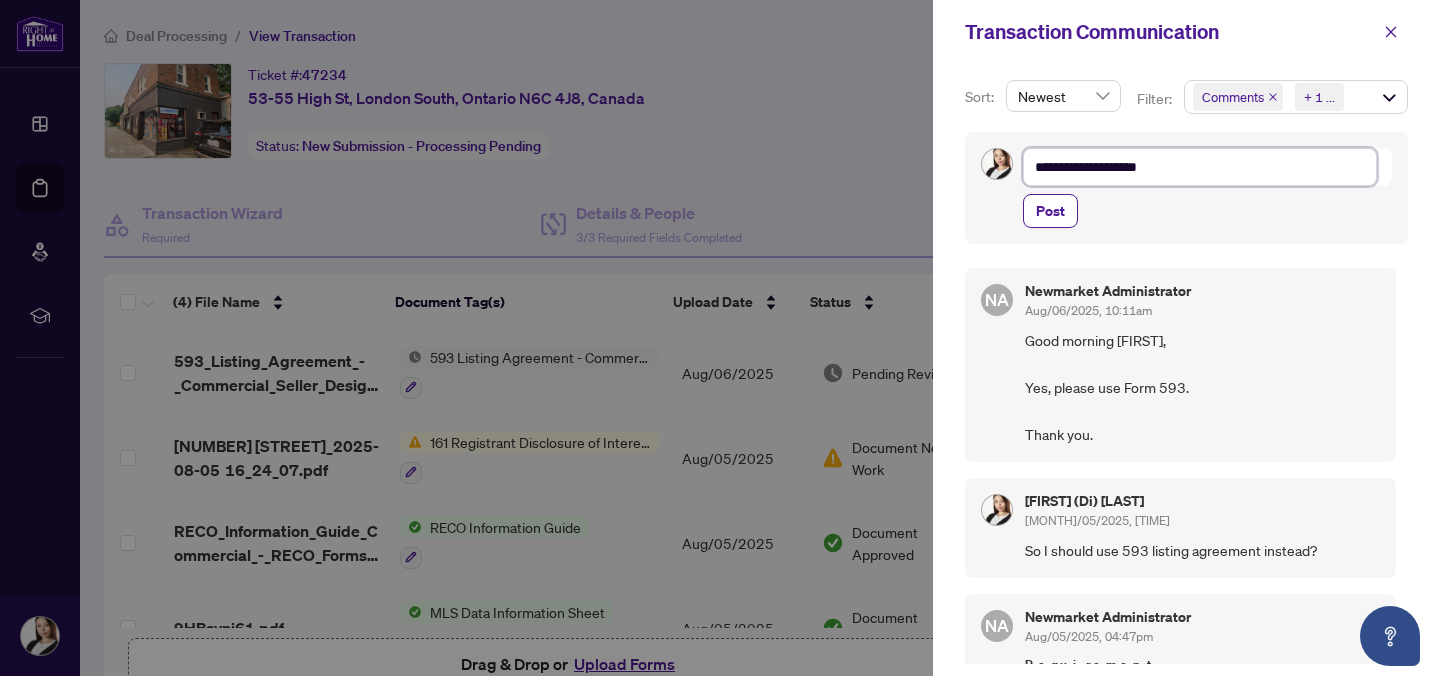 type on "**********" 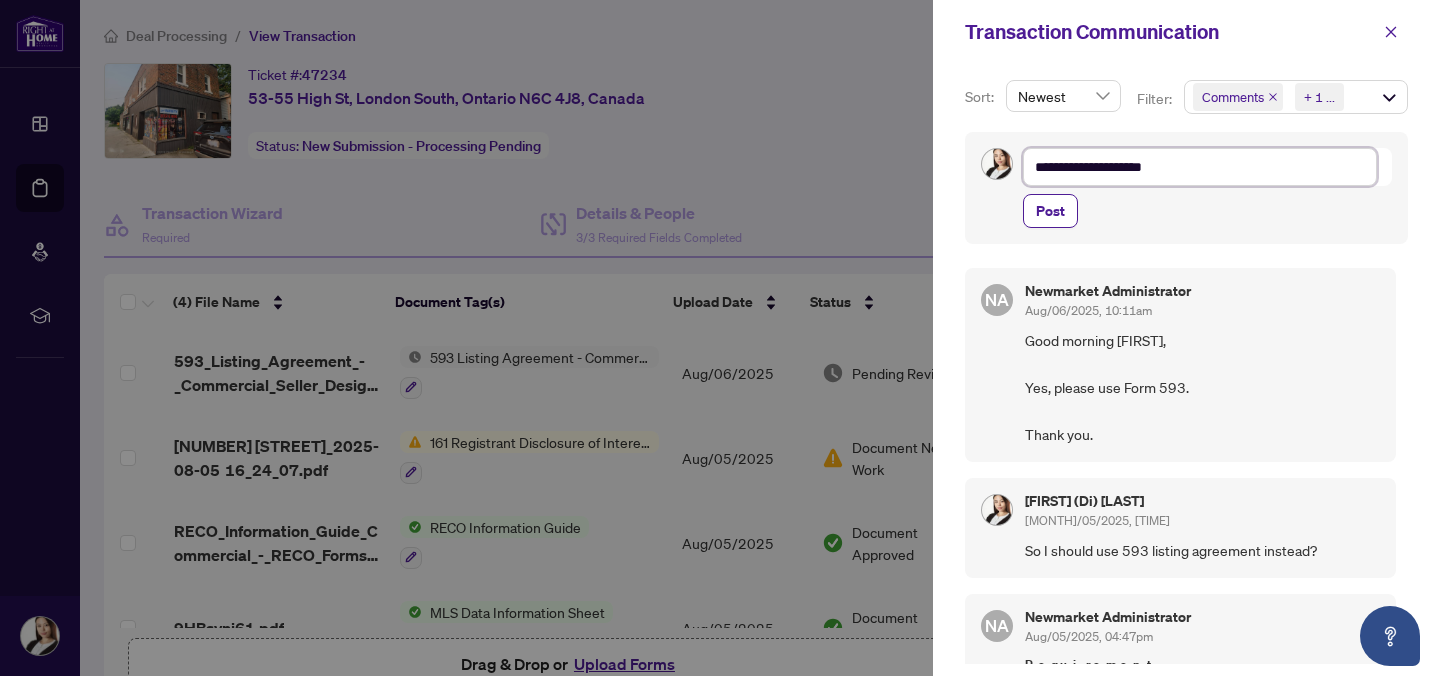 type on "**********" 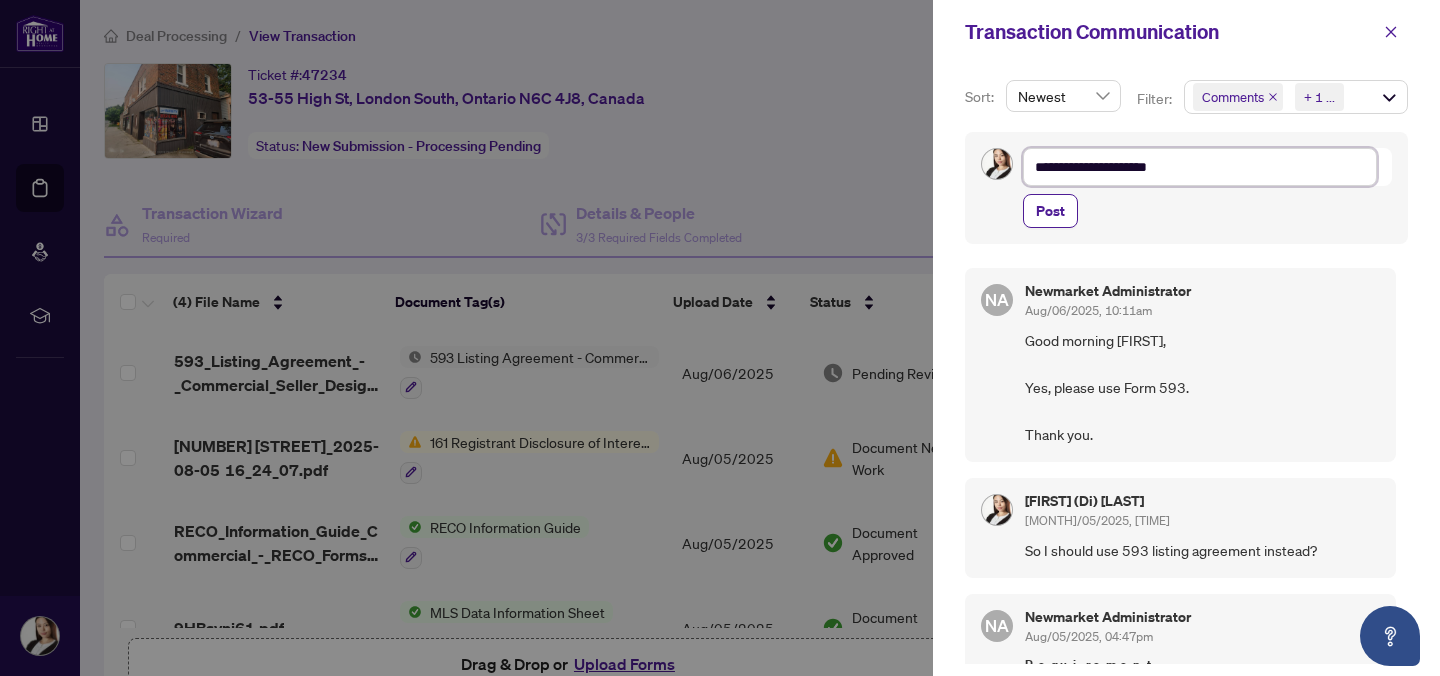 type on "**********" 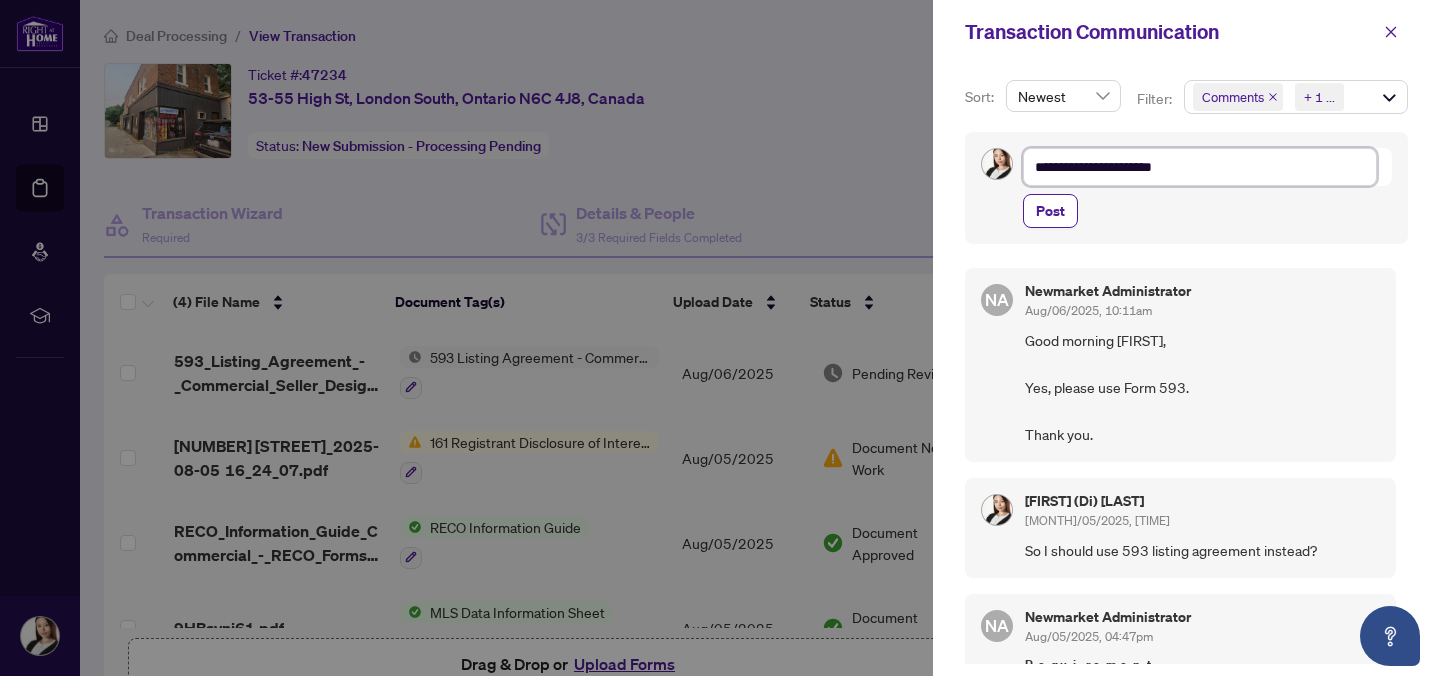 type on "**********" 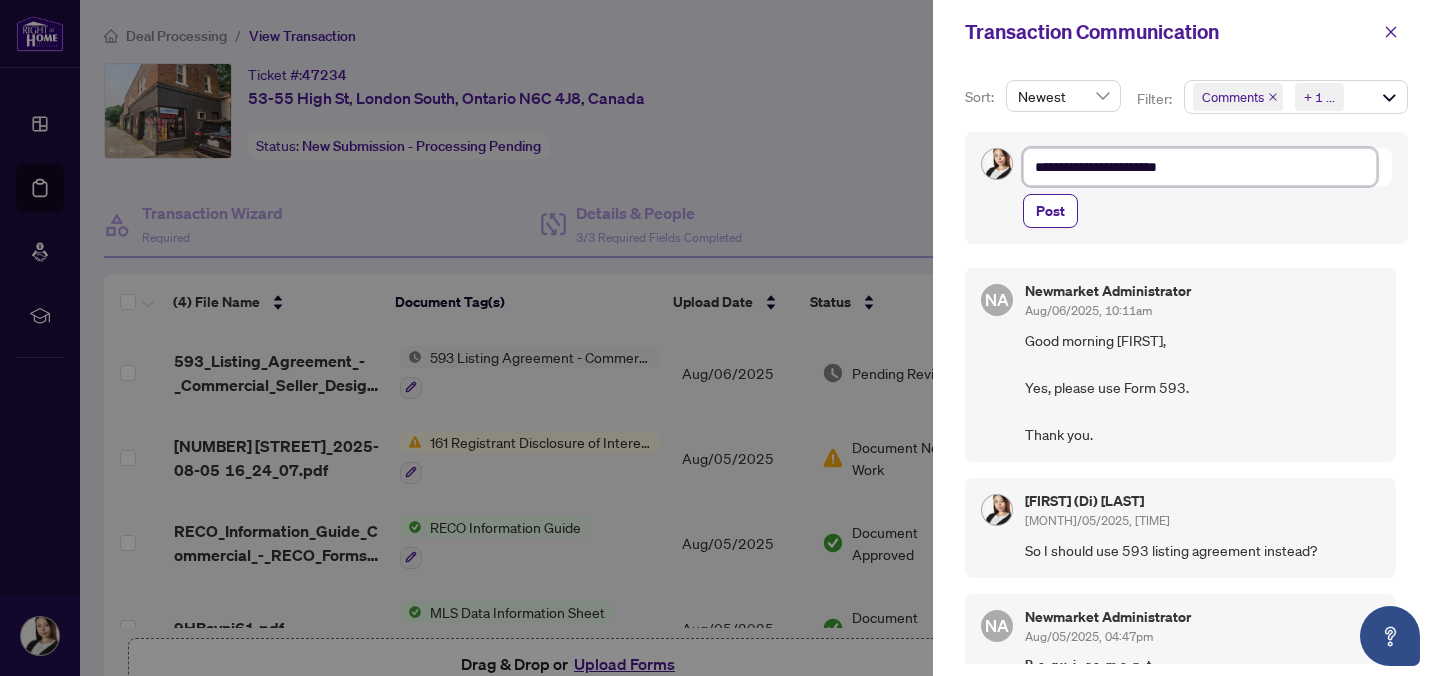type on "**********" 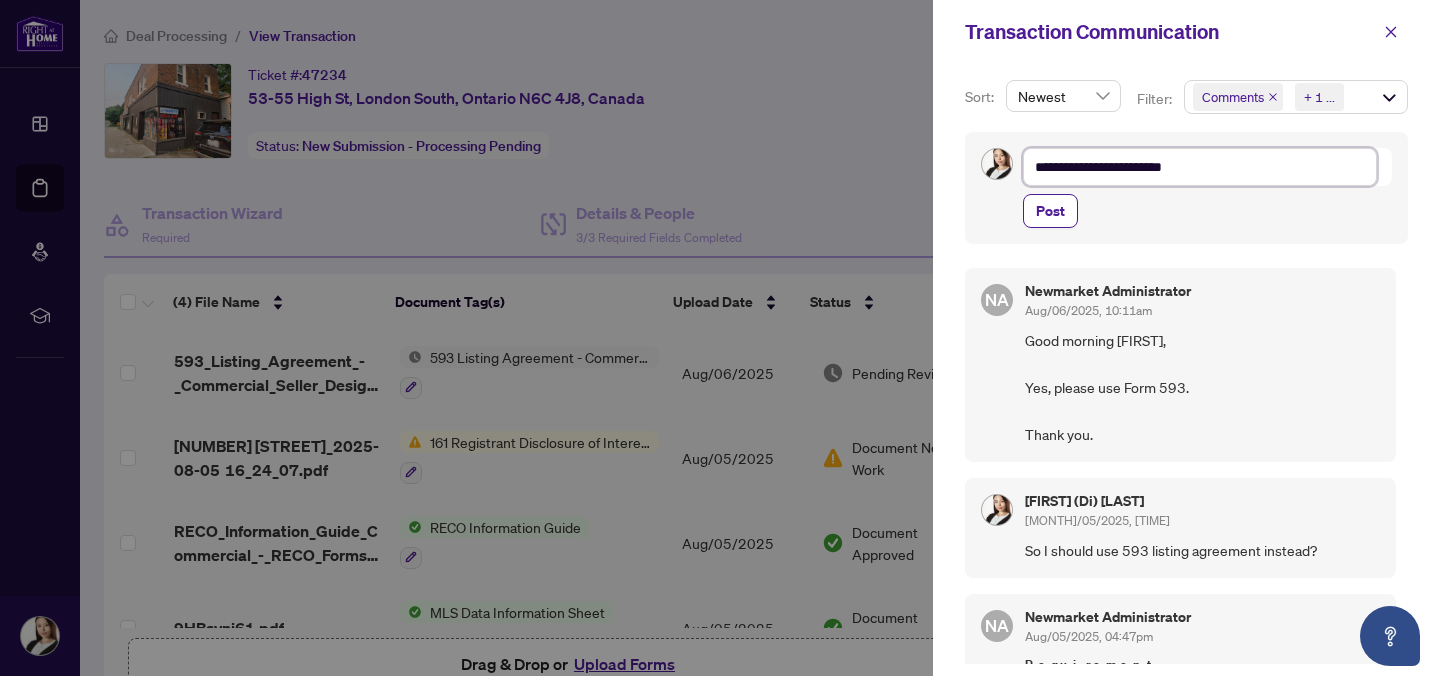 type on "**********" 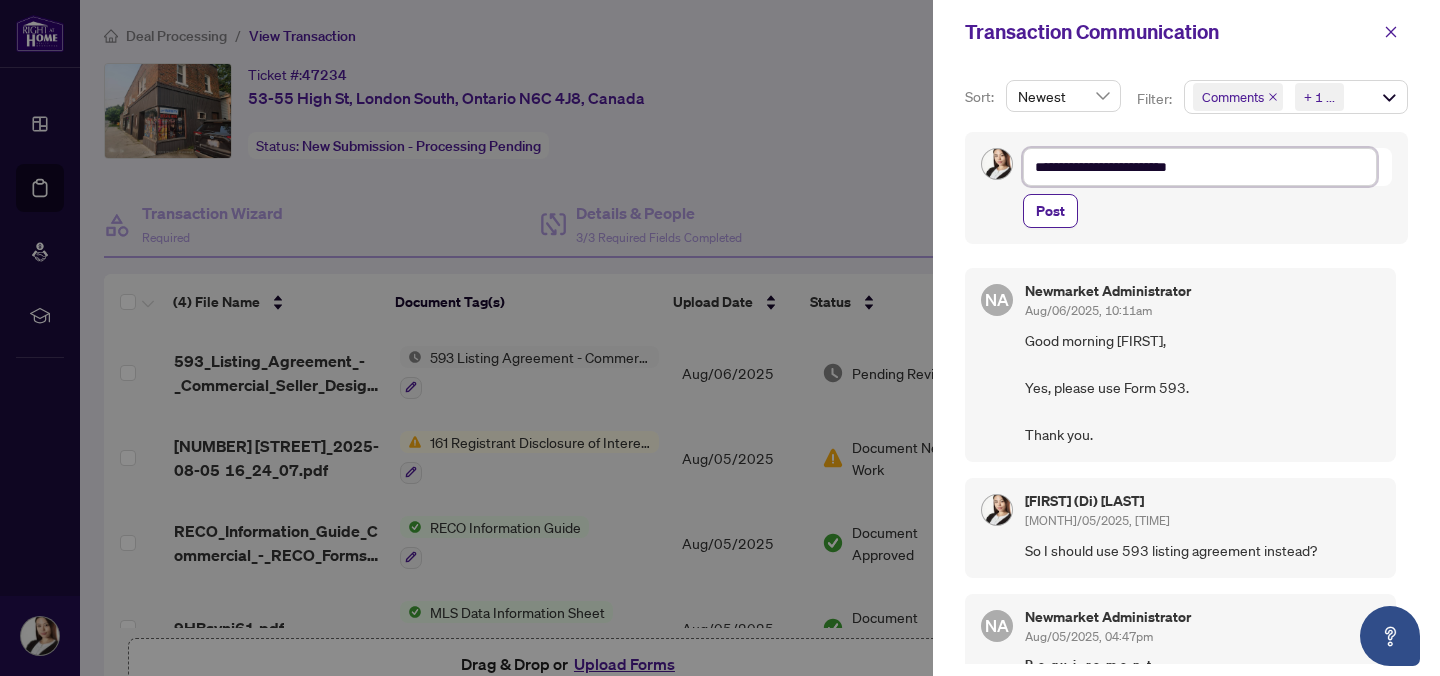 type on "**********" 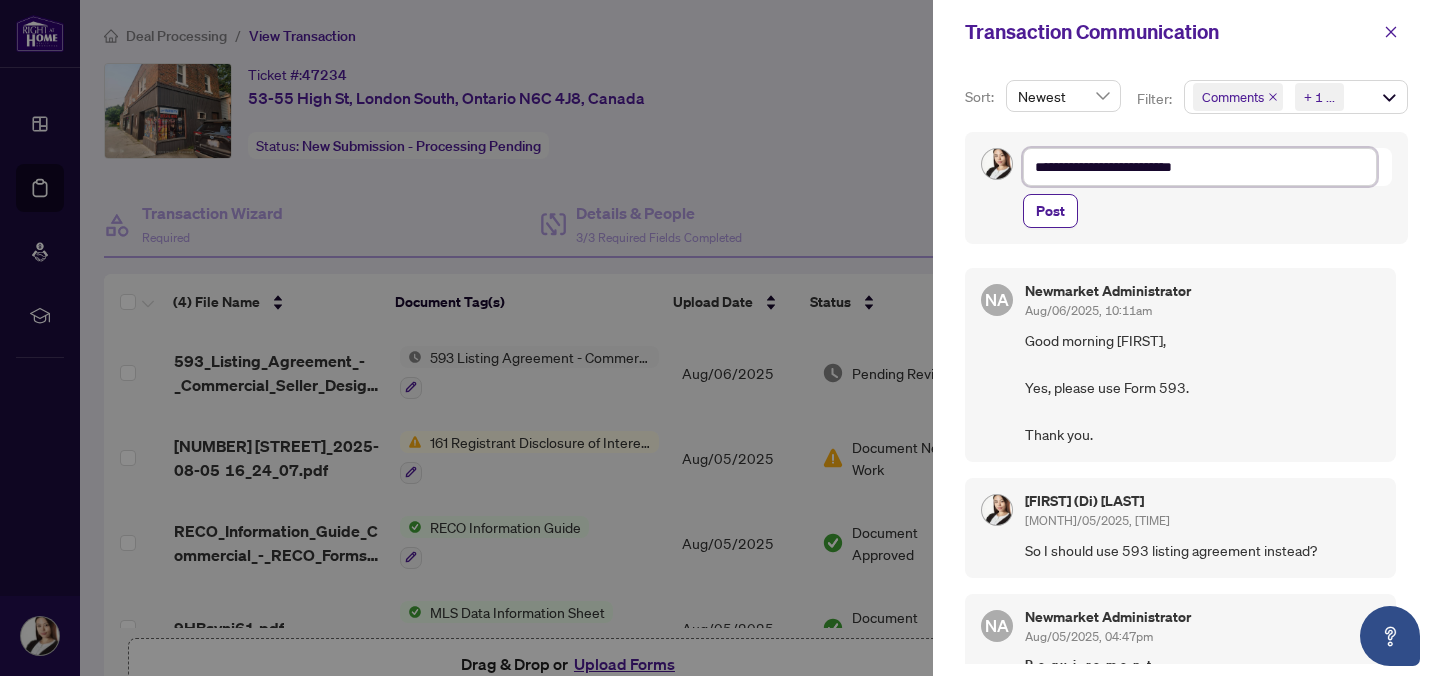type on "**********" 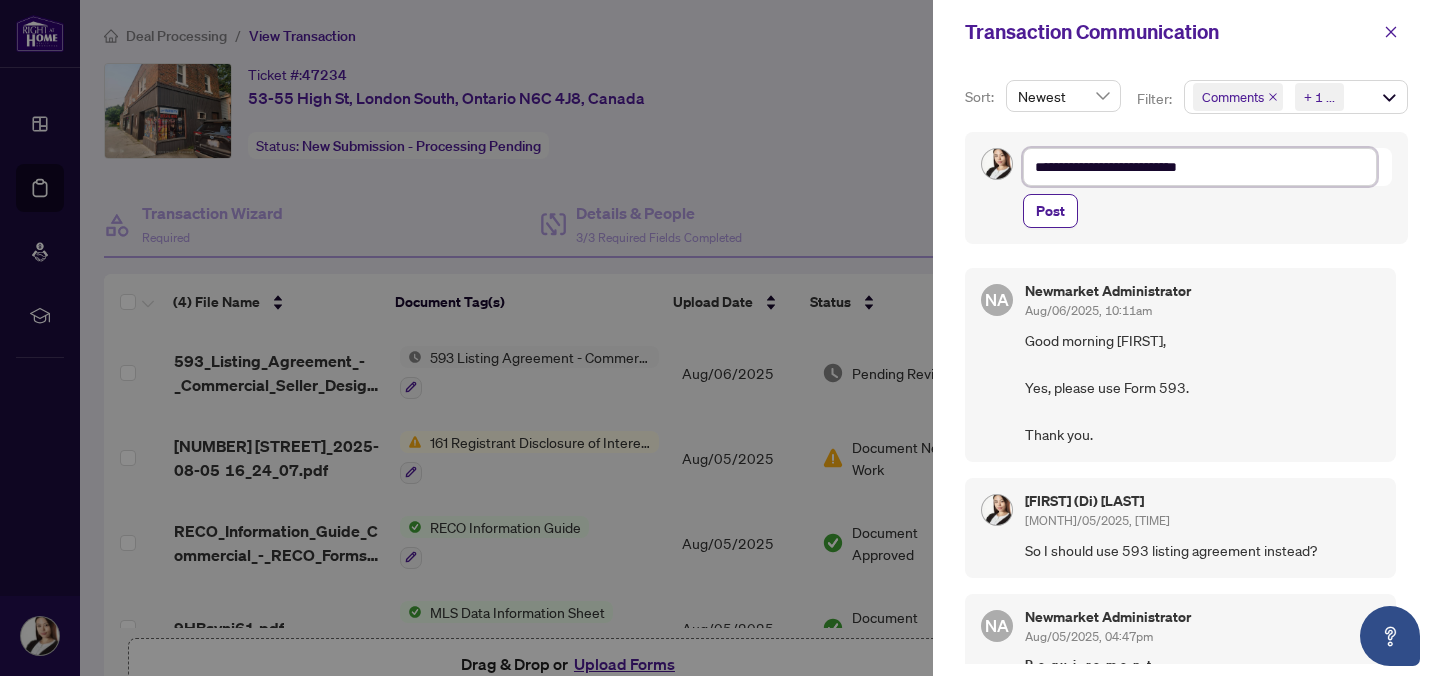 type on "**********" 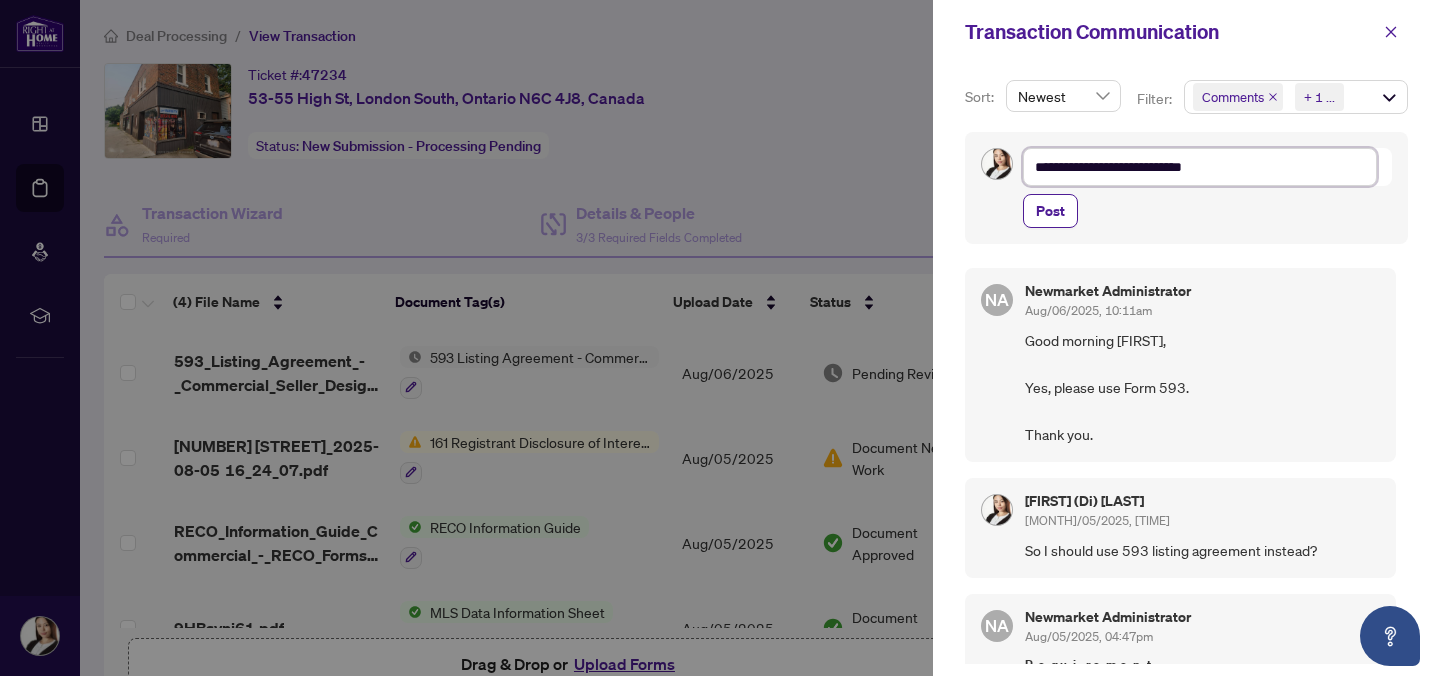 type on "**********" 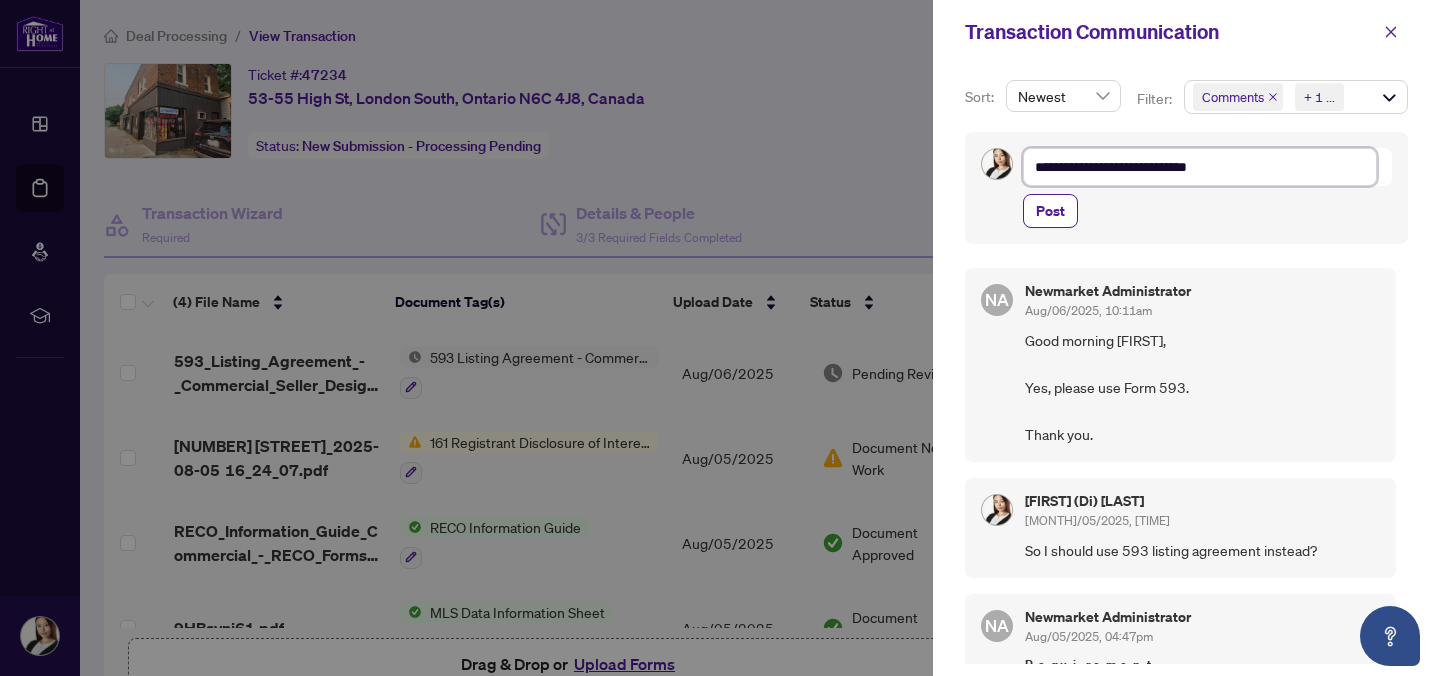 type on "**********" 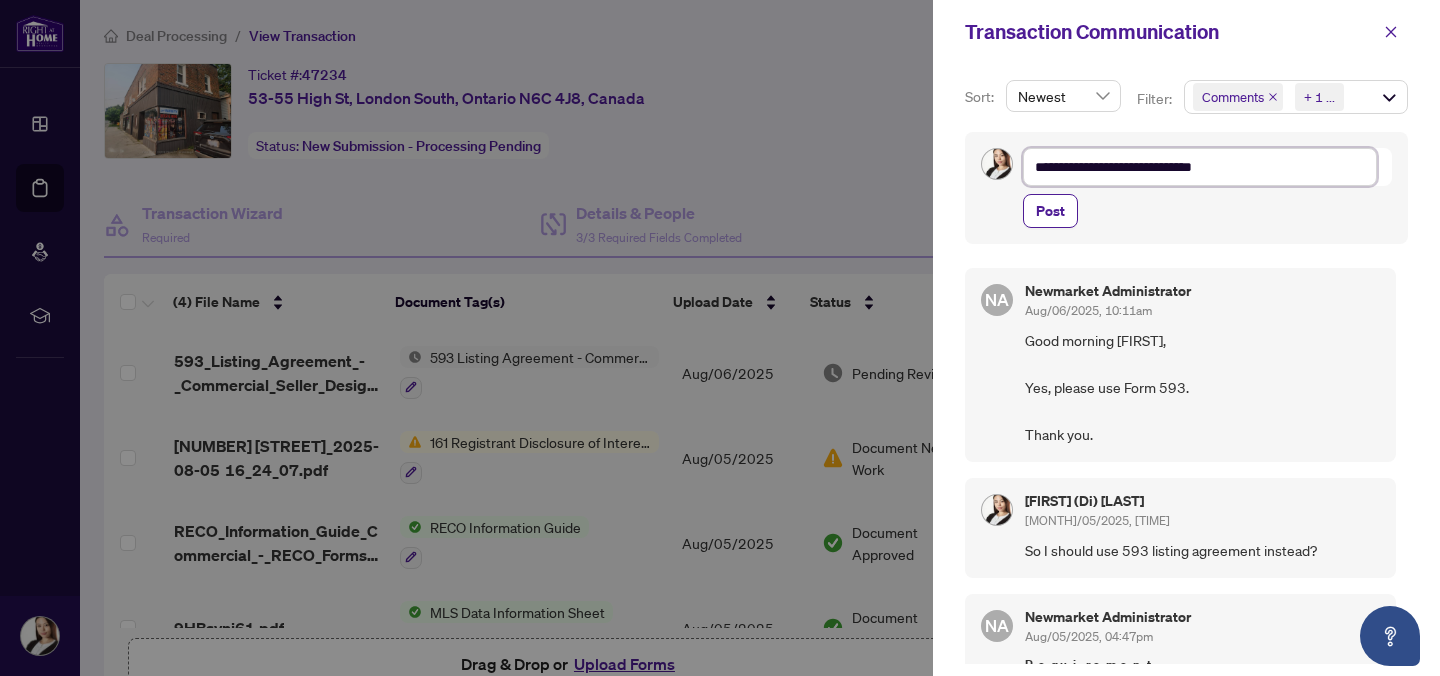 type on "**********" 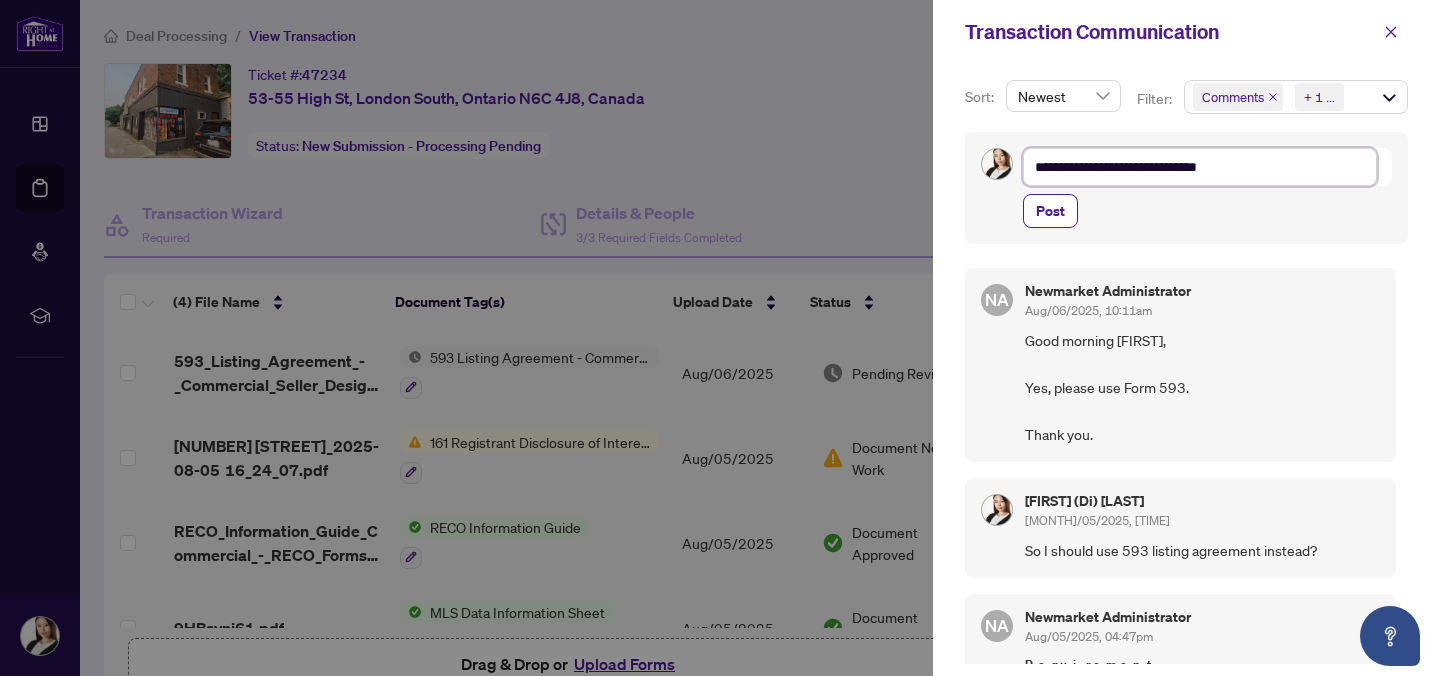 type on "**********" 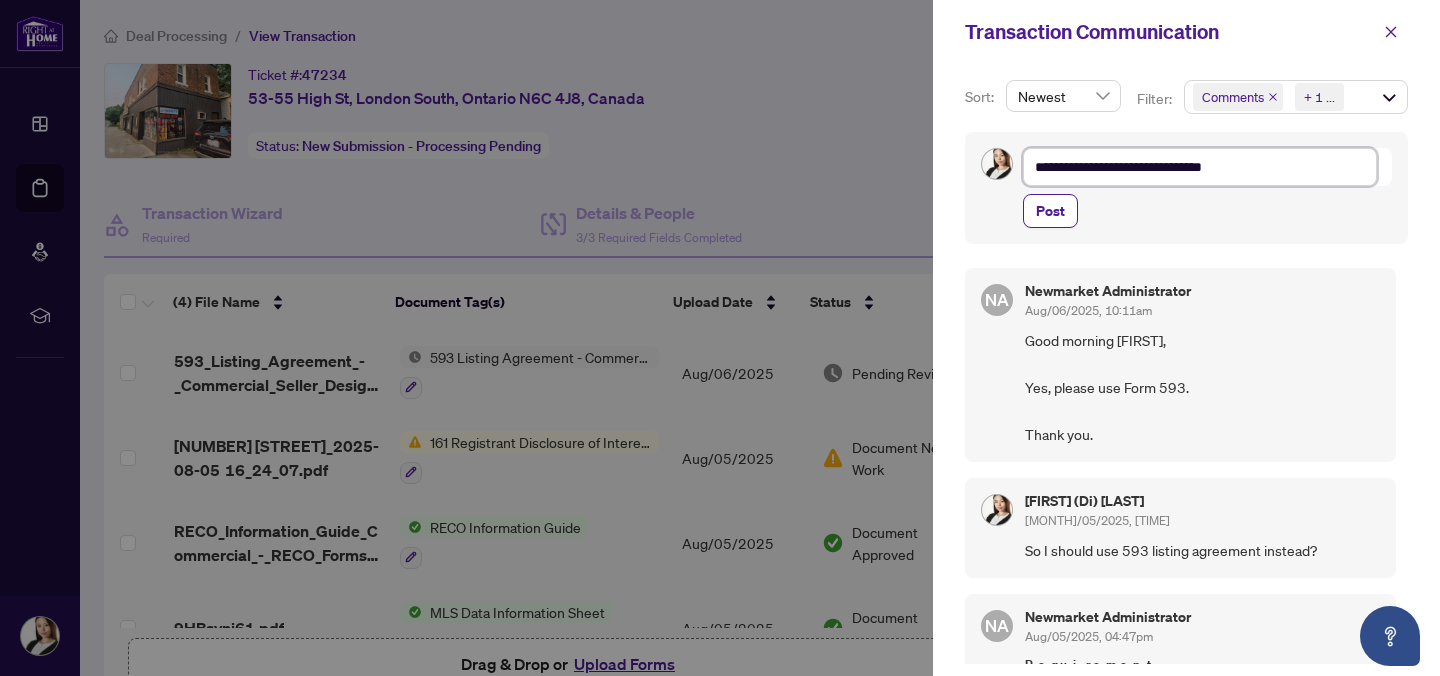 type on "**********" 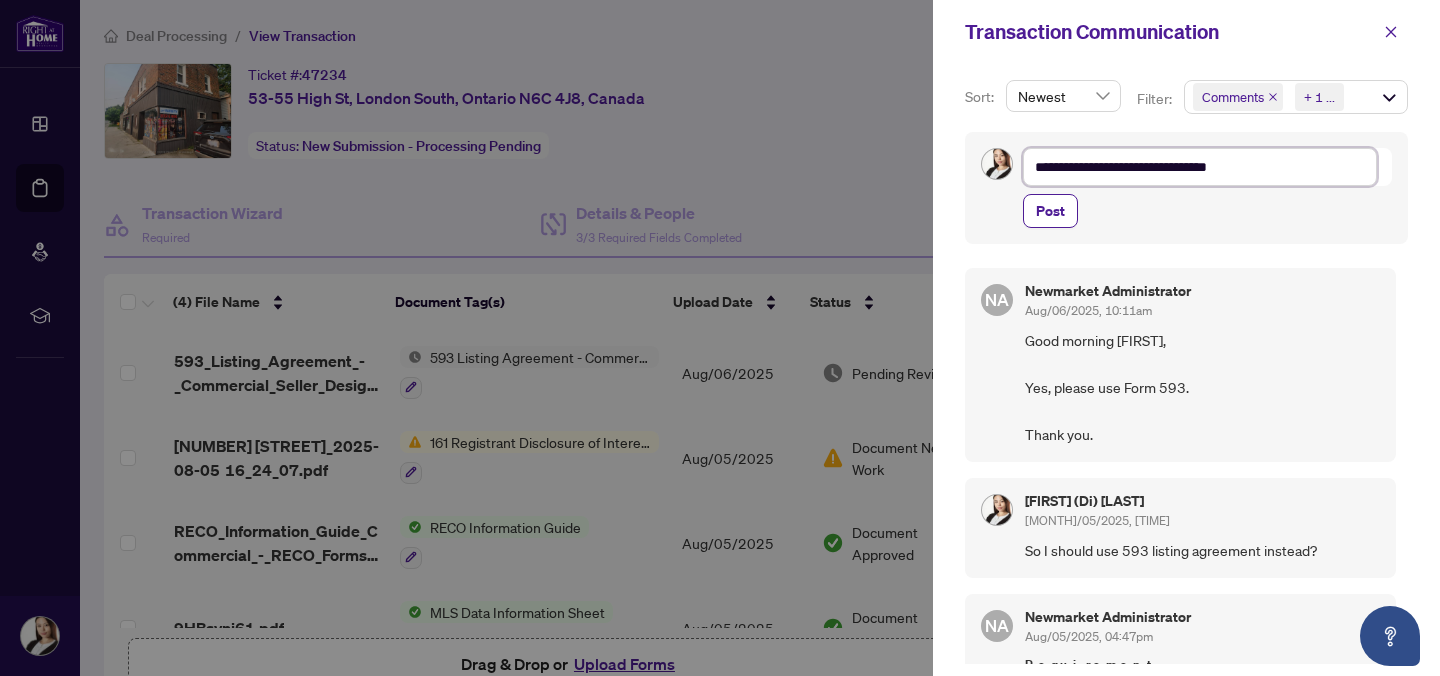 type on "**********" 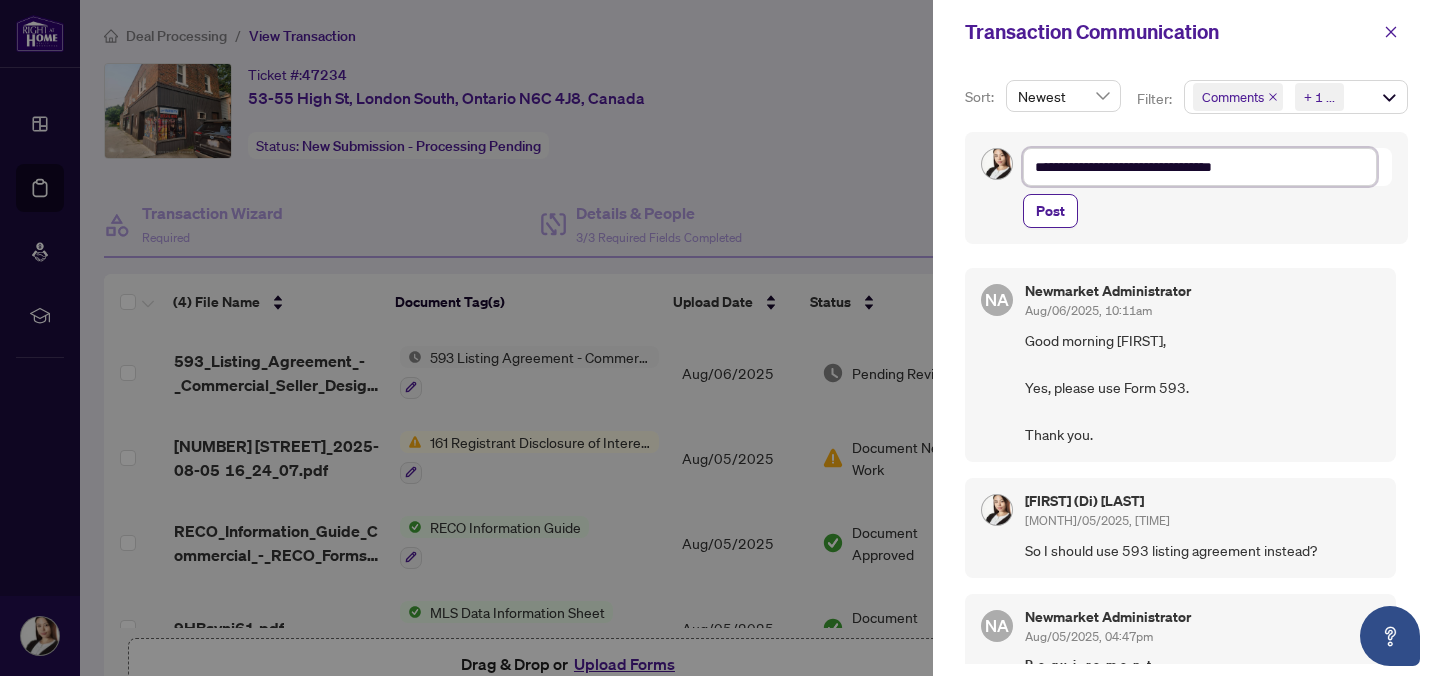 type on "**********" 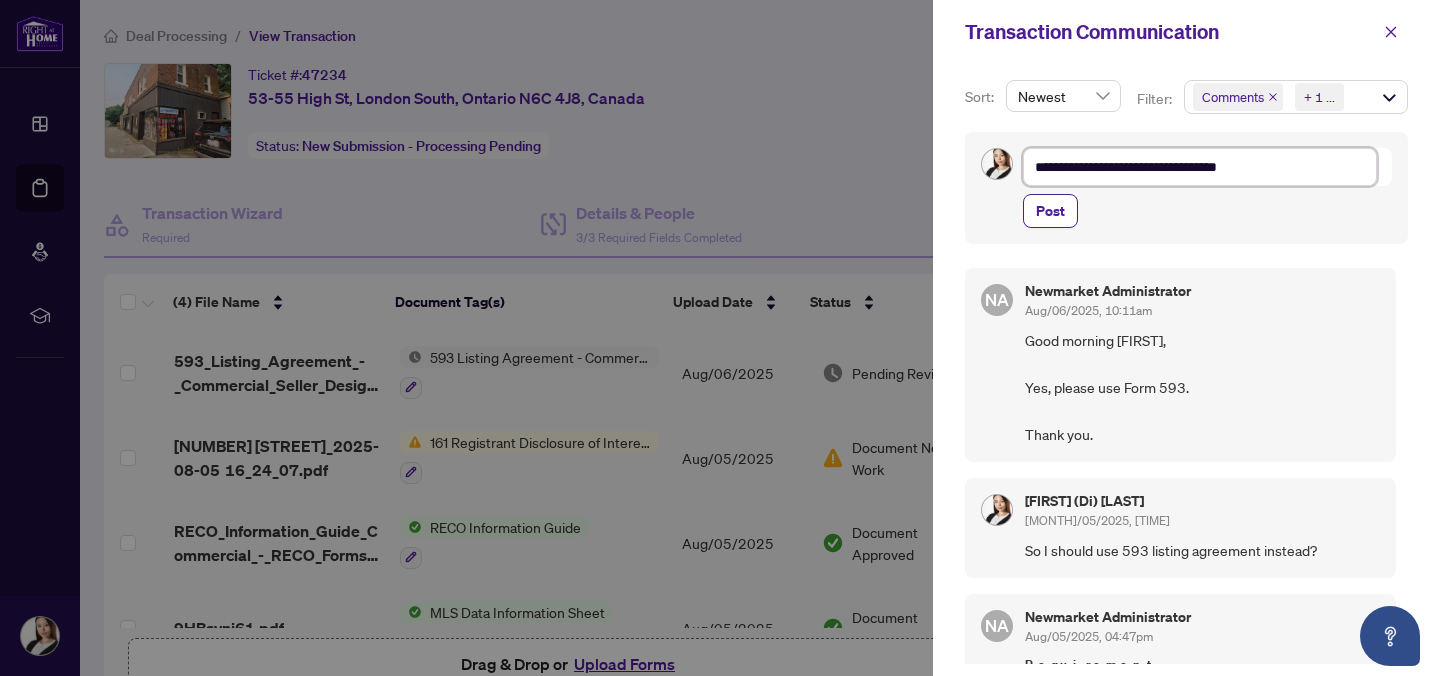 type on "**********" 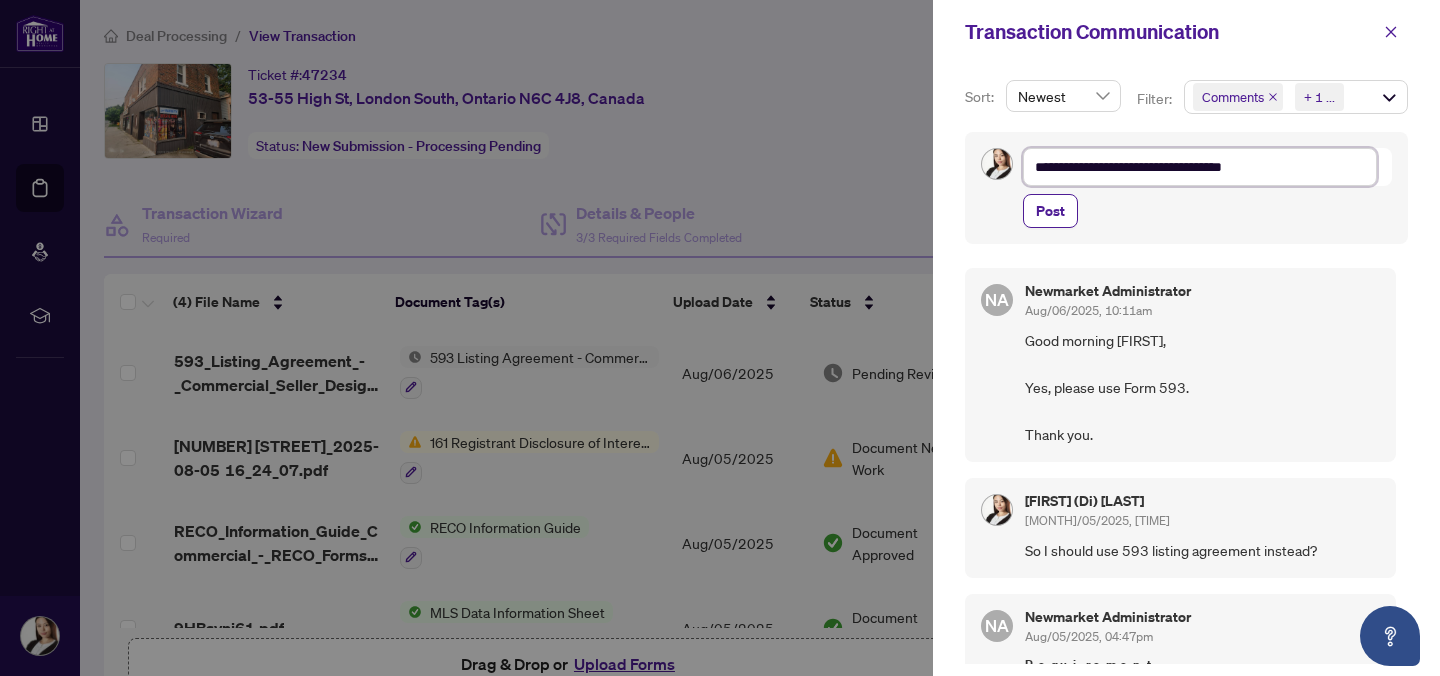 type on "**********" 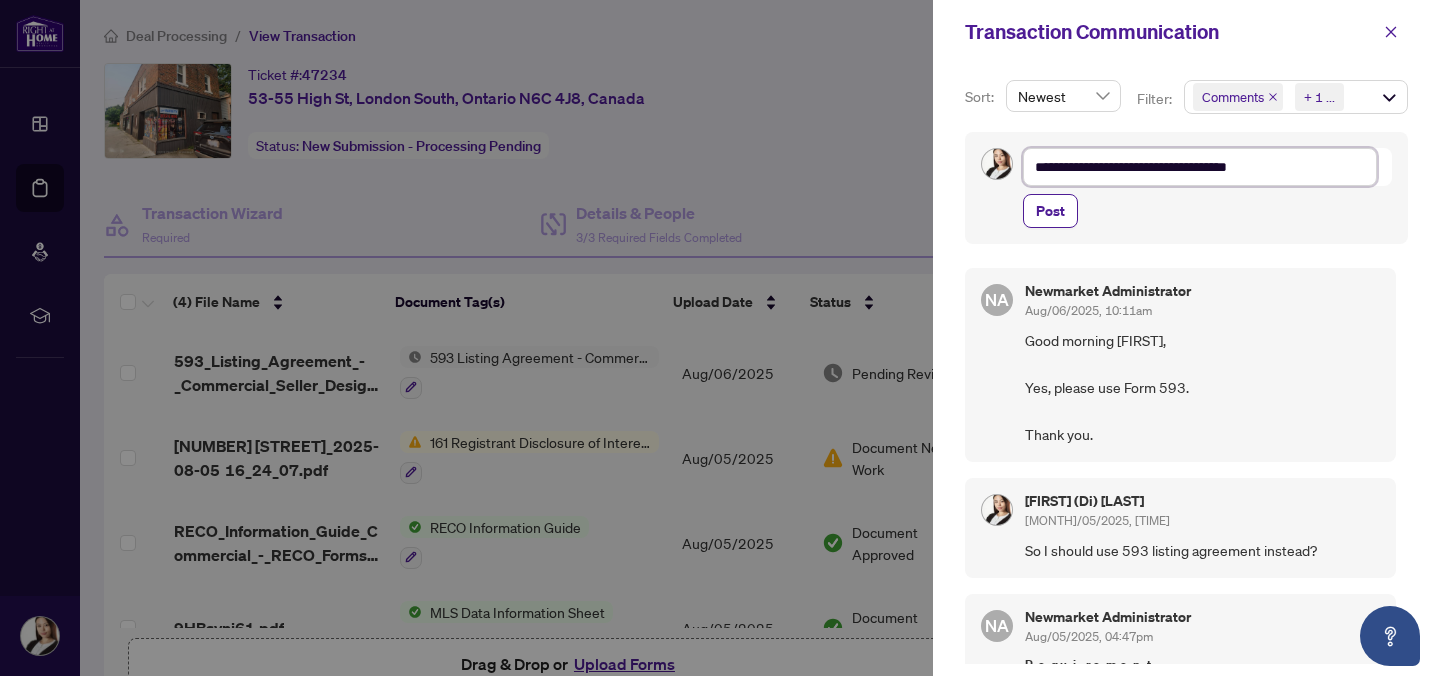 type on "**********" 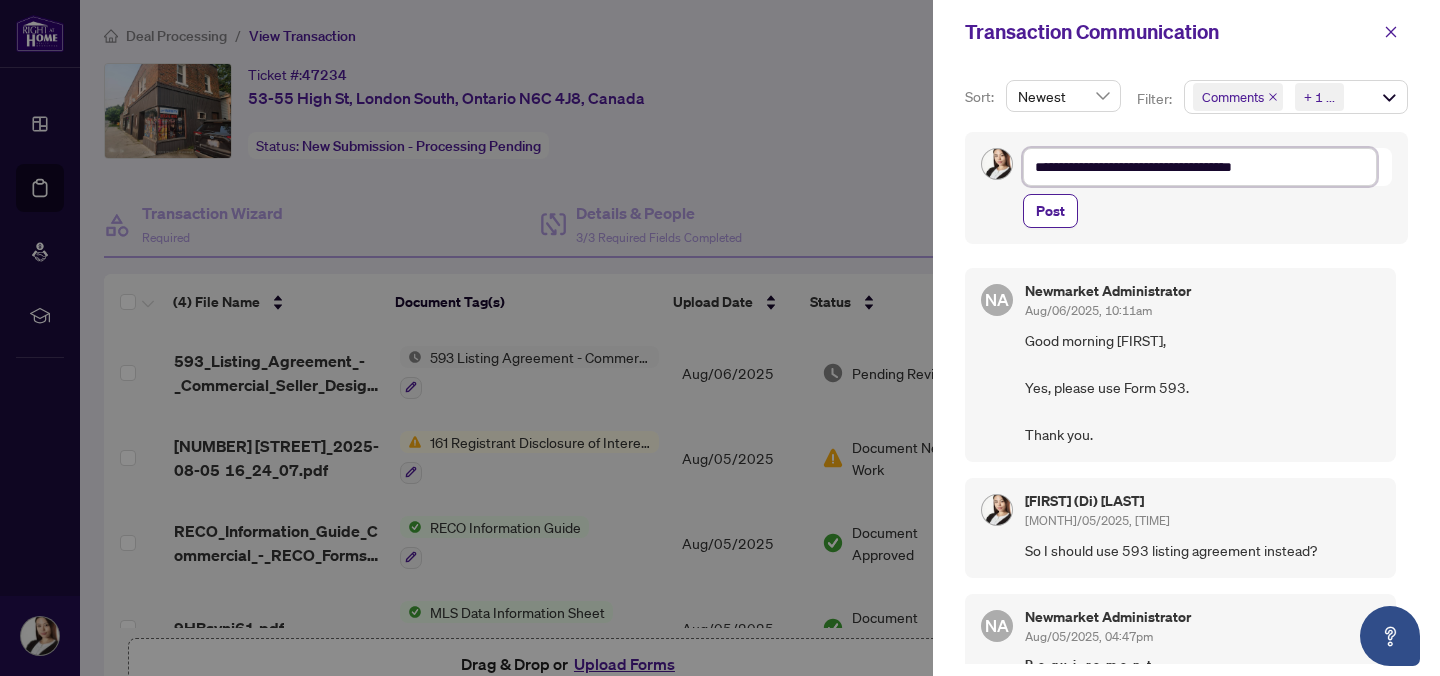 type on "**********" 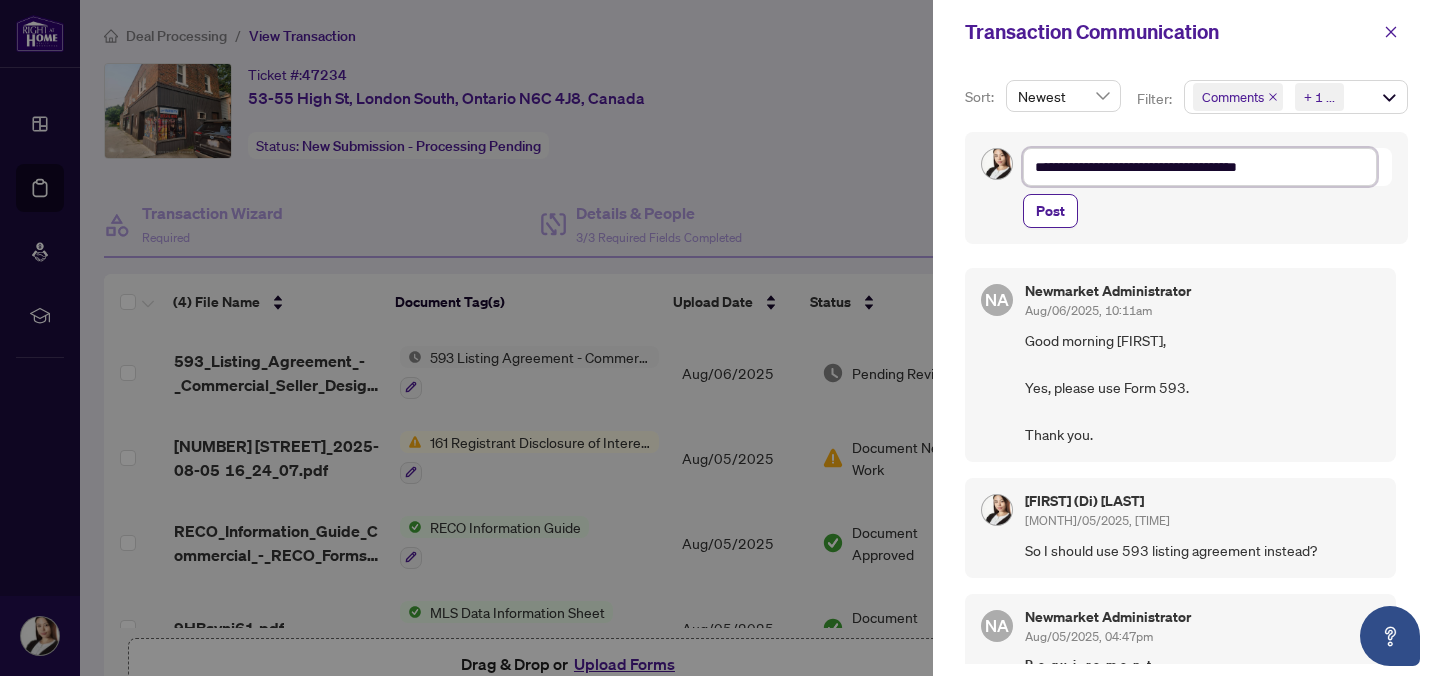 type on "**********" 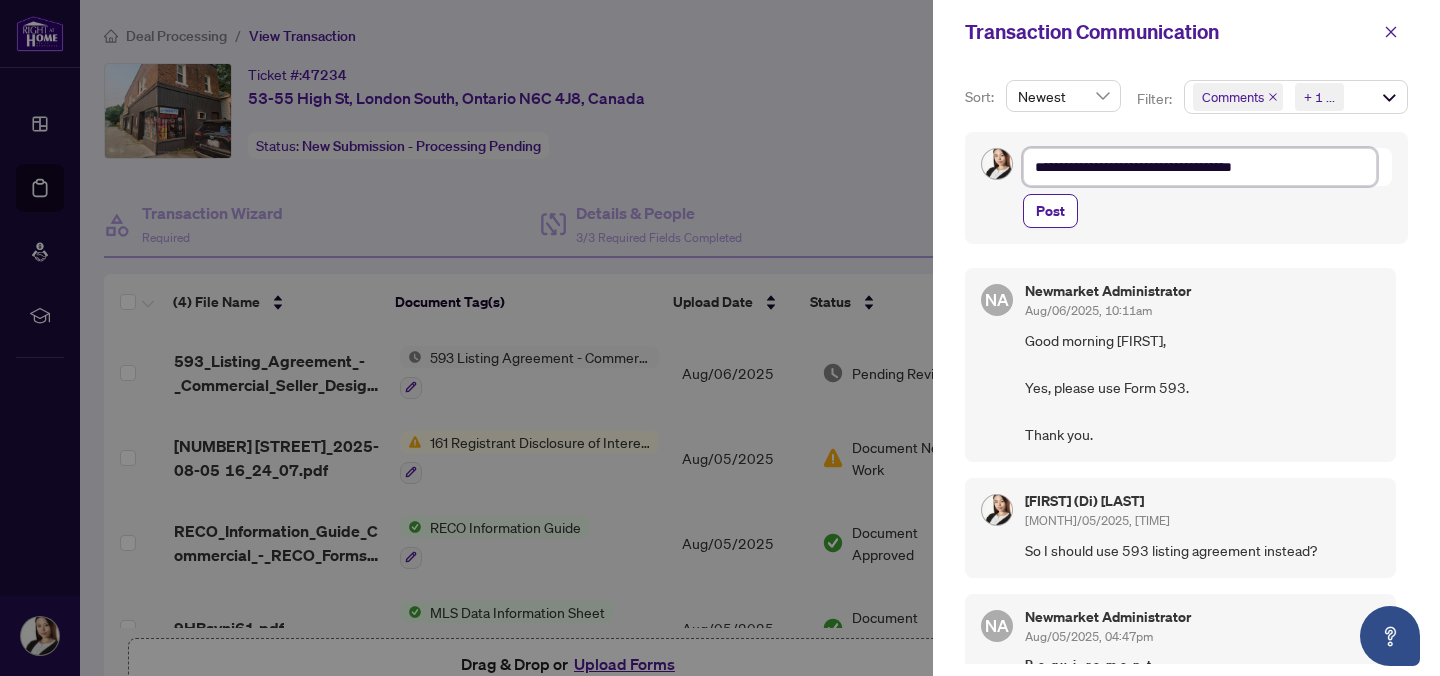 type on "**********" 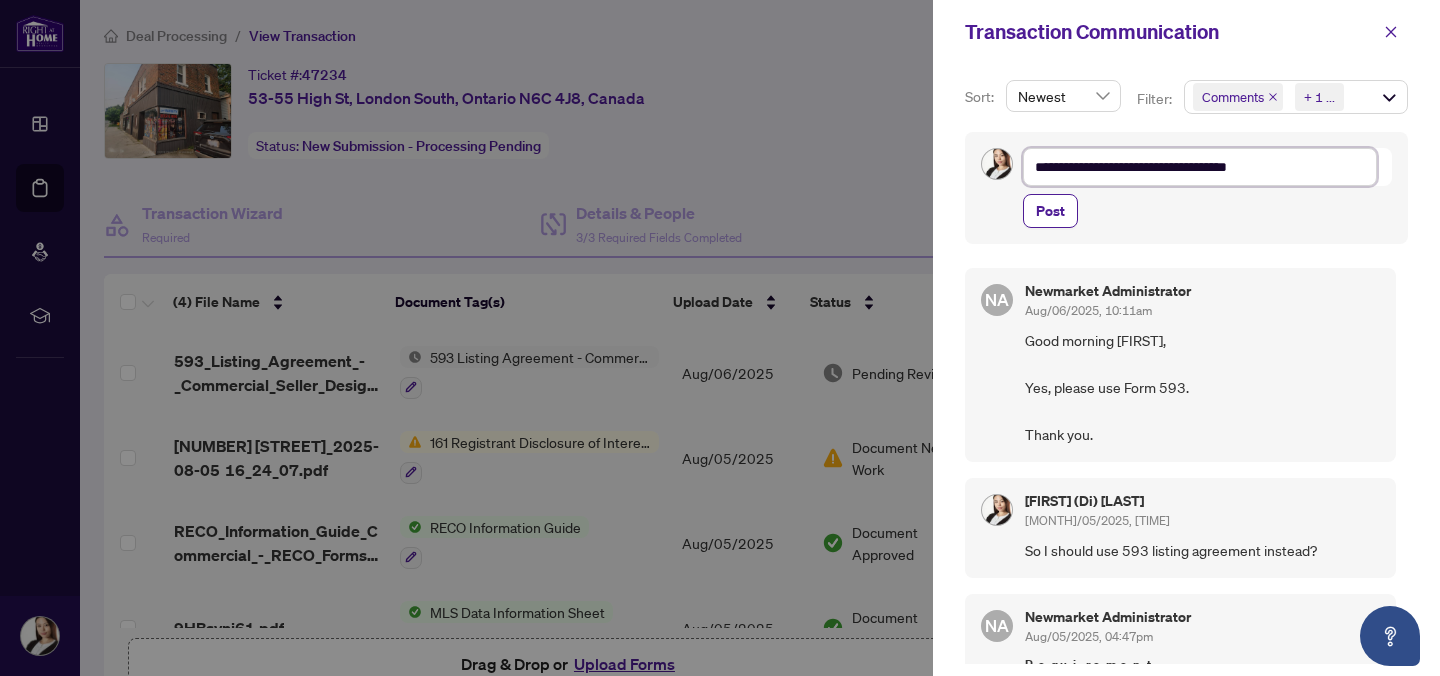 type on "**********" 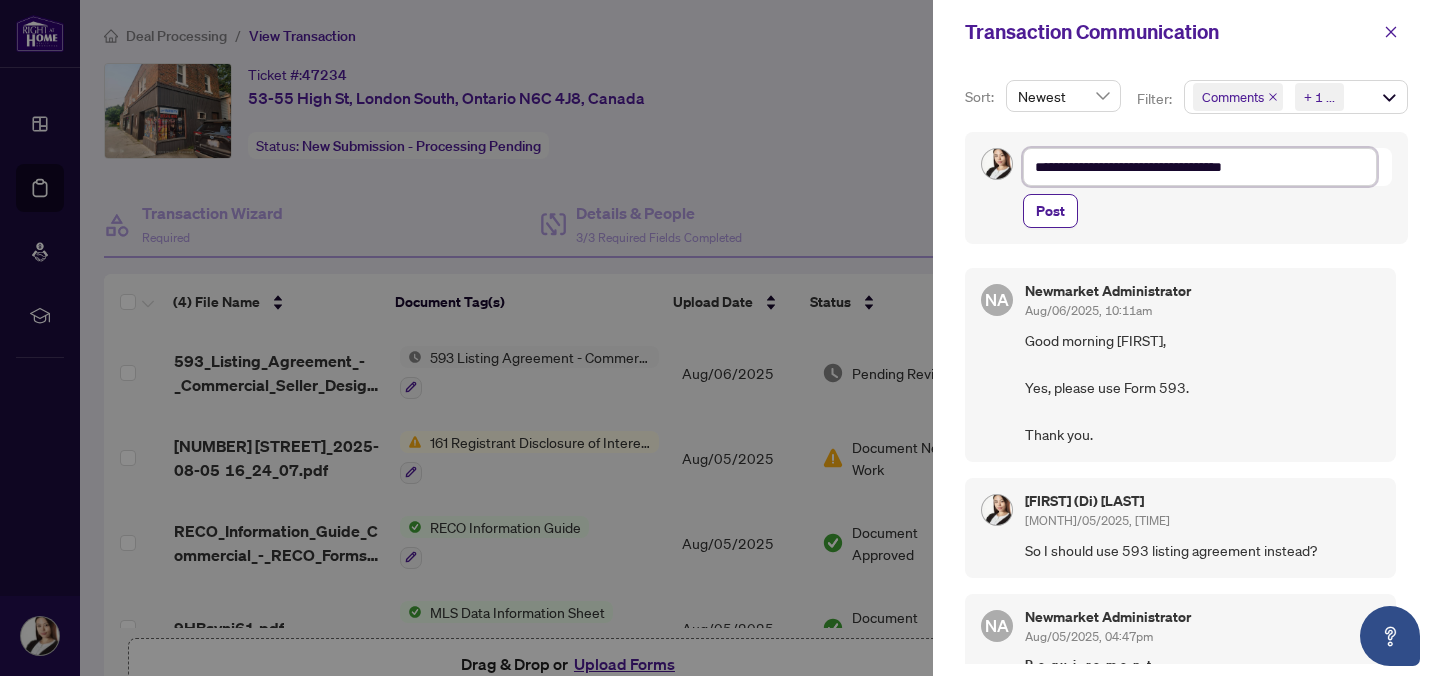 type on "**********" 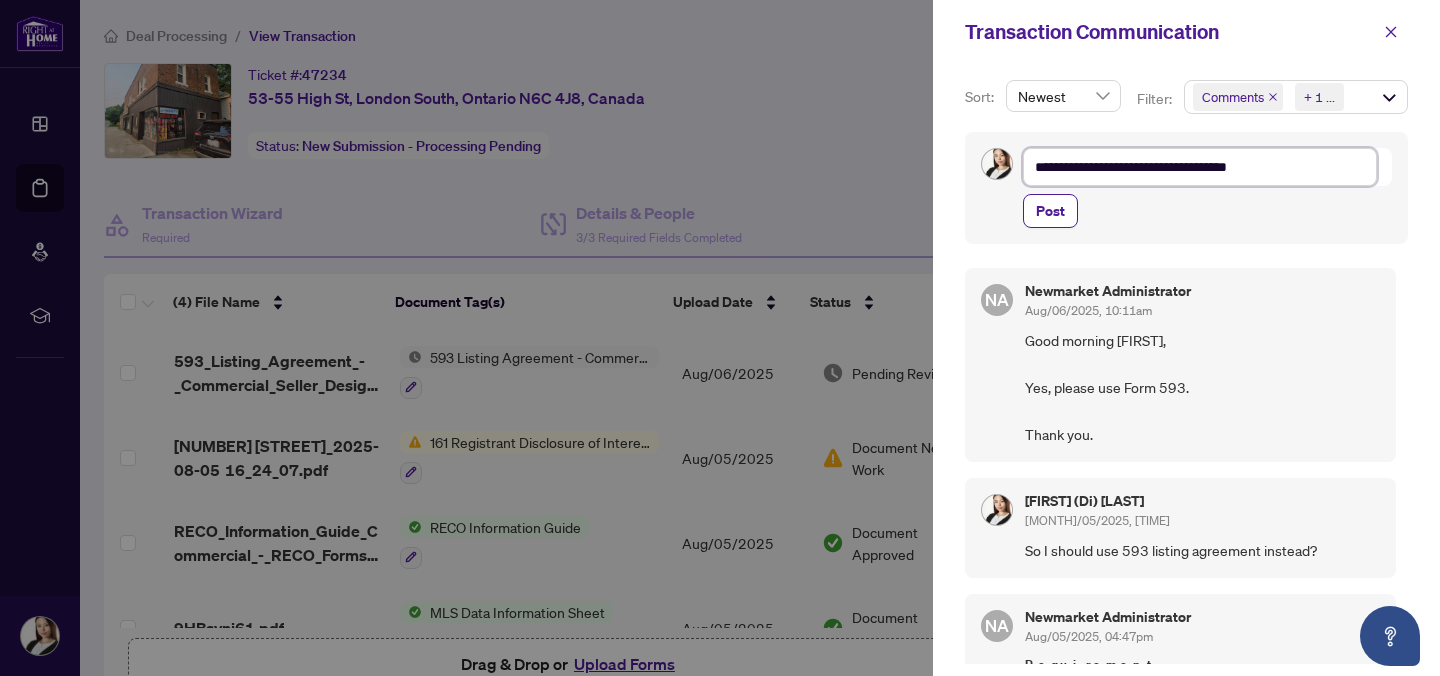 type on "**********" 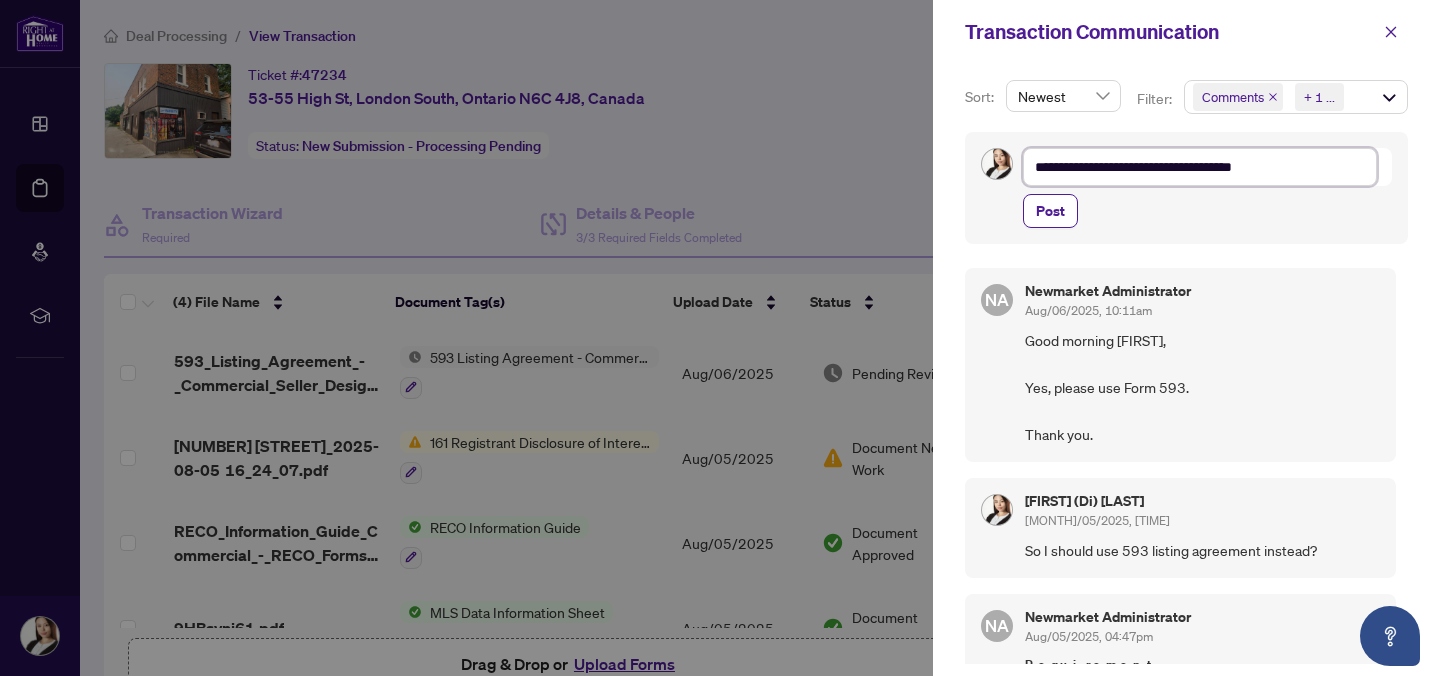 type on "**********" 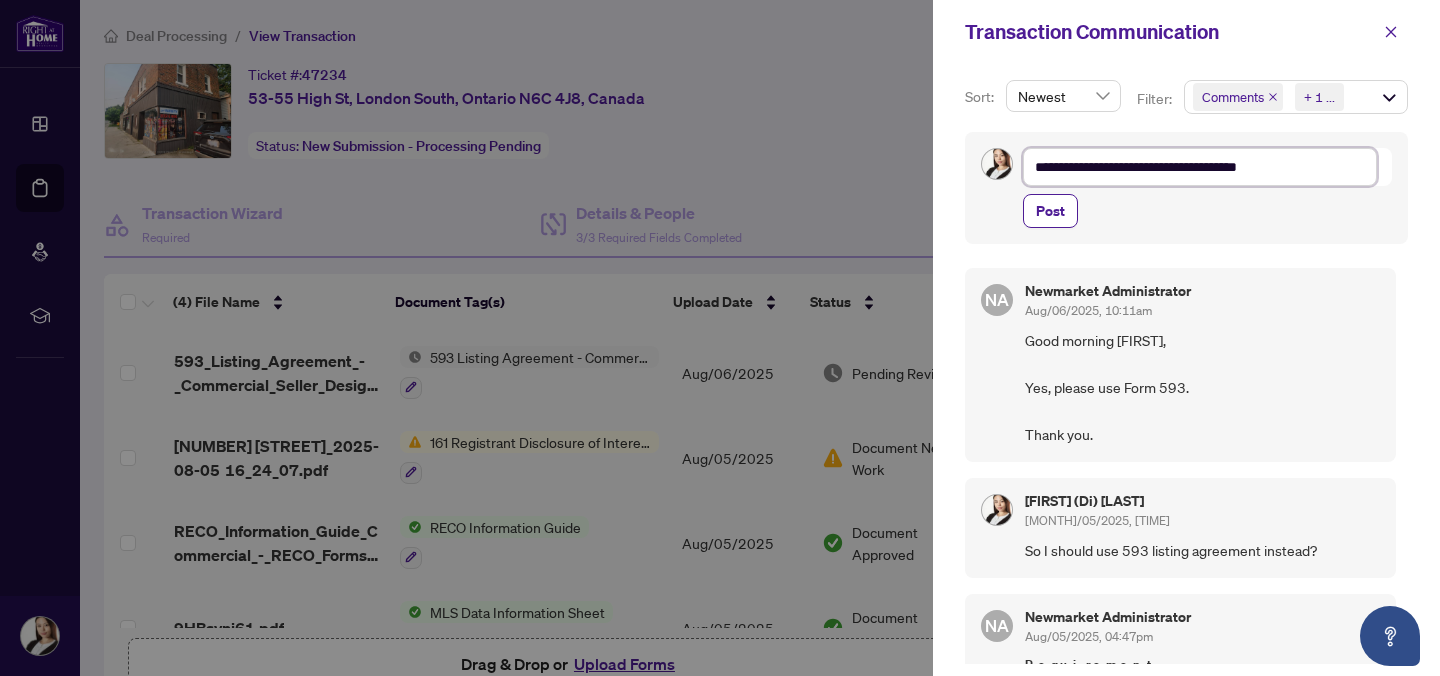type on "**********" 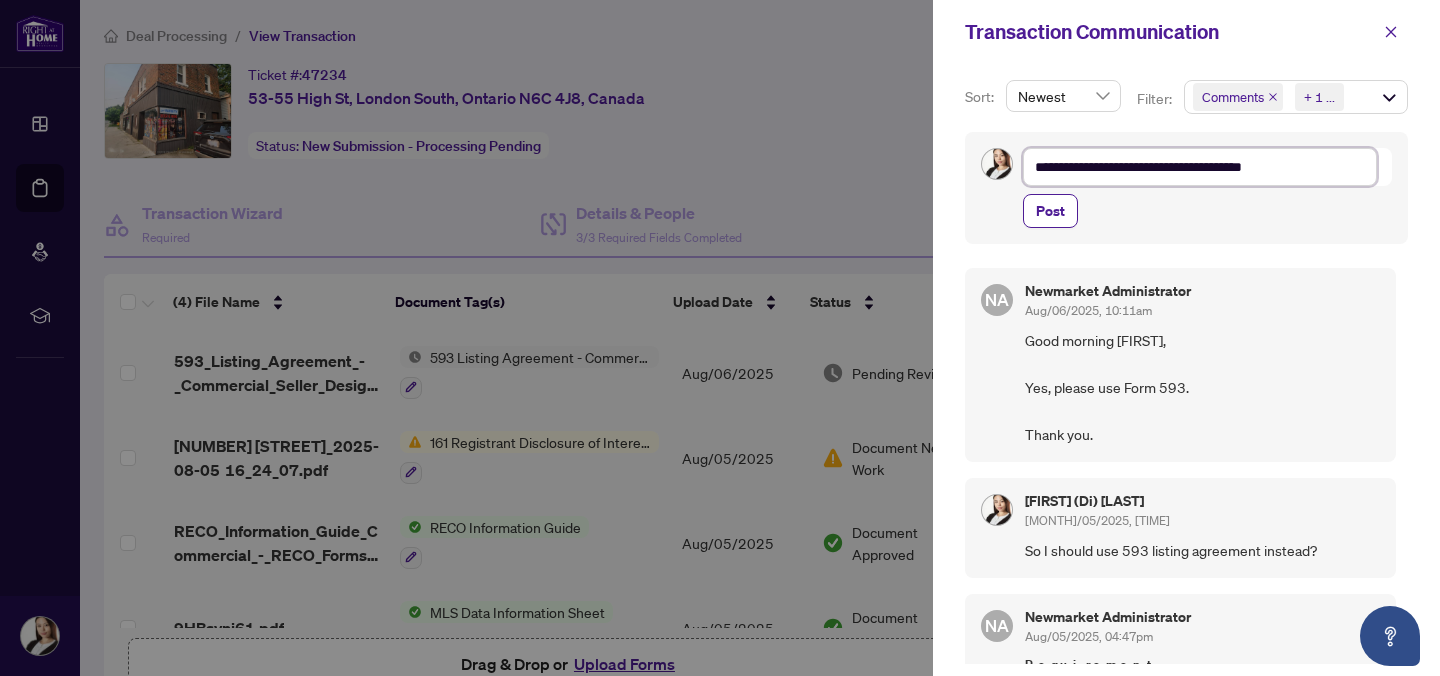 type on "**********" 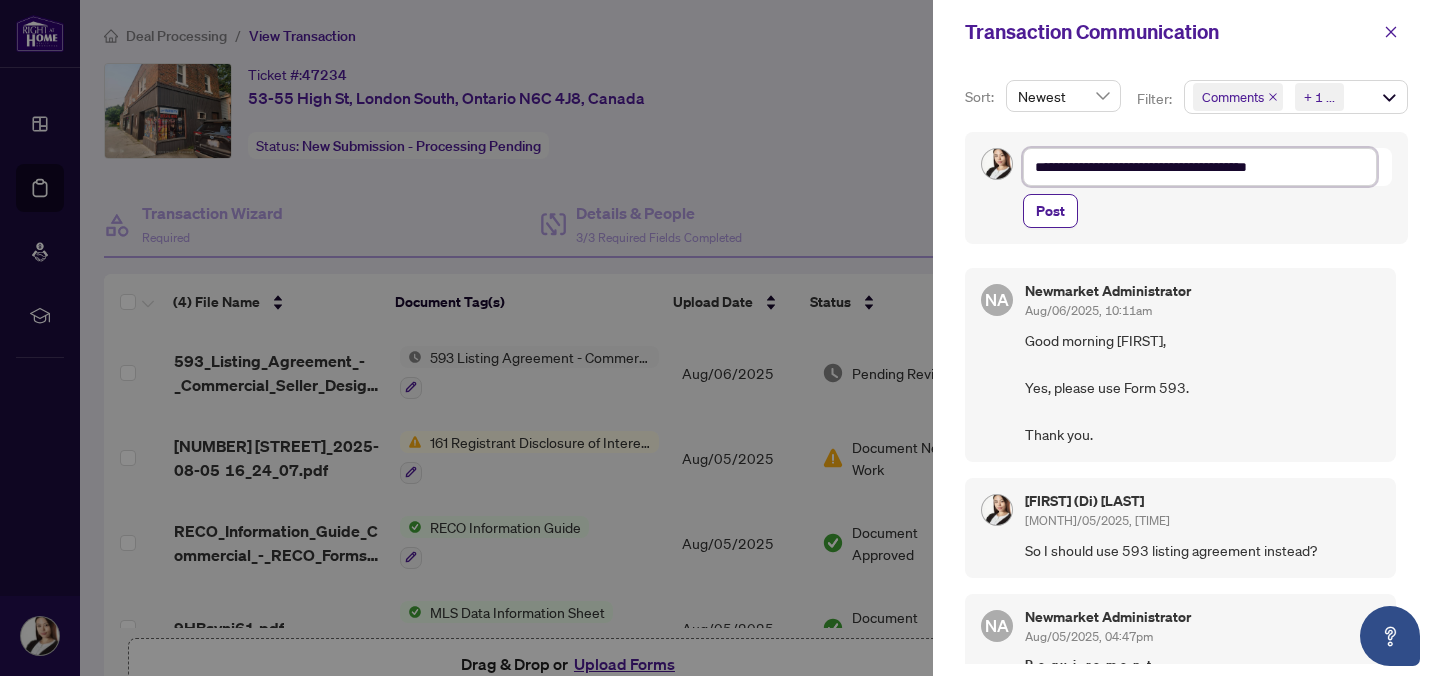 type on "**********" 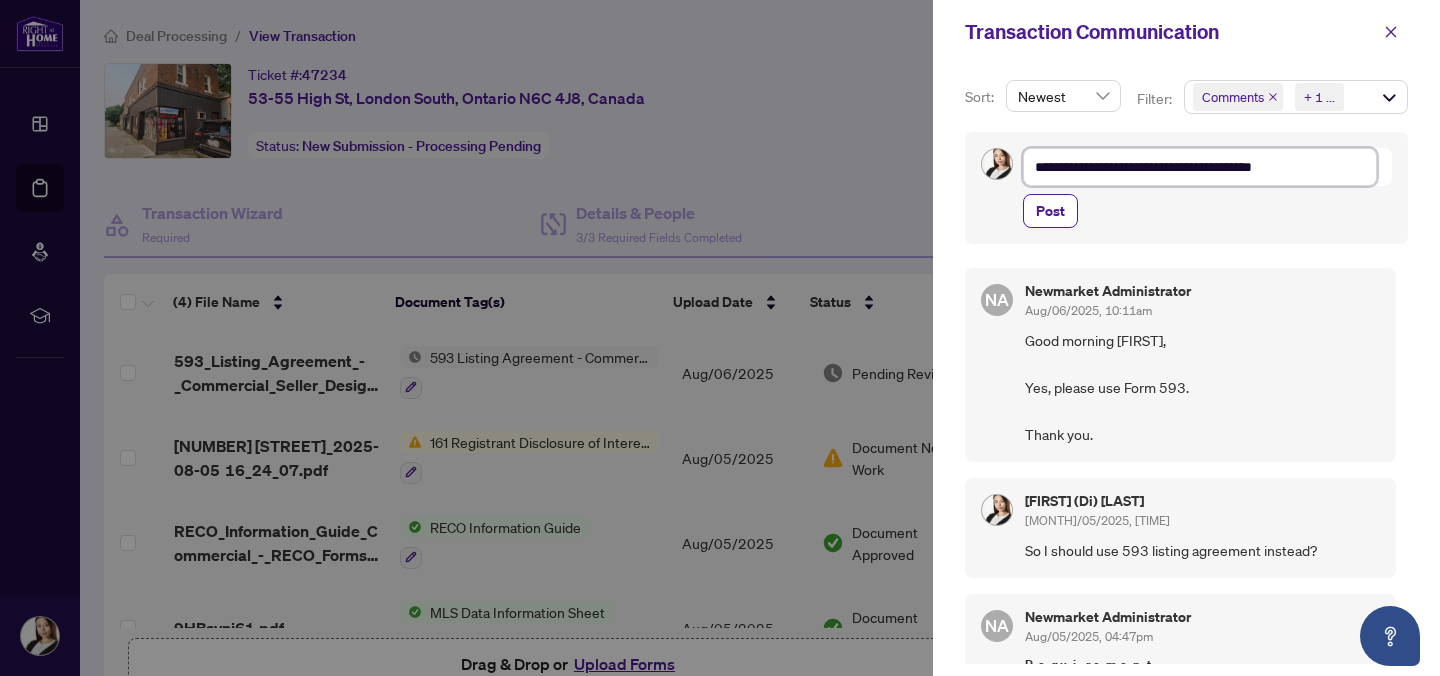 type on "**********" 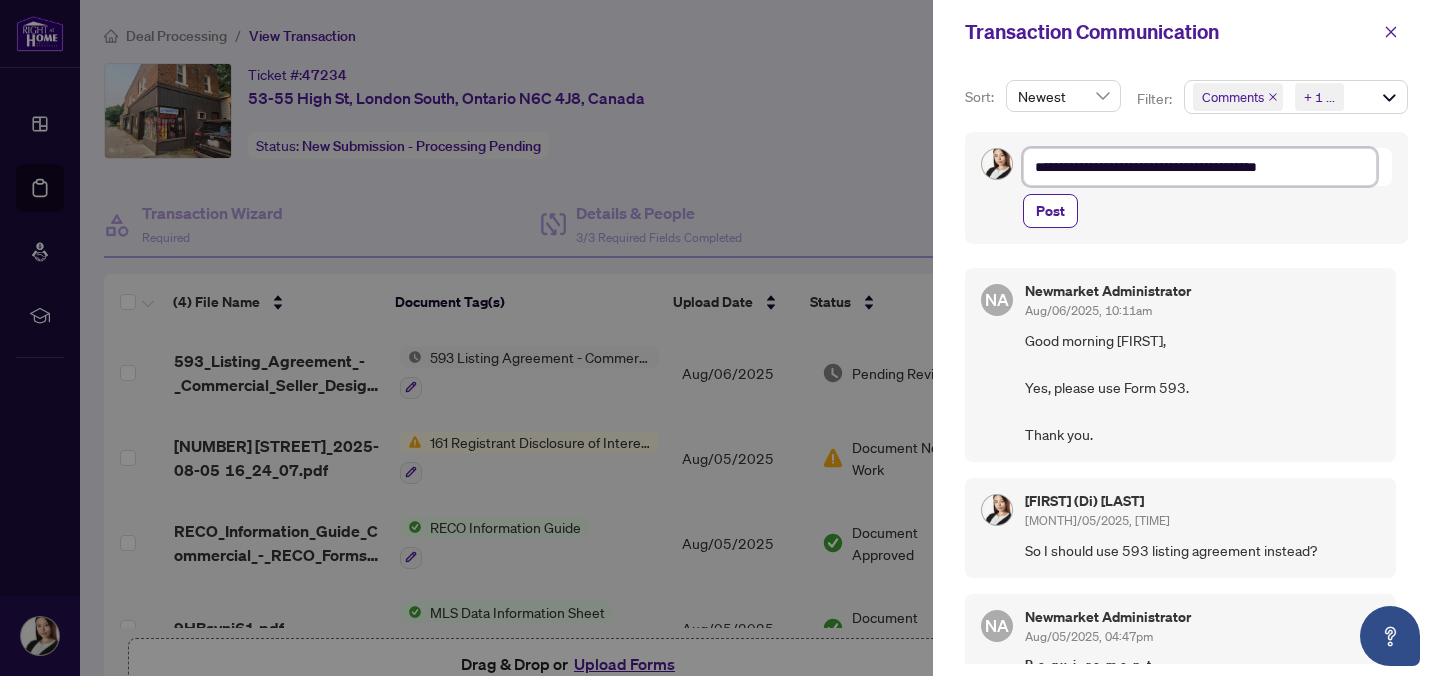 type on "**********" 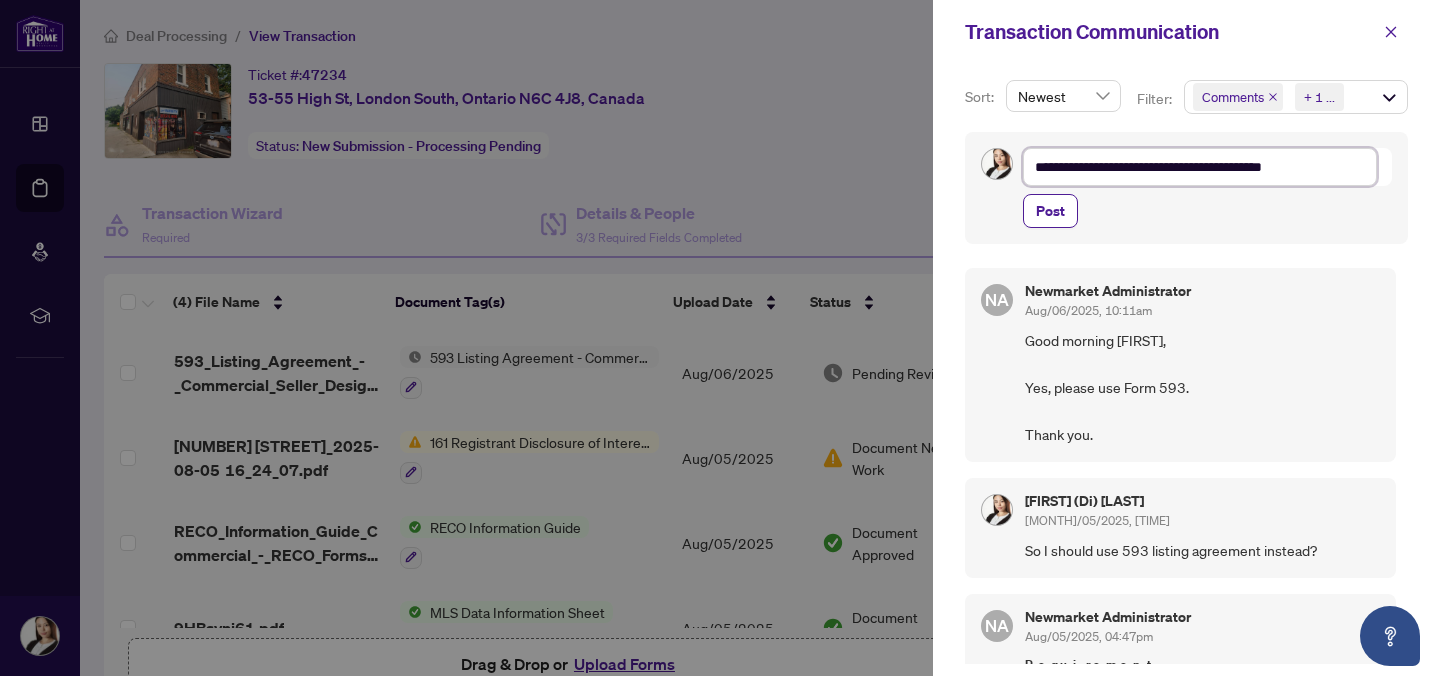 type on "**********" 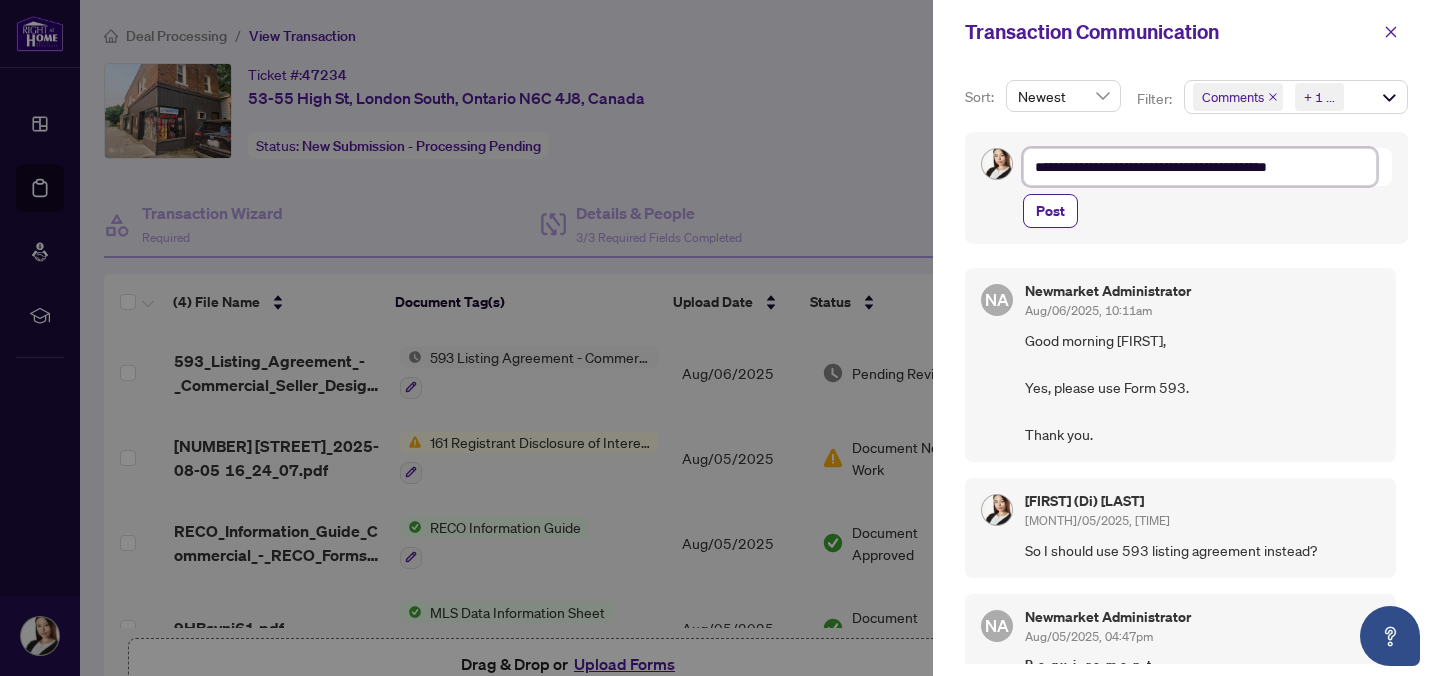 type on "**********" 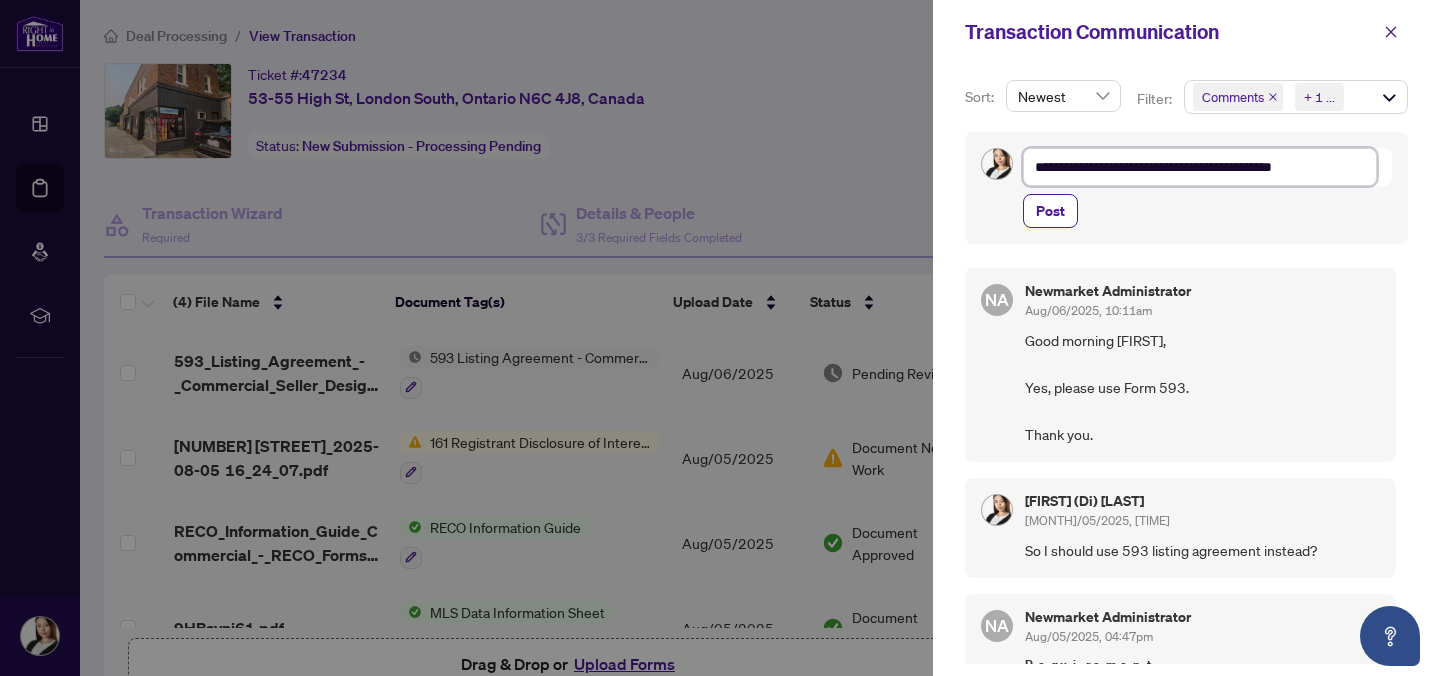 type on "**********" 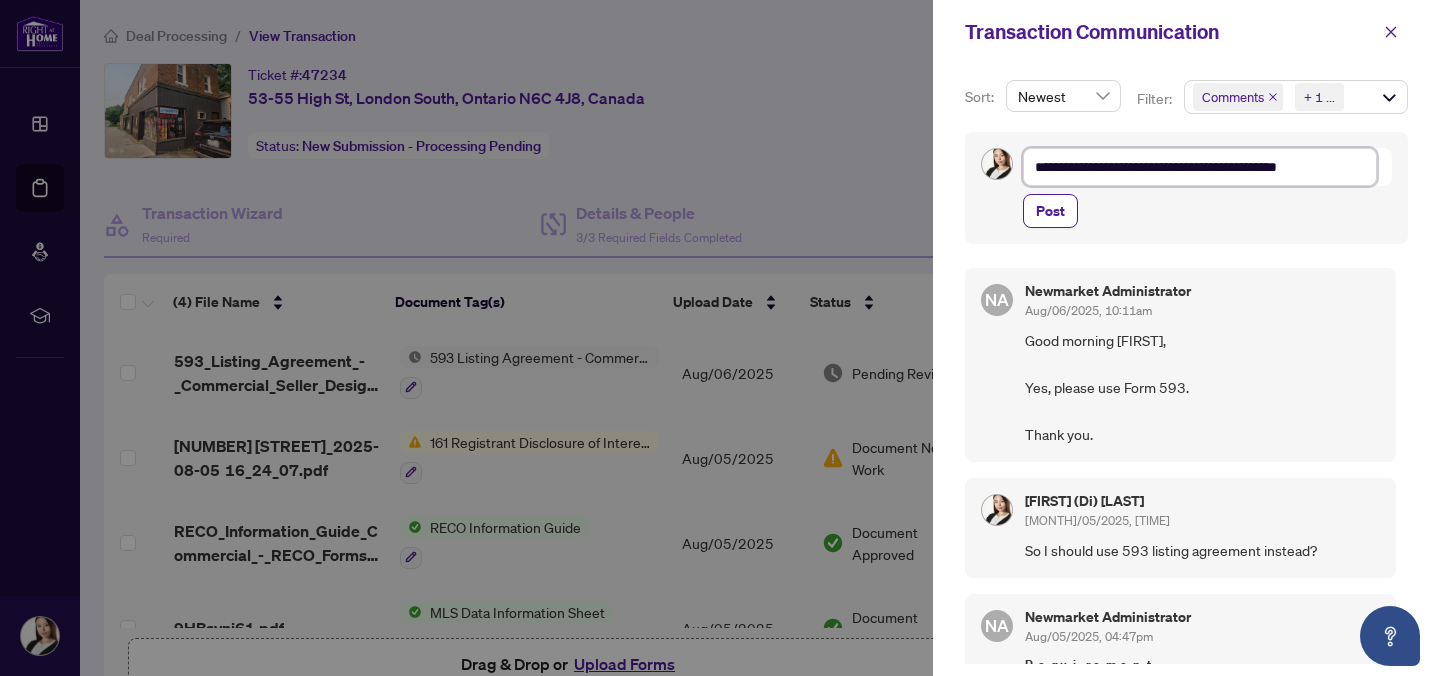 type on "**********" 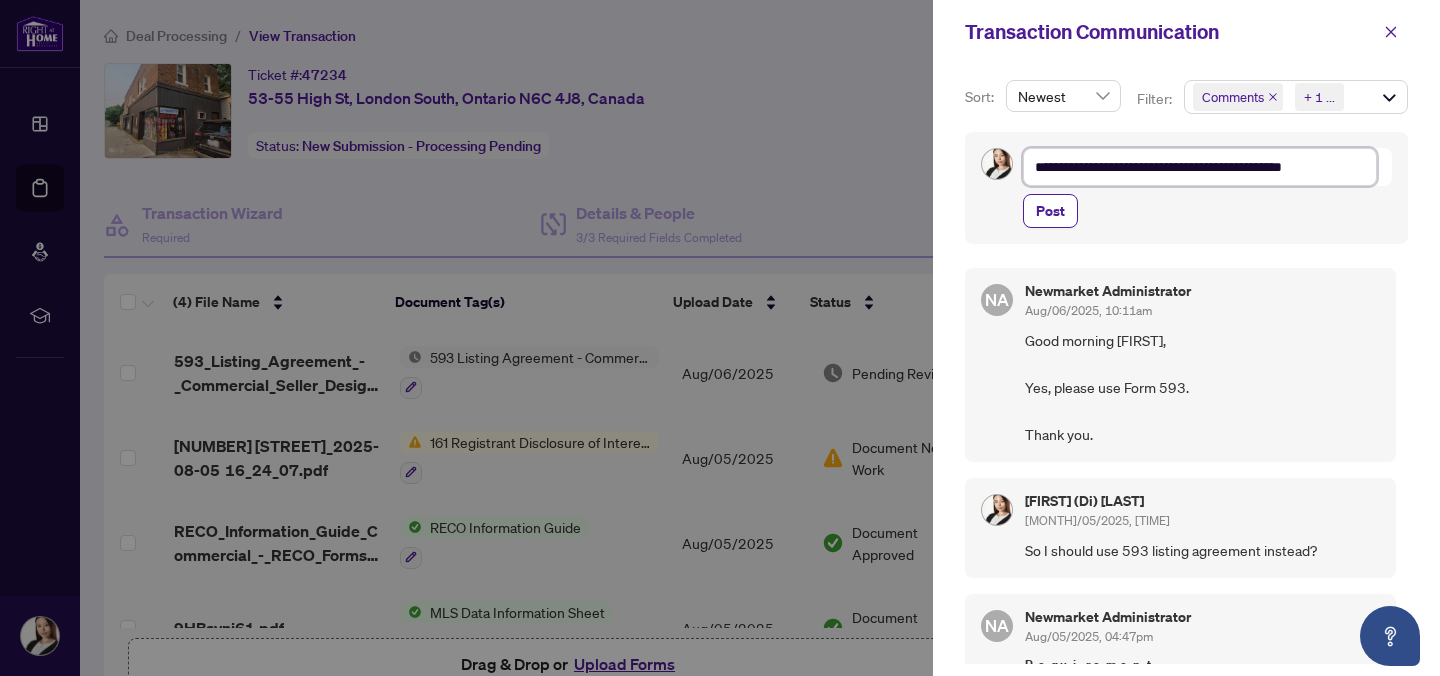 type on "**********" 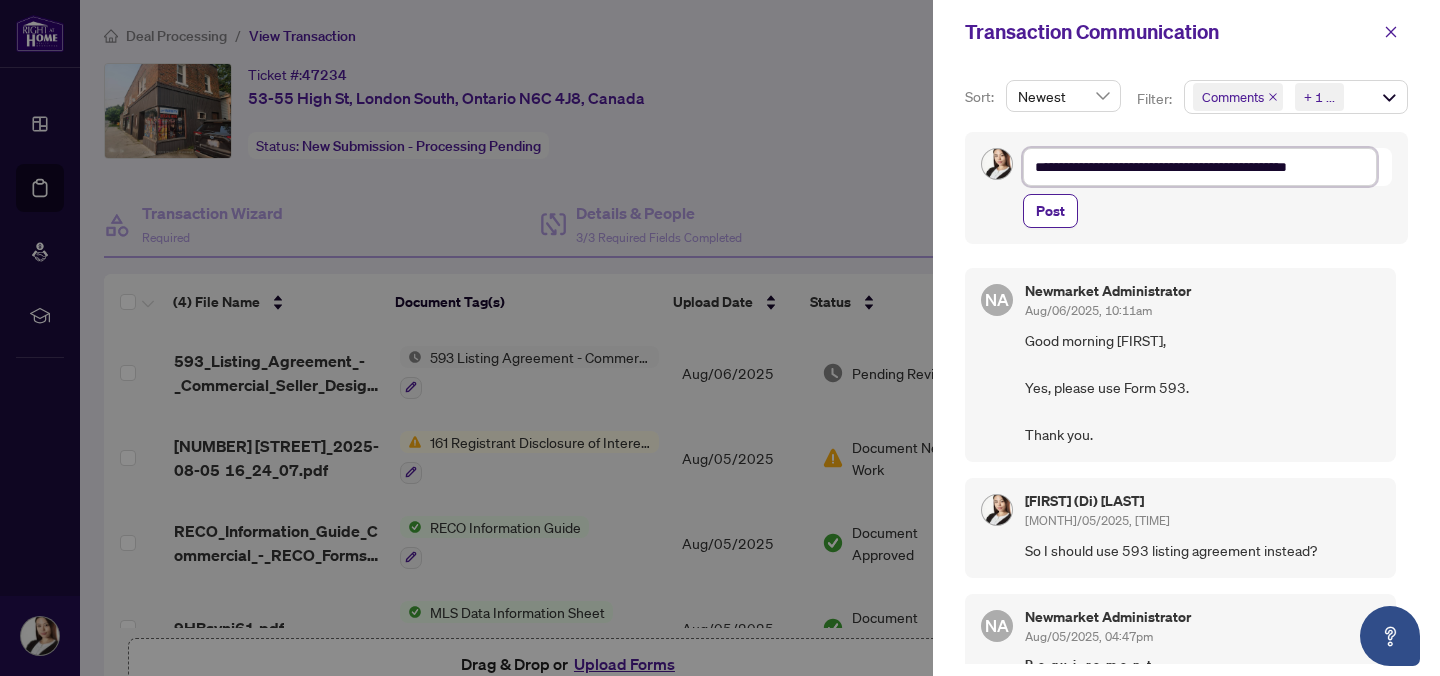 type on "**********" 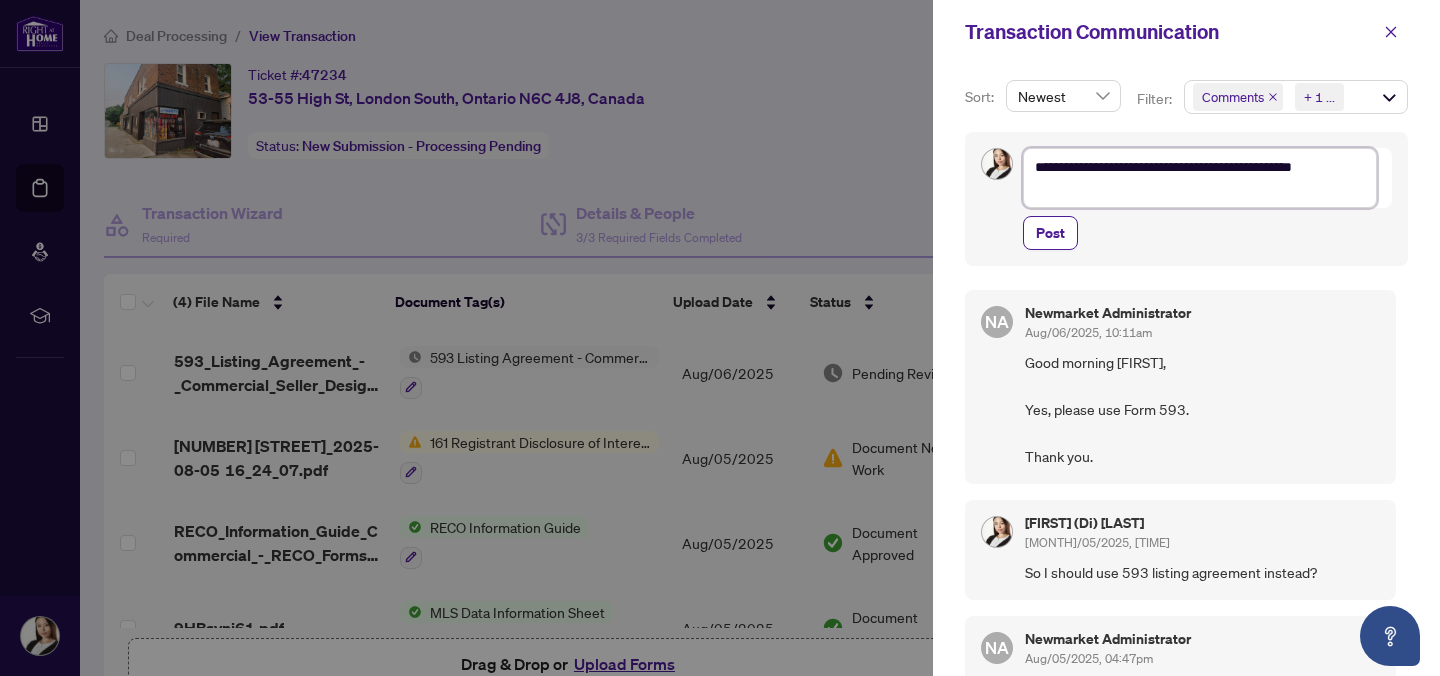 type on "**********" 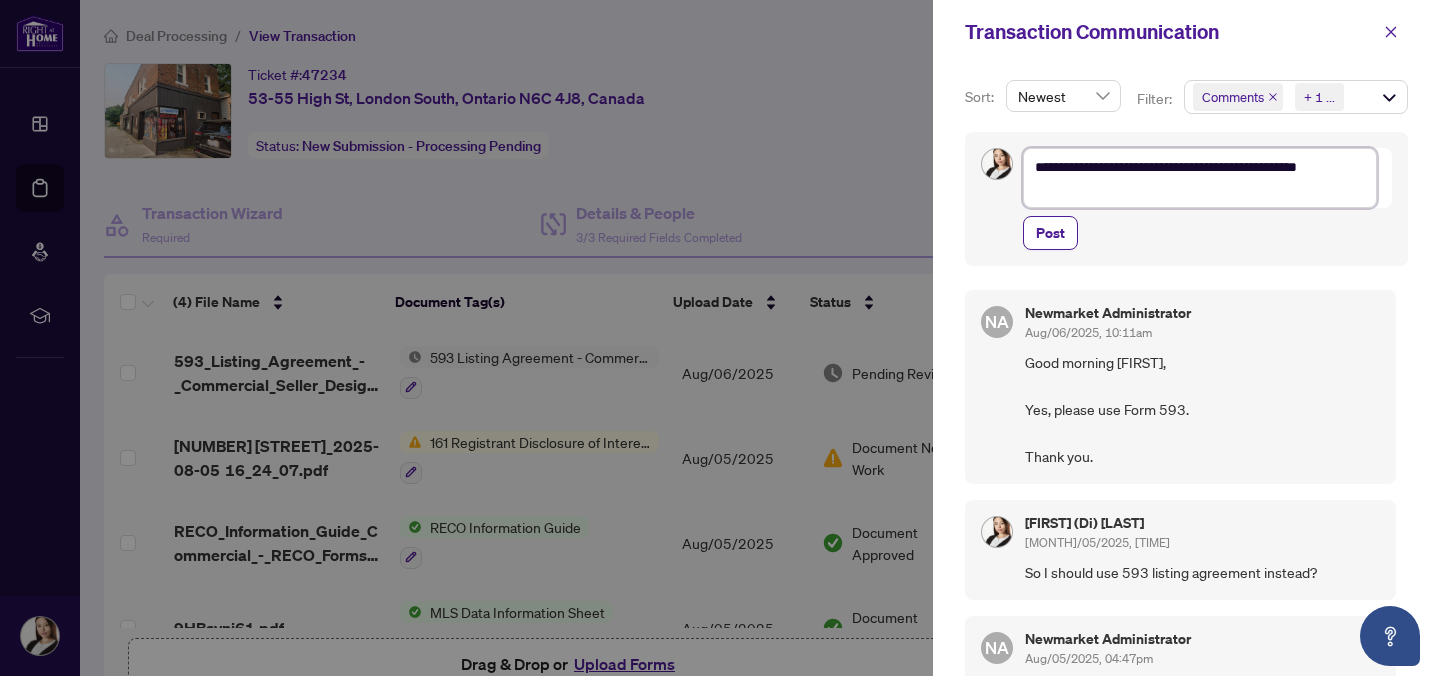type on "**********" 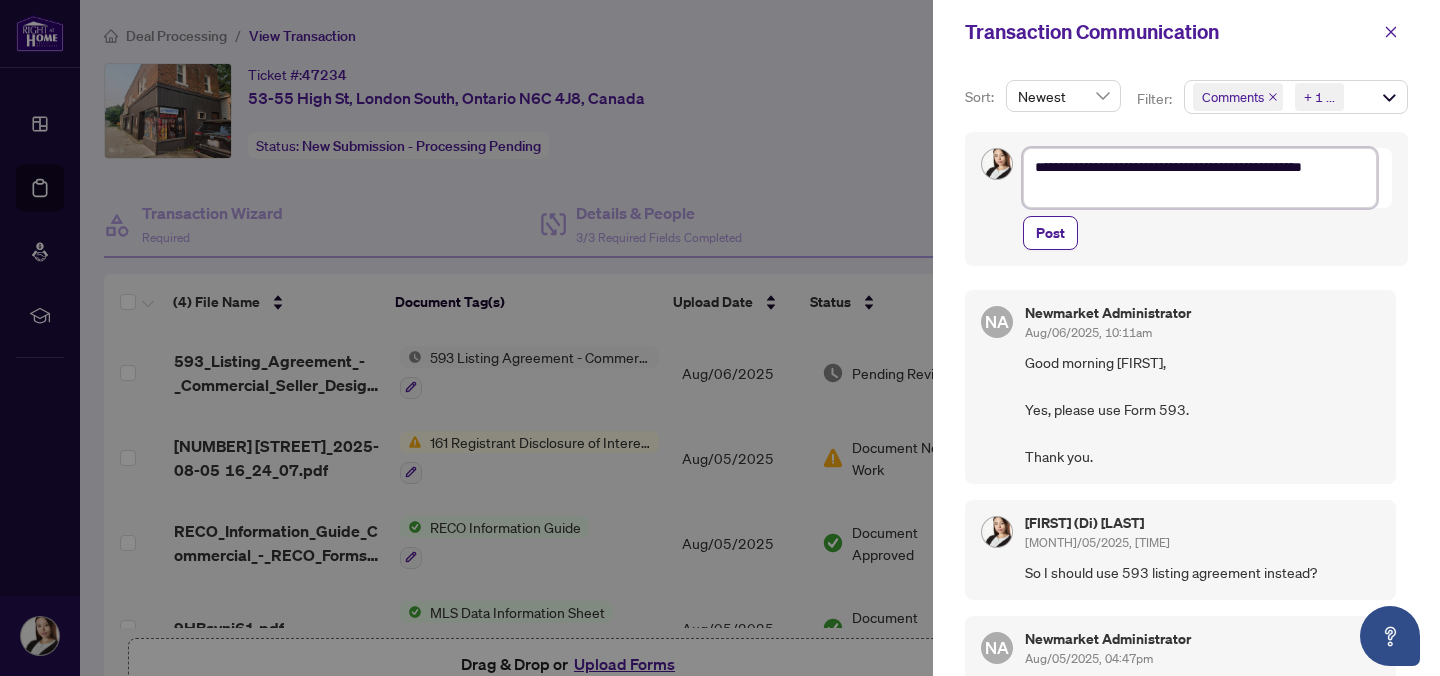 type on "**********" 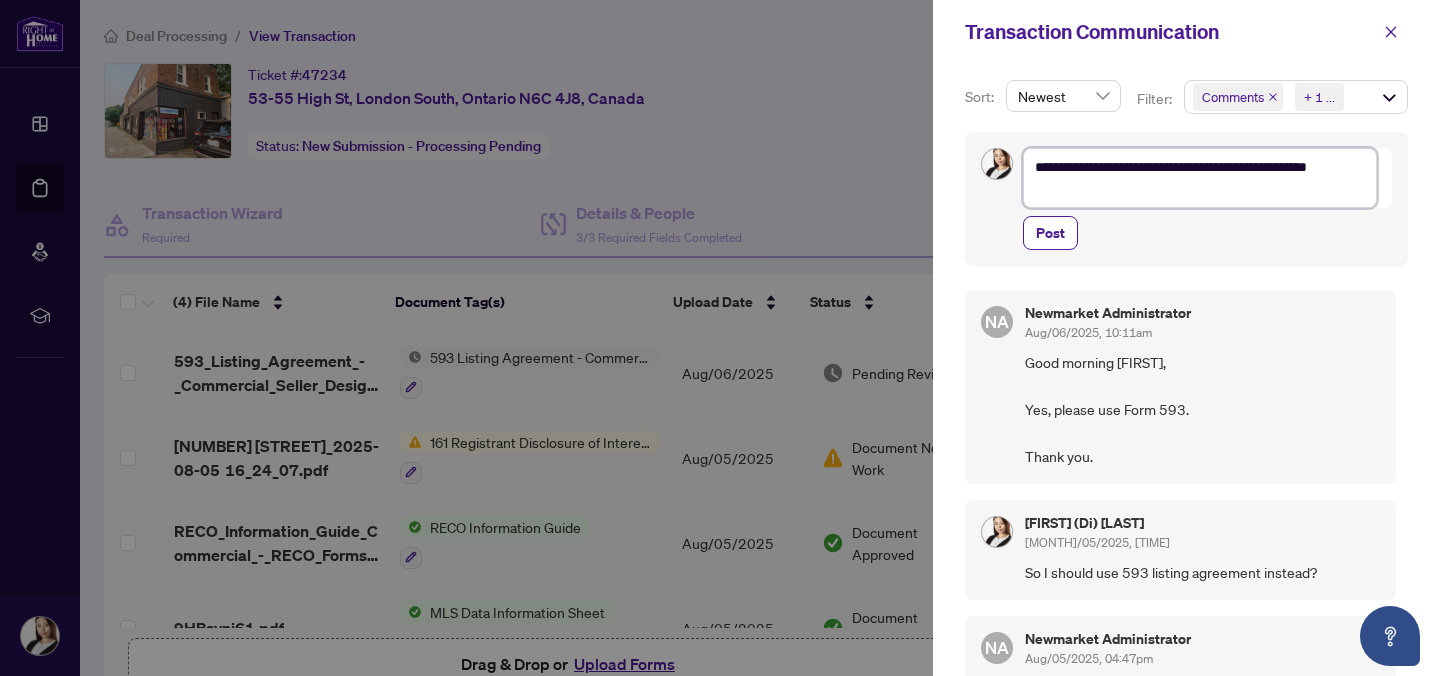 type on "**********" 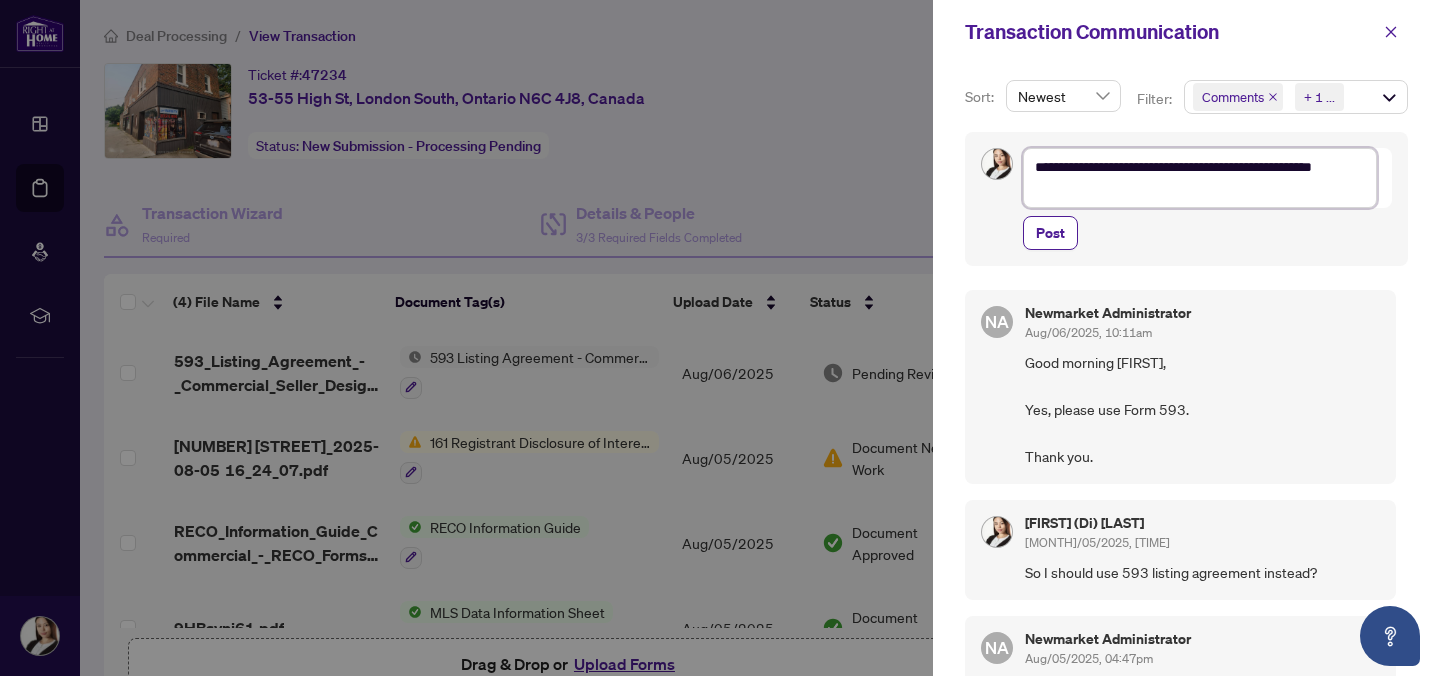 type on "**********" 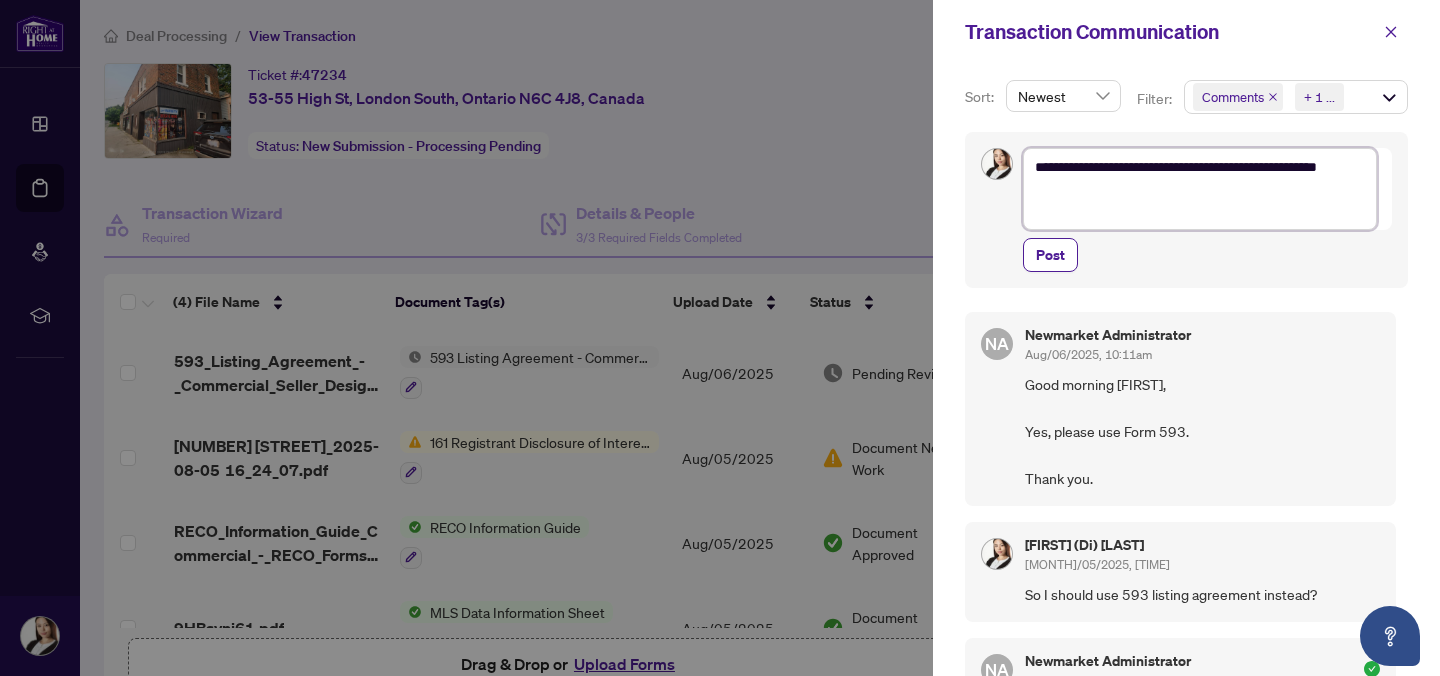 type on "**********" 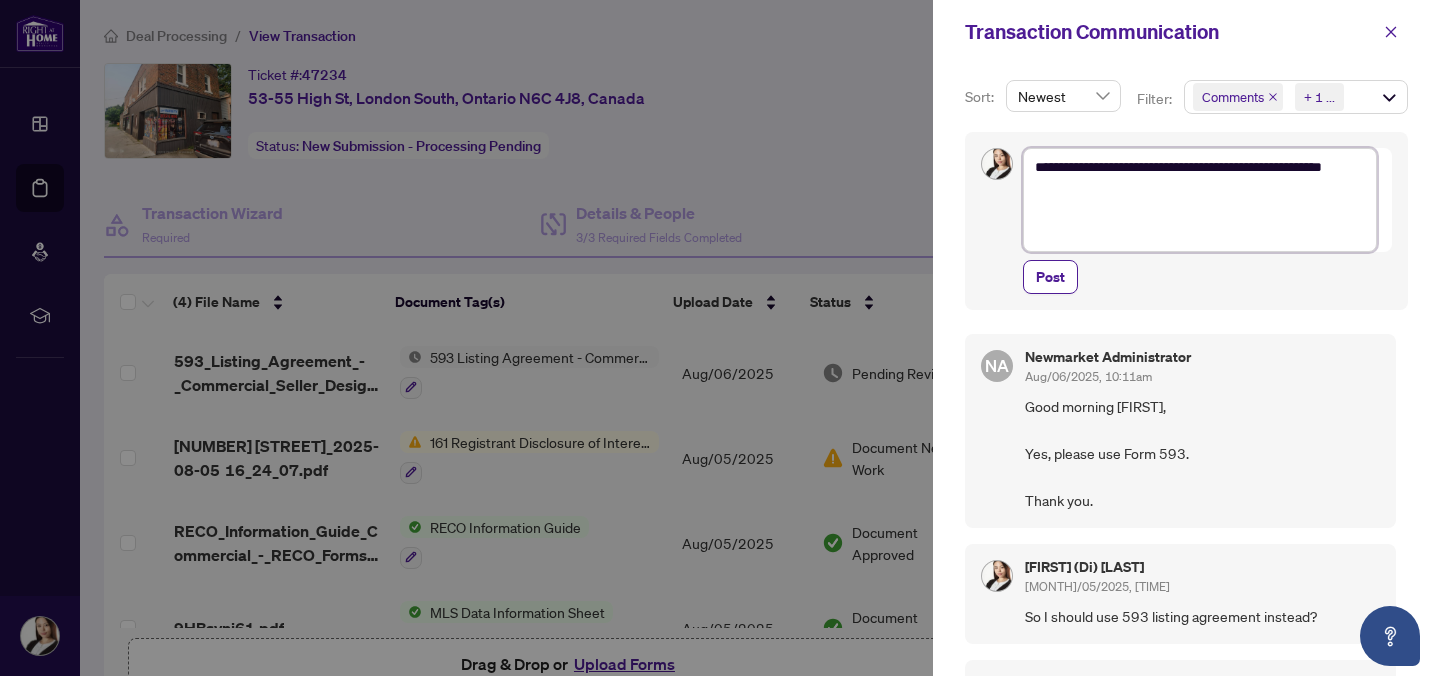 click on "**********" at bounding box center [1200, 200] 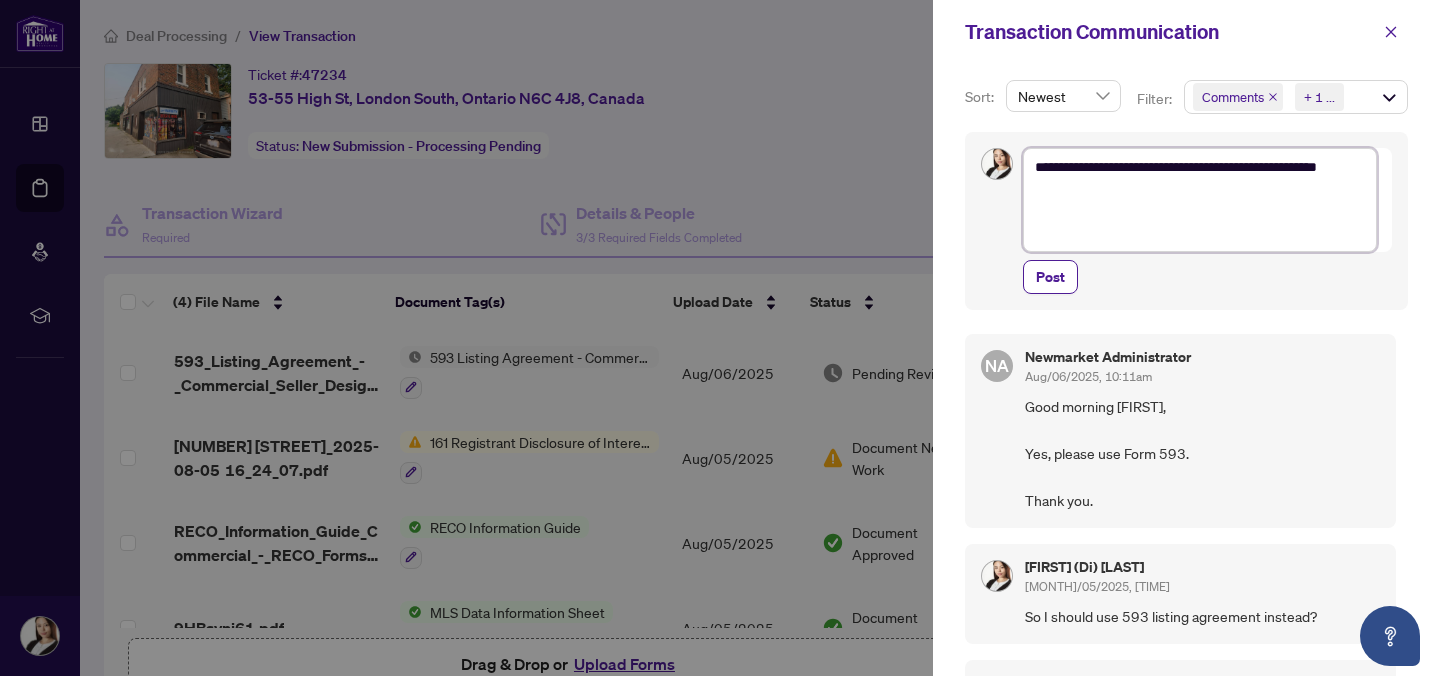 type on "**********" 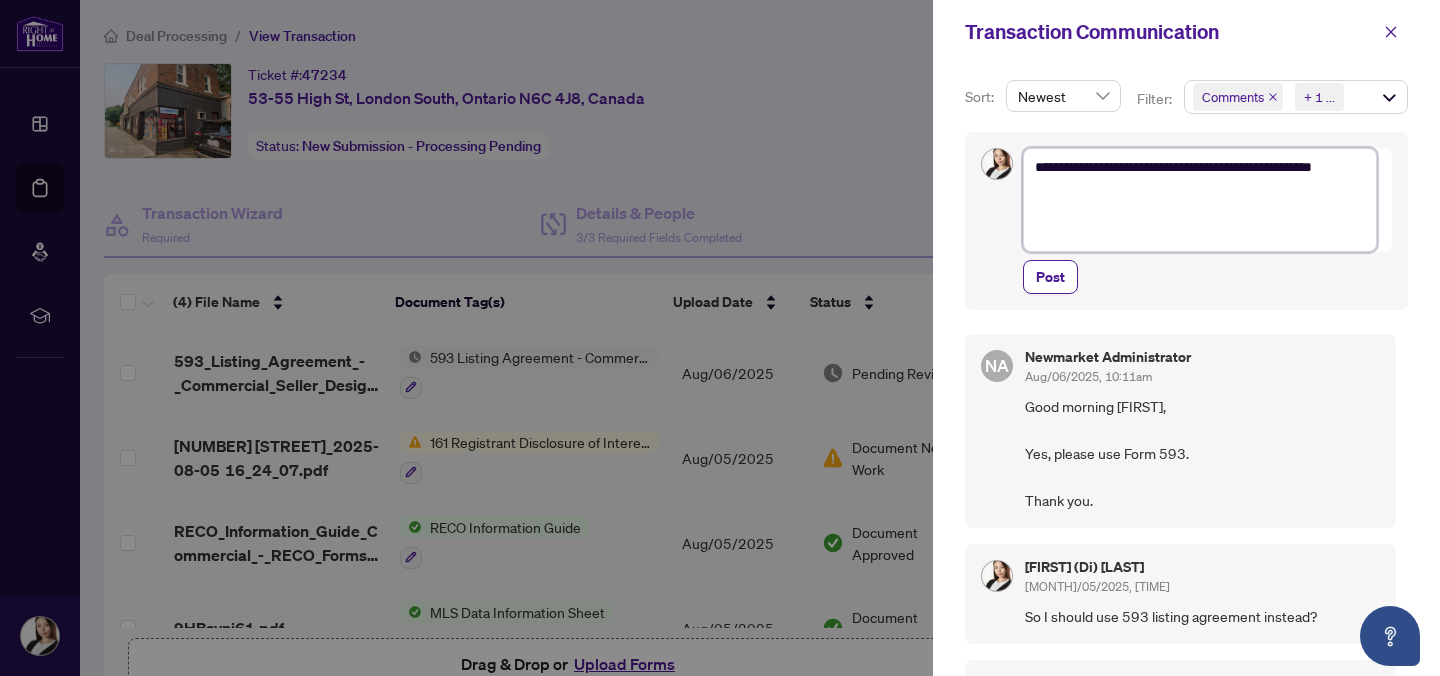 type on "**********" 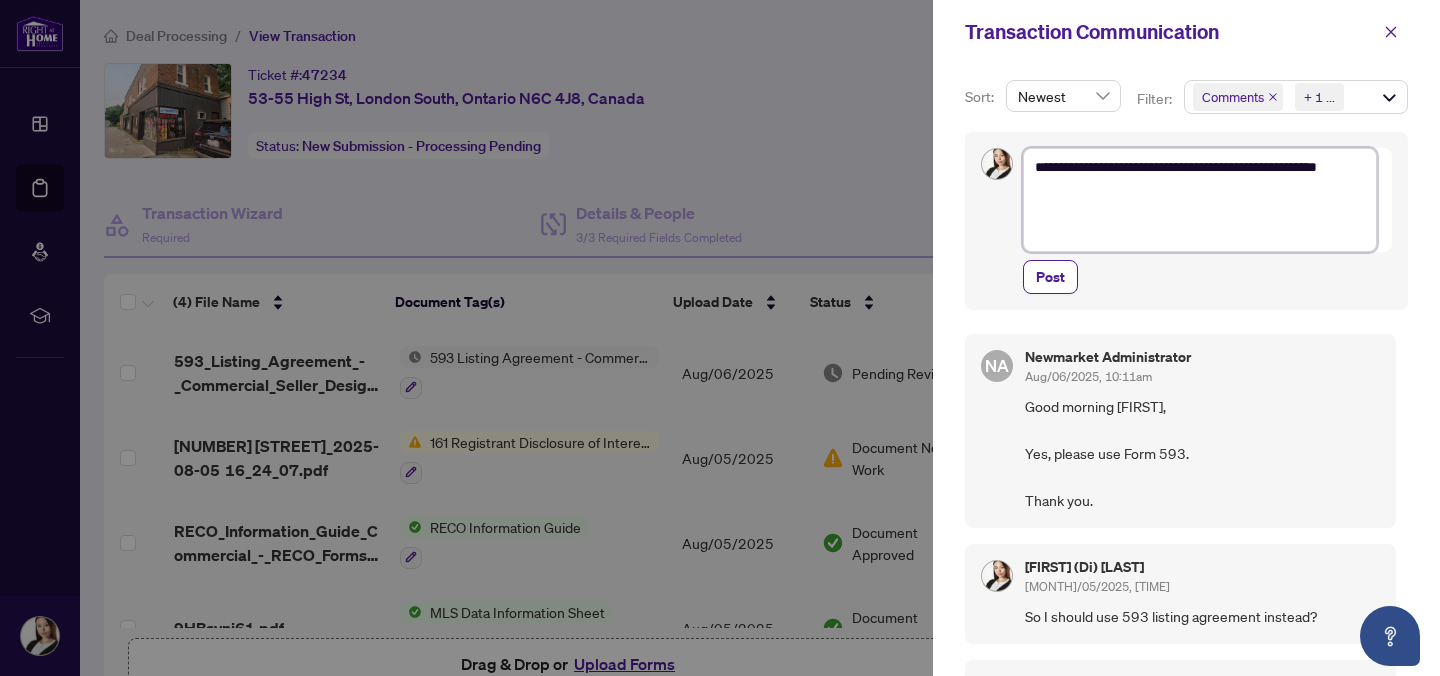 type on "**********" 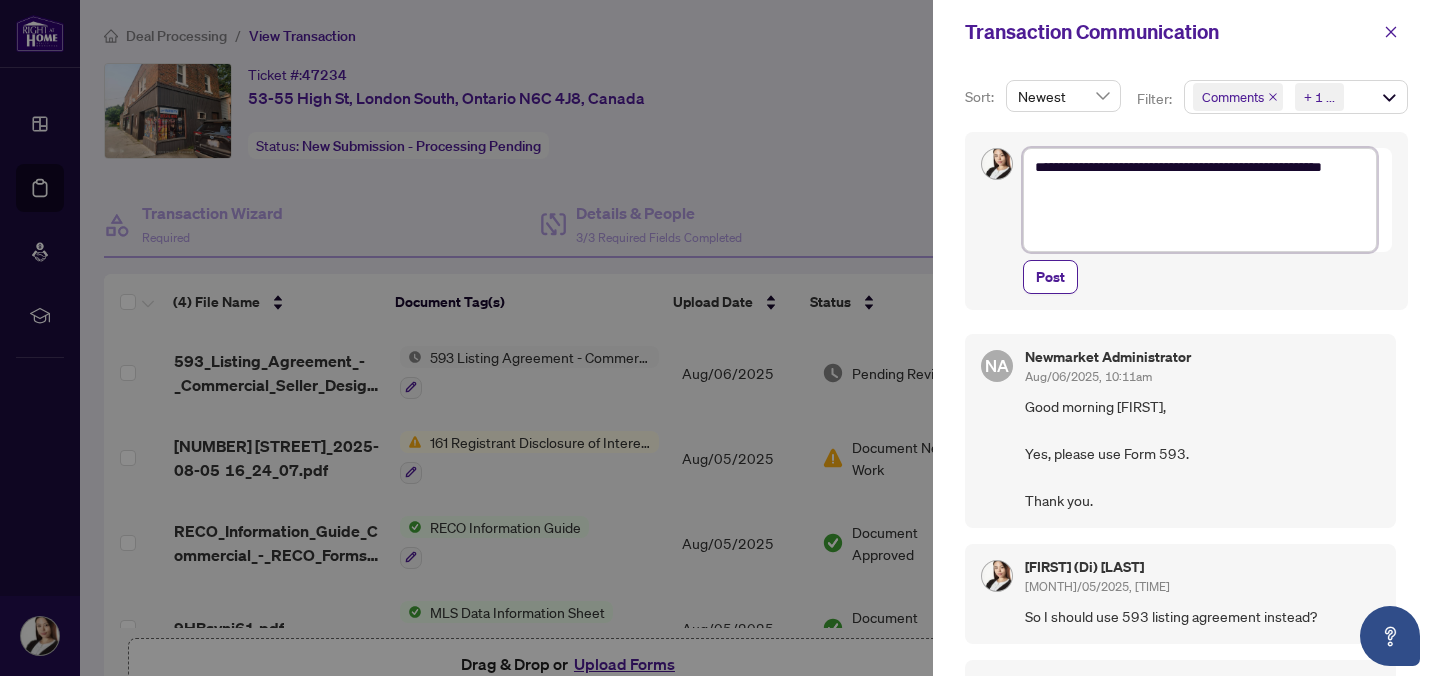 type on "**********" 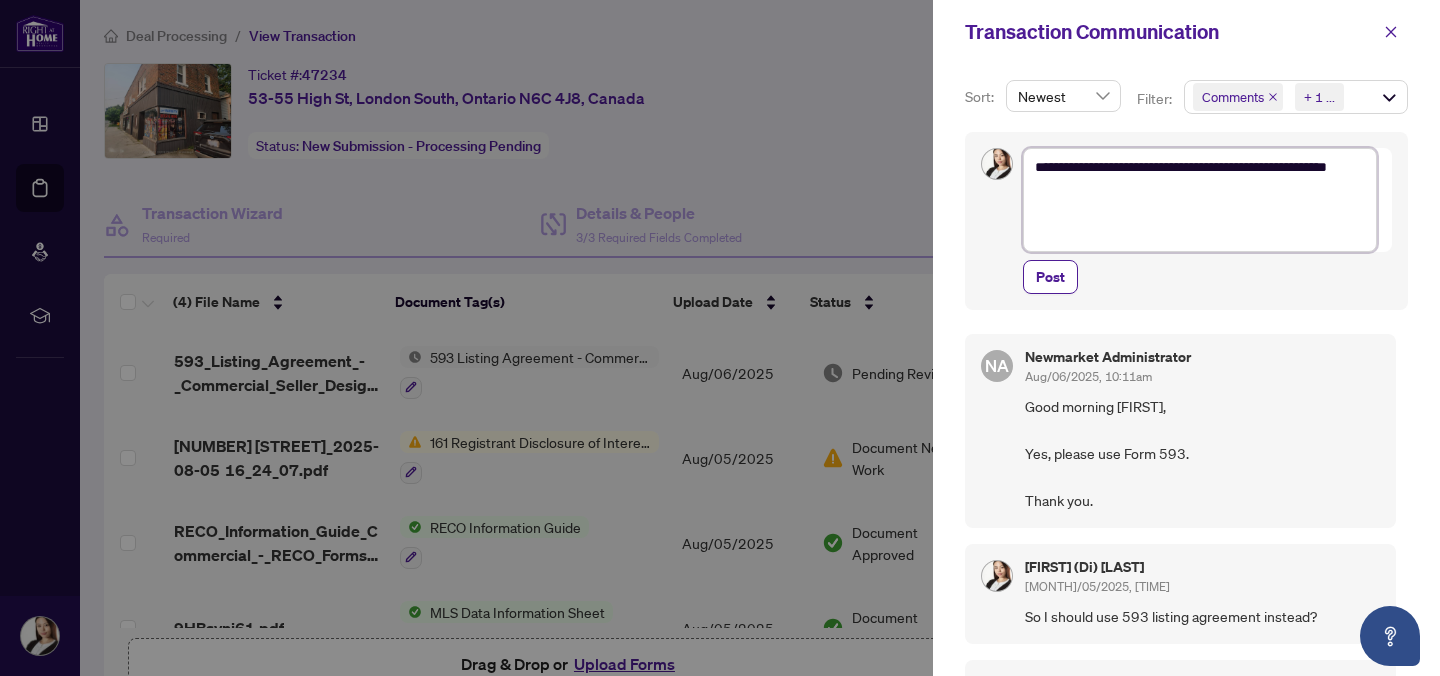 type on "**********" 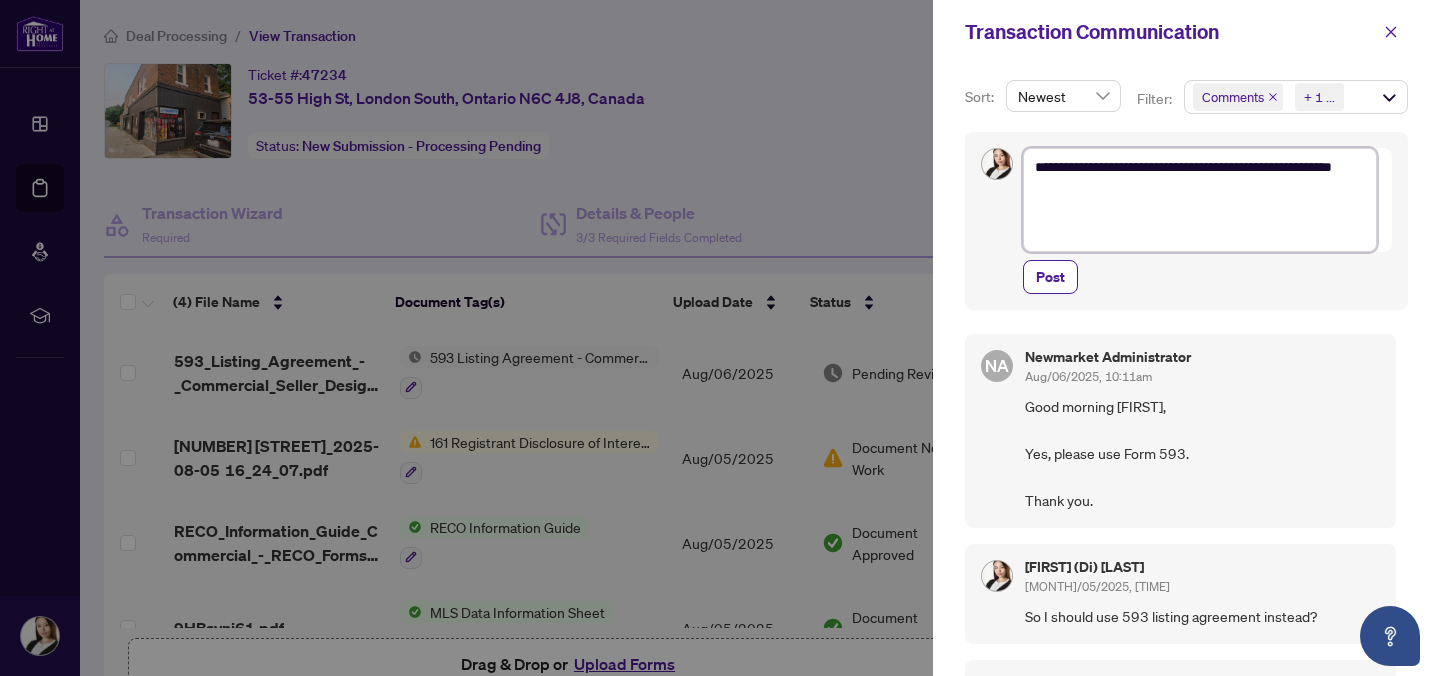 type on "**********" 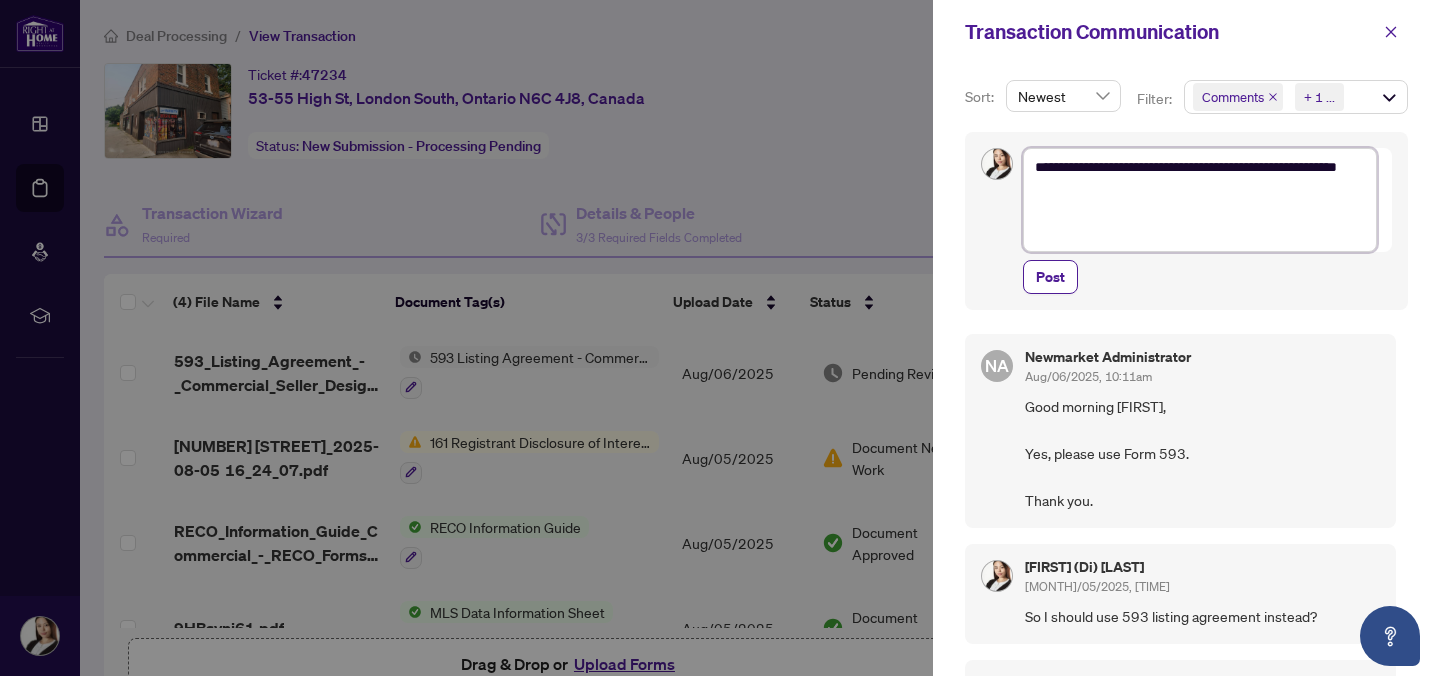 type on "**********" 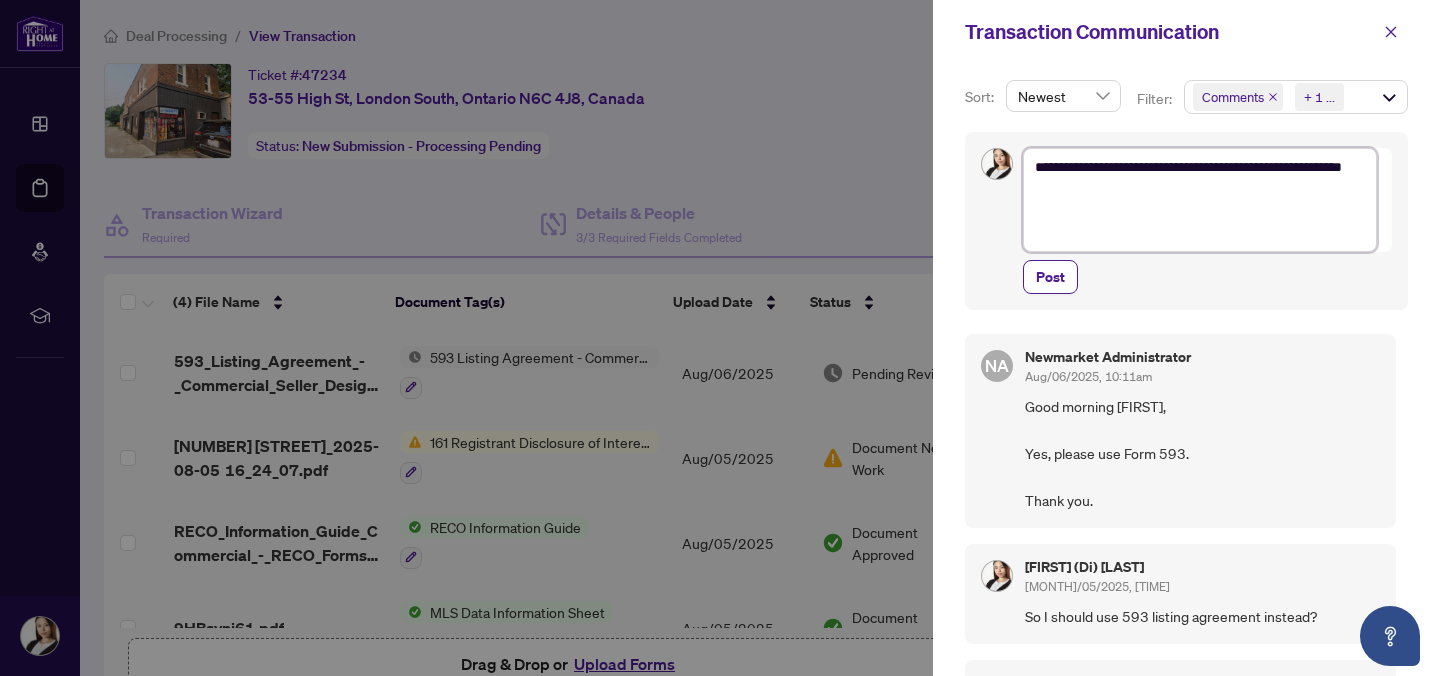 click on "**********" at bounding box center (1200, 200) 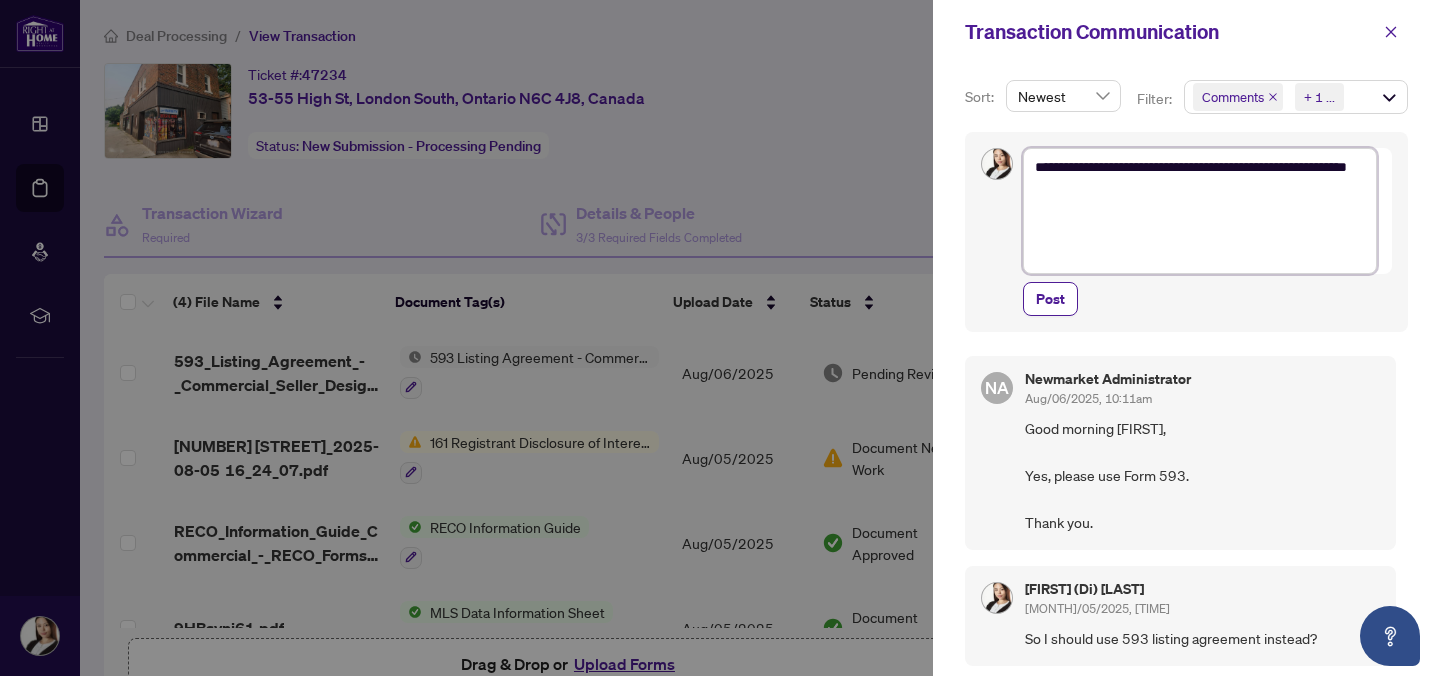 paste on "**********" 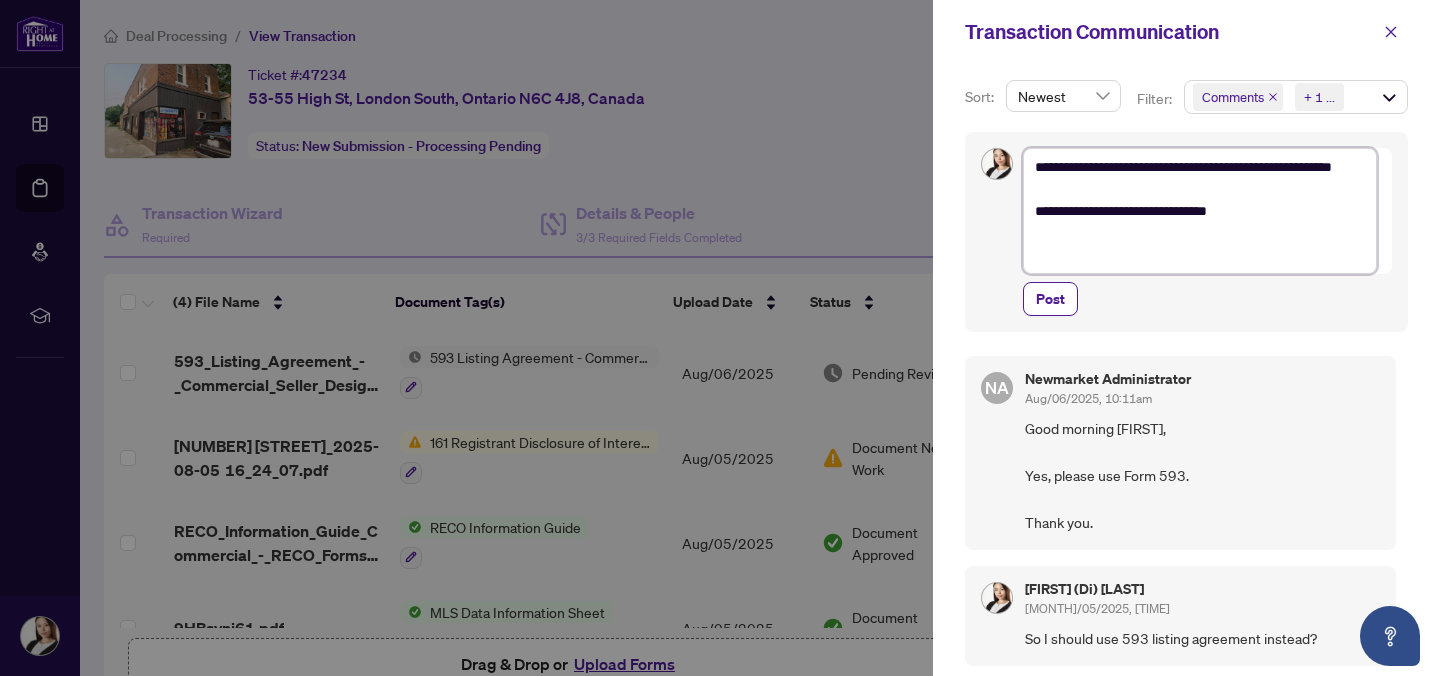 type on "**********" 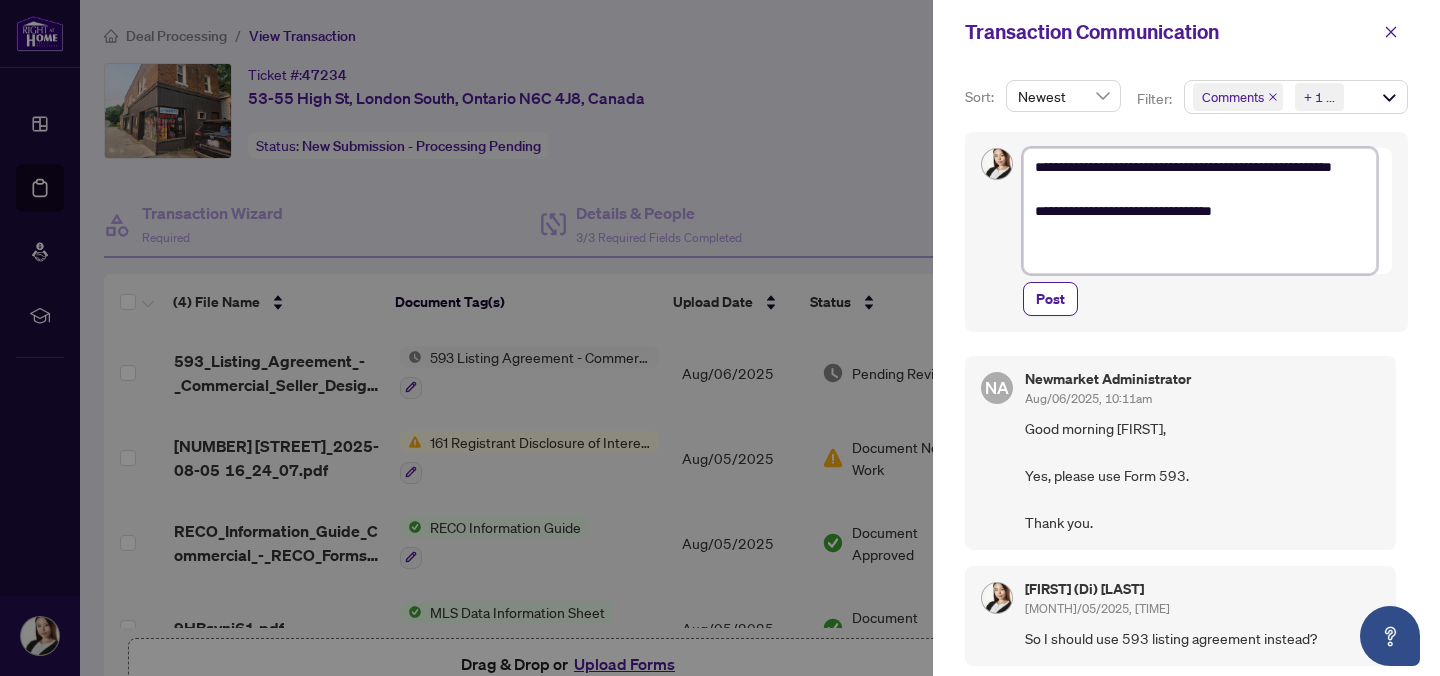 type on "**********" 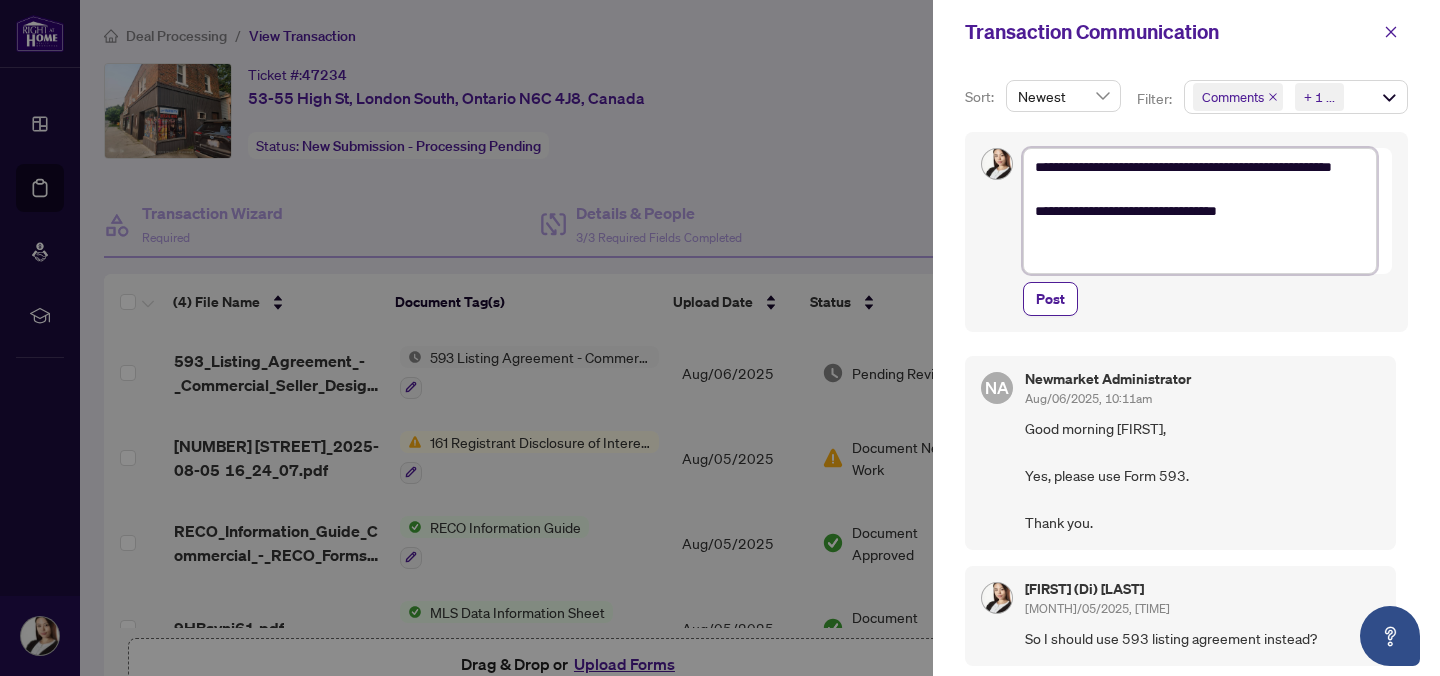 type on "**********" 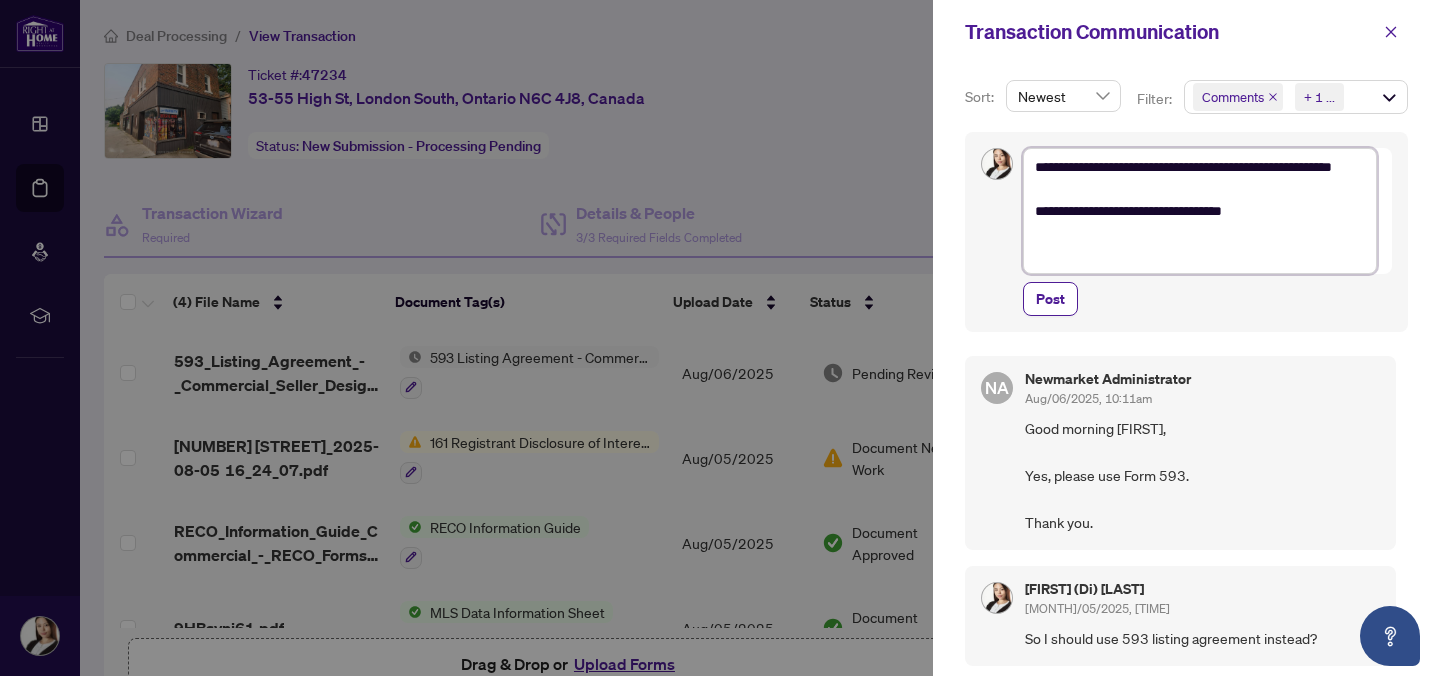 type on "**********" 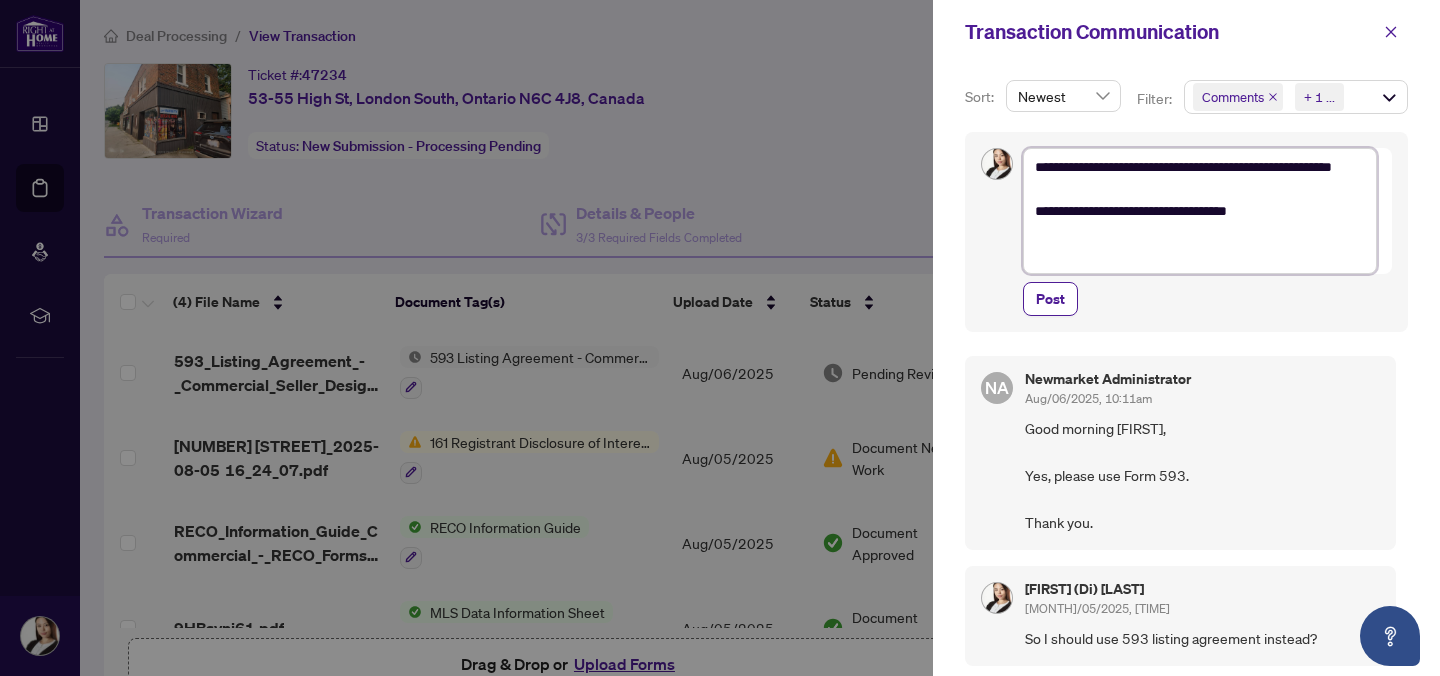 type on "**********" 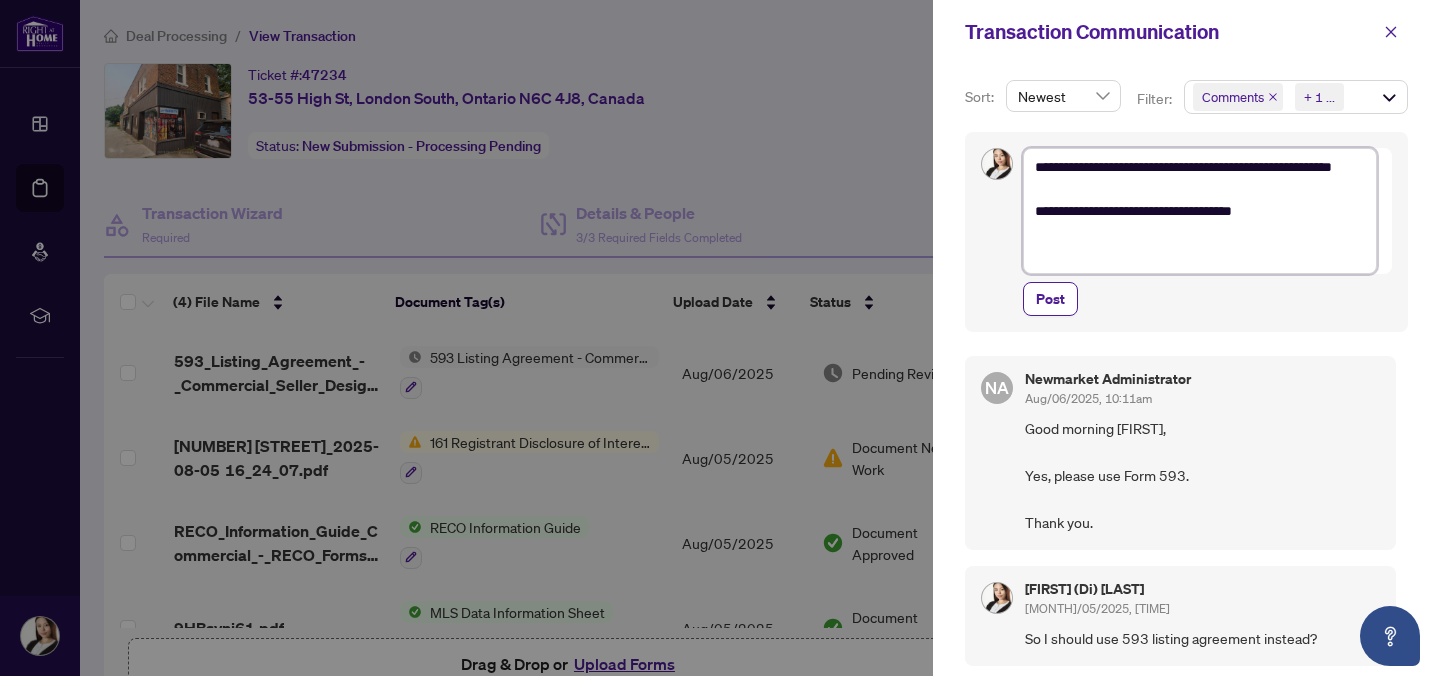 type on "**********" 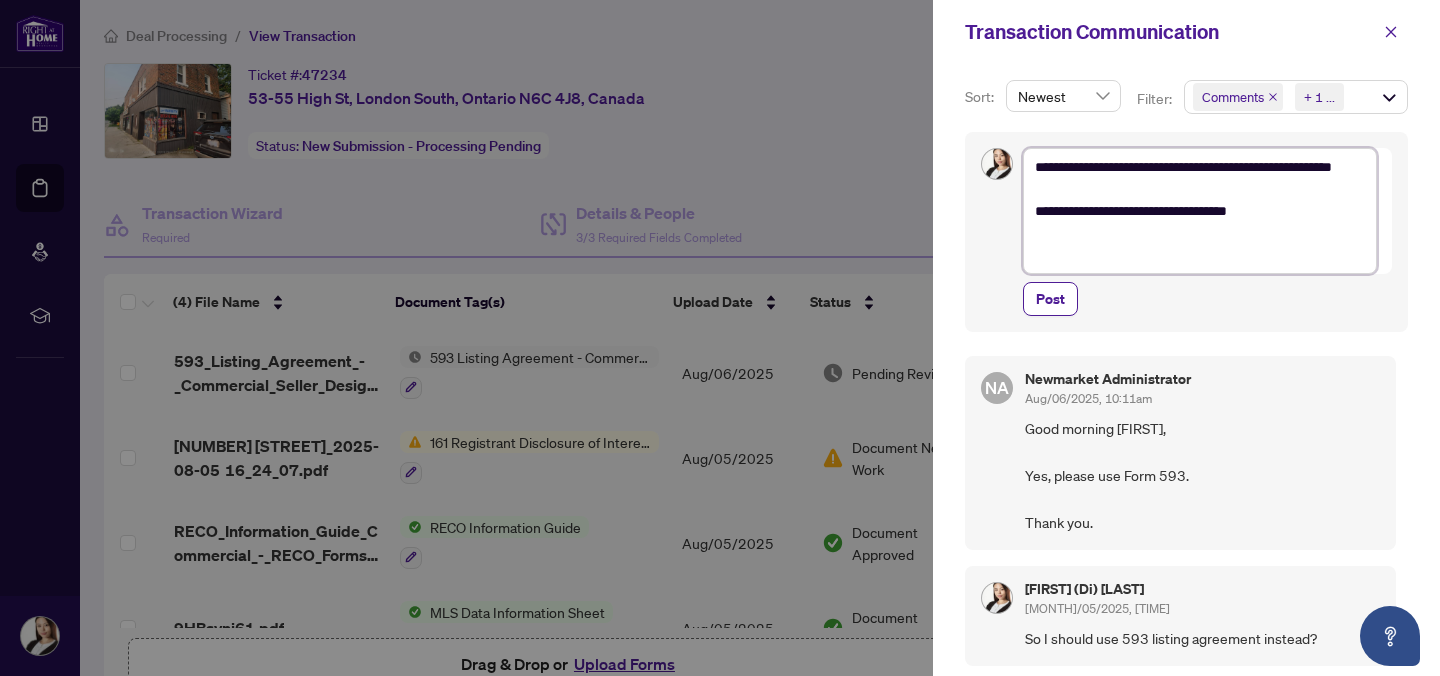 type on "**********" 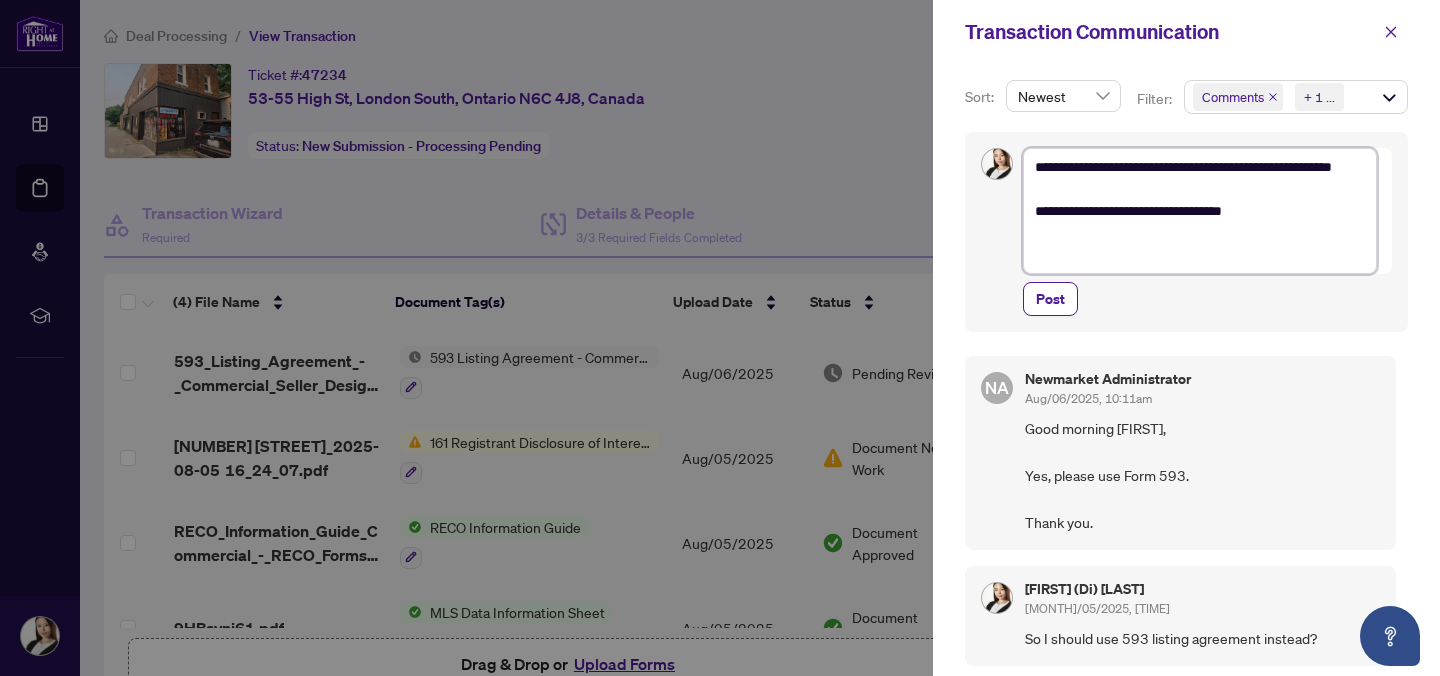 type on "**********" 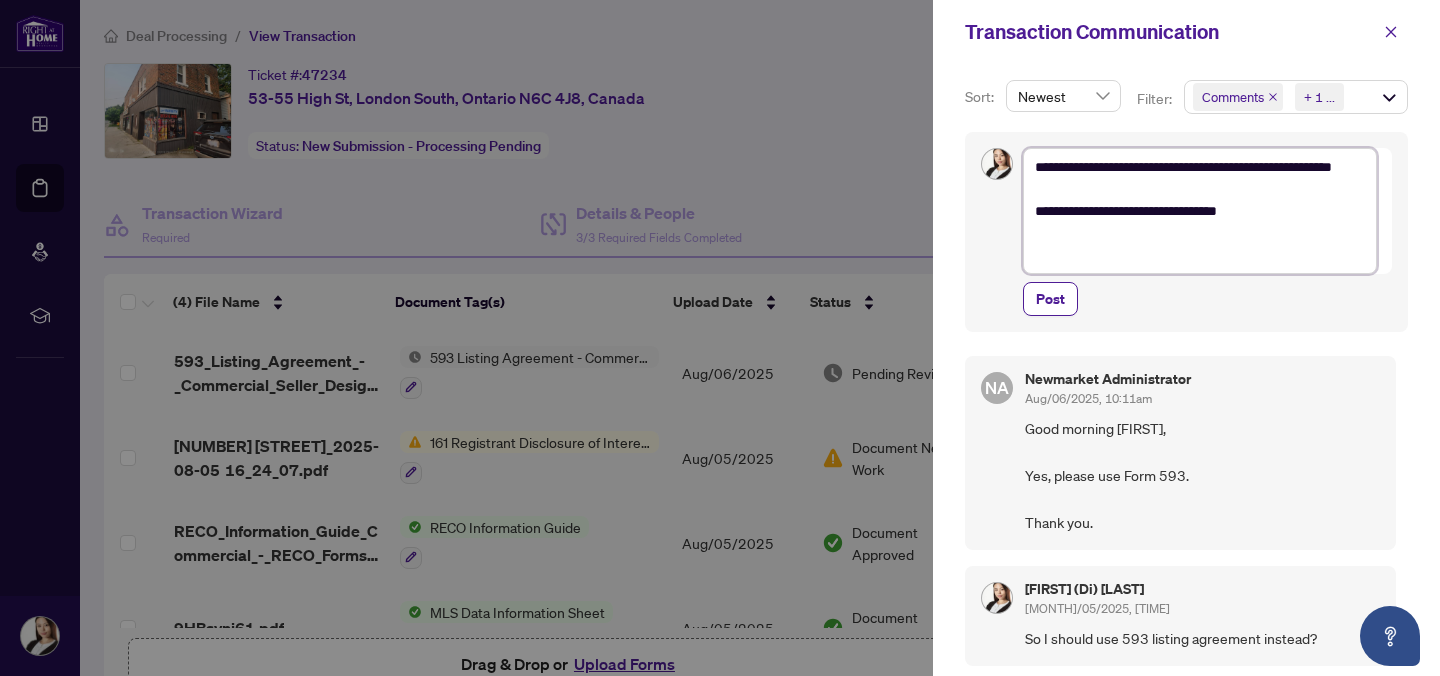 type on "**********" 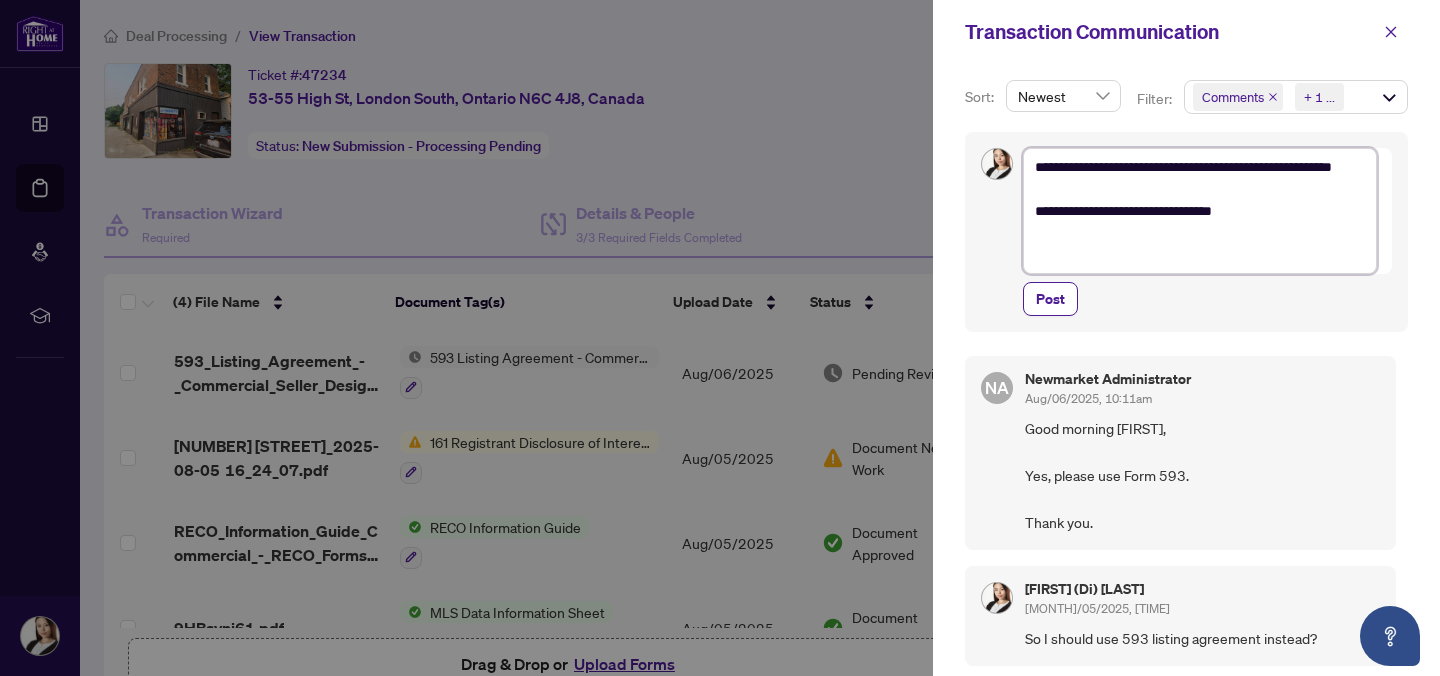 type on "**********" 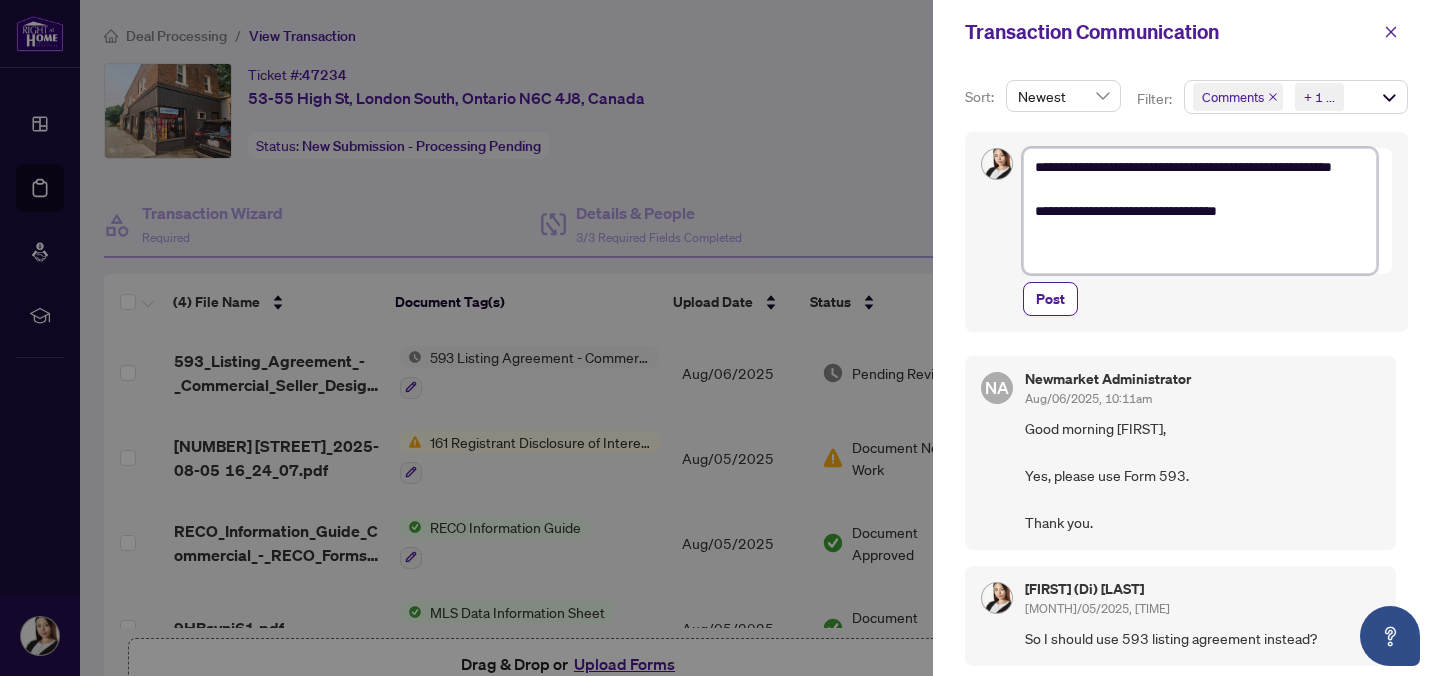 type on "**********" 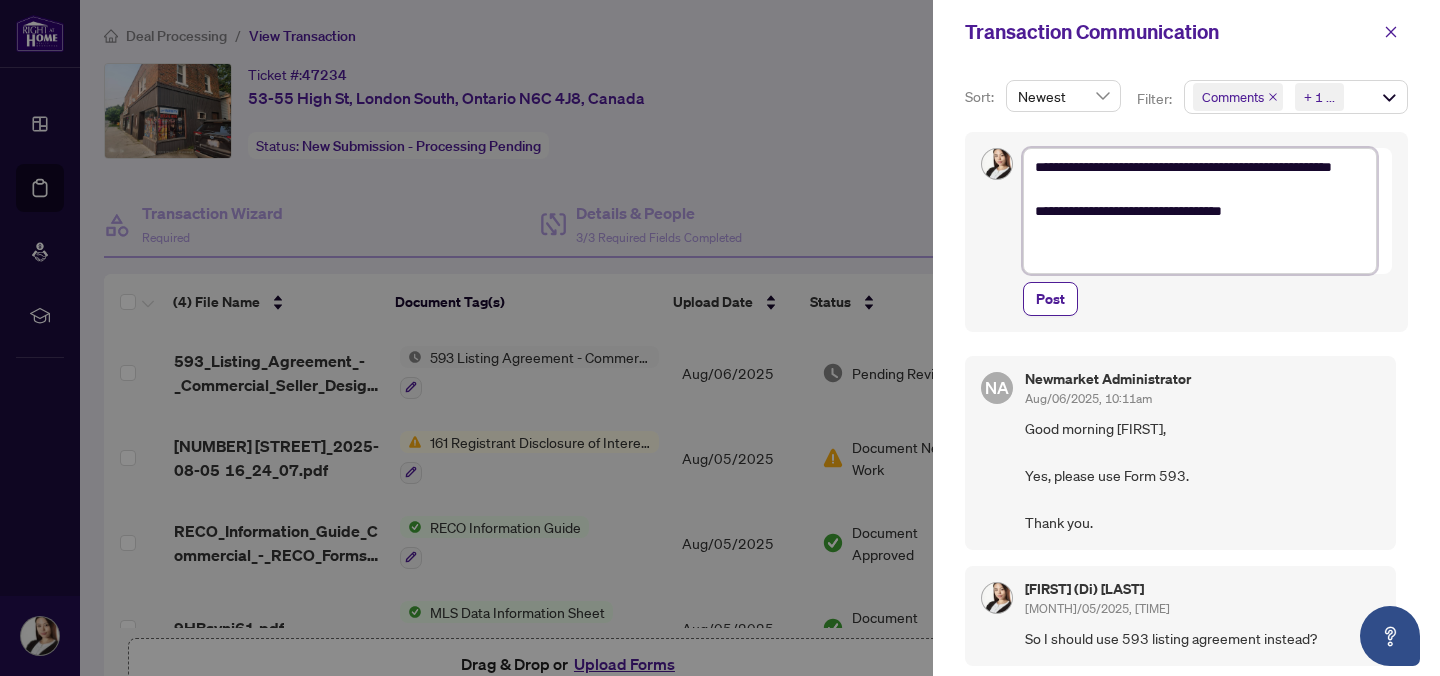 type on "**********" 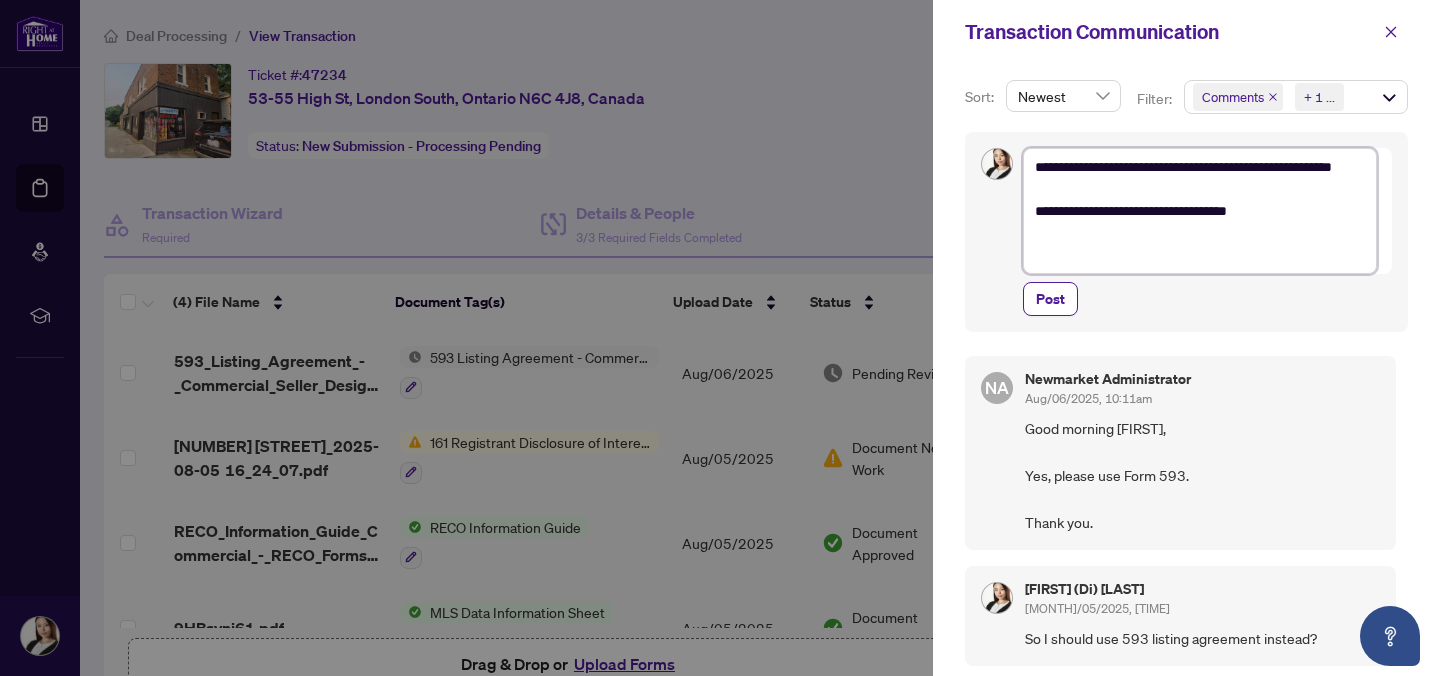 type on "**********" 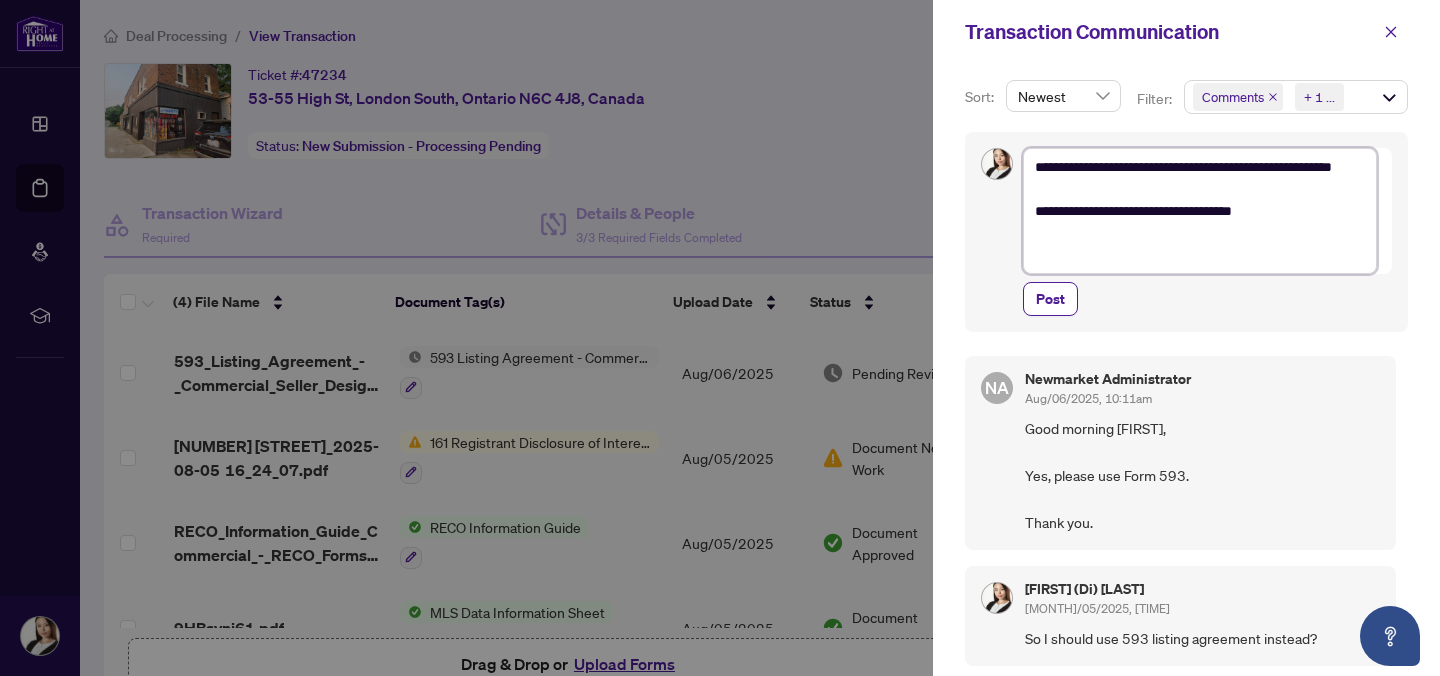 click on "**********" at bounding box center [1200, 211] 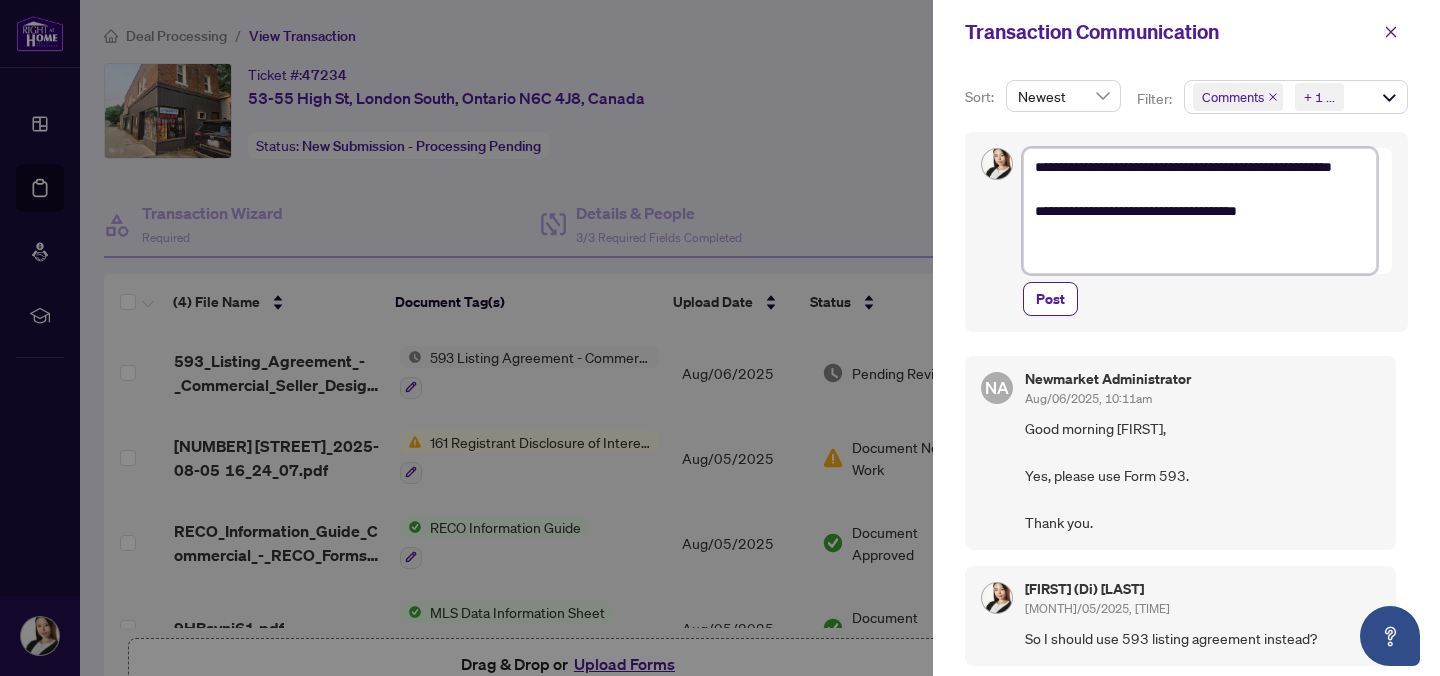 type on "**********" 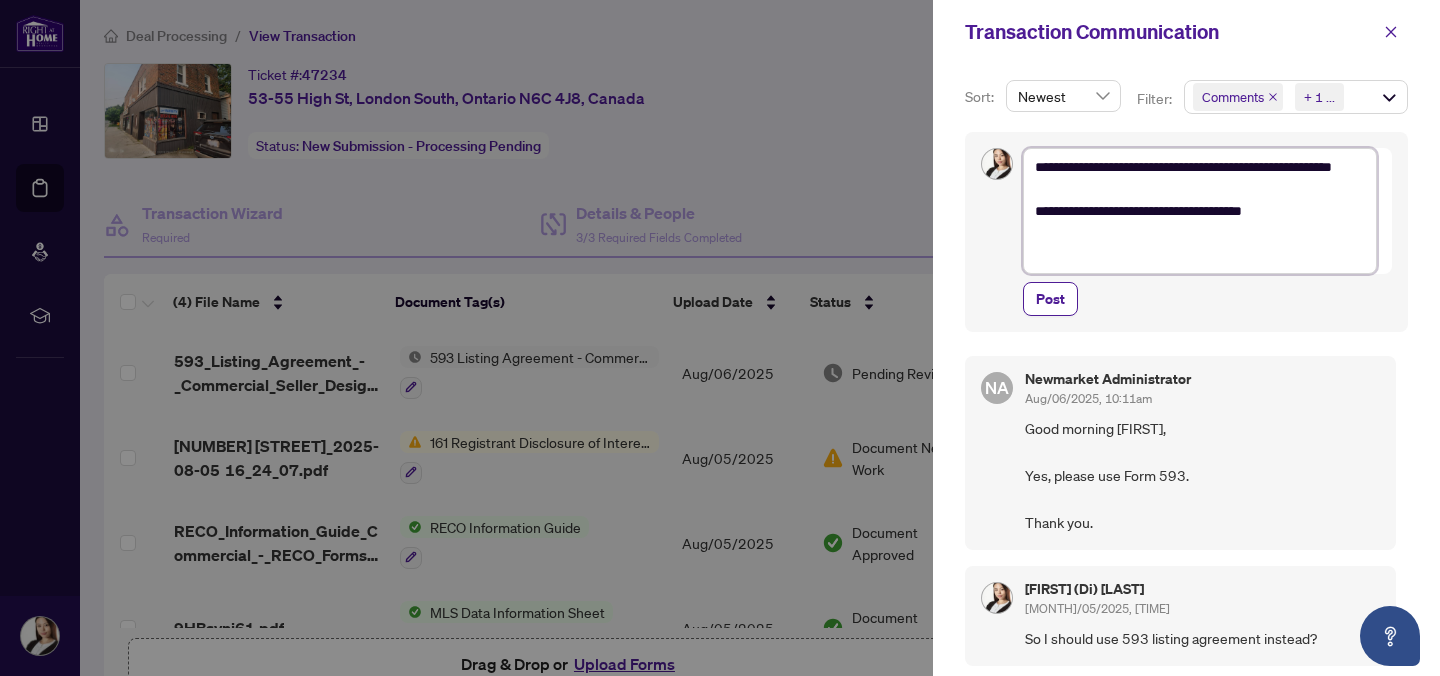 type on "**********" 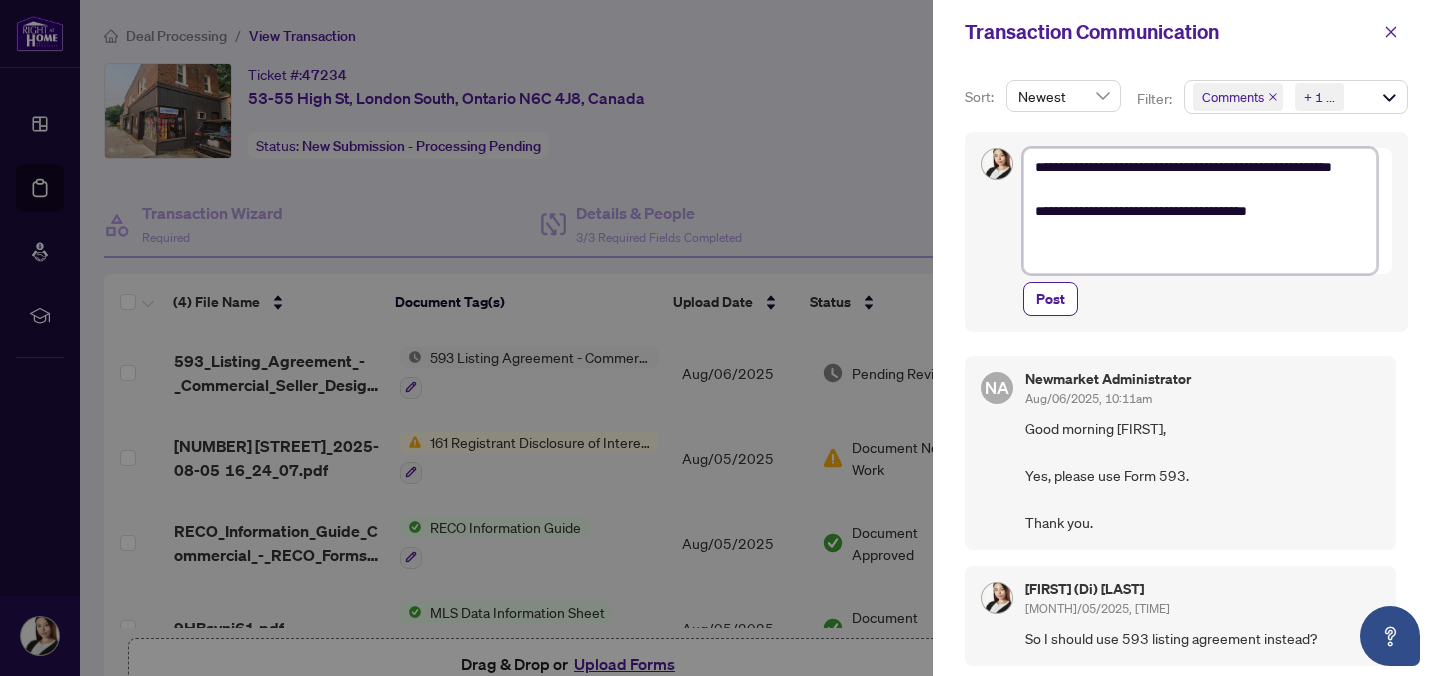 type on "**********" 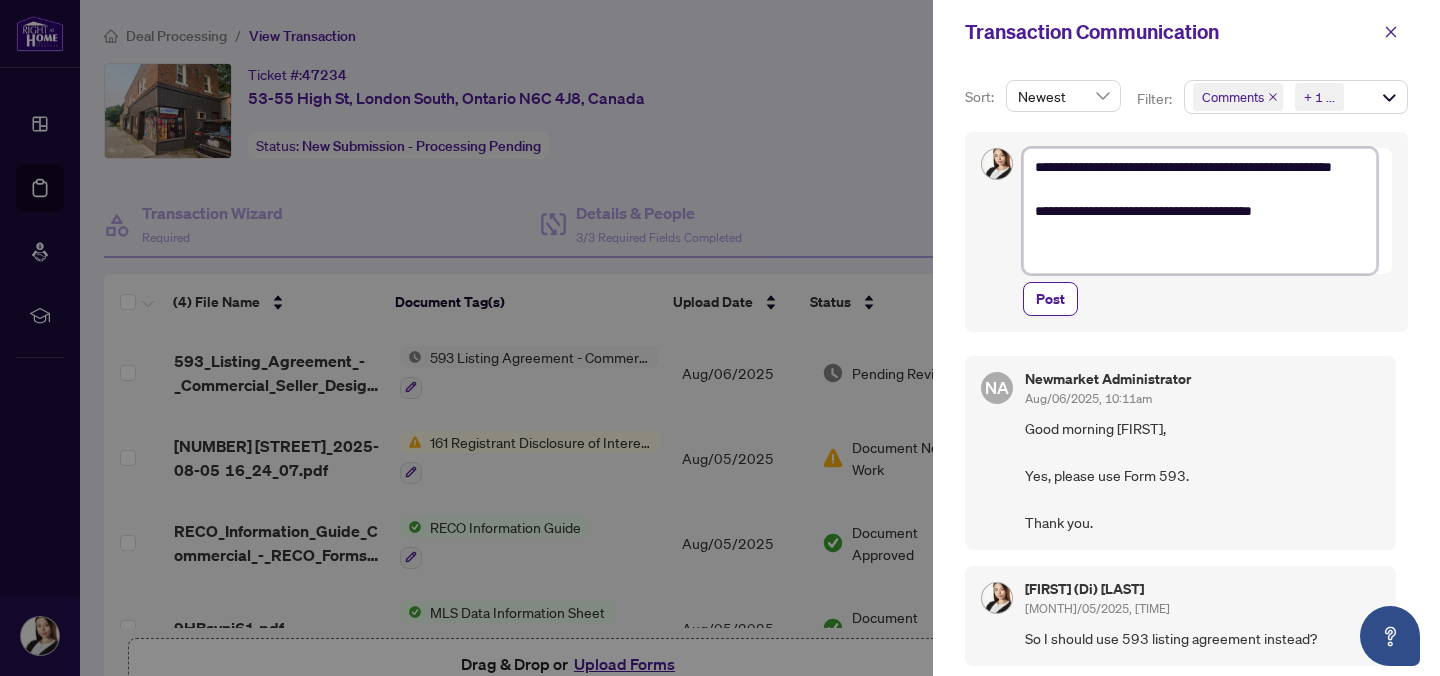 type on "**********" 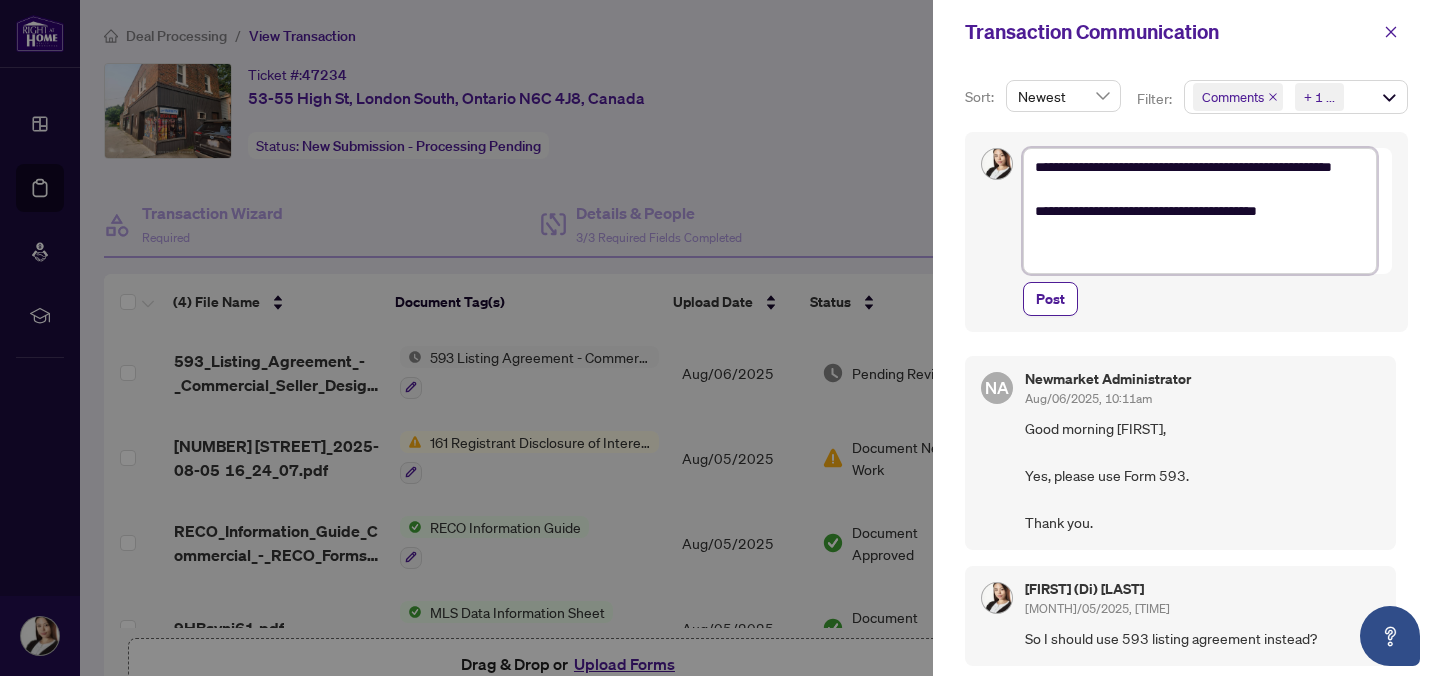 type on "**********" 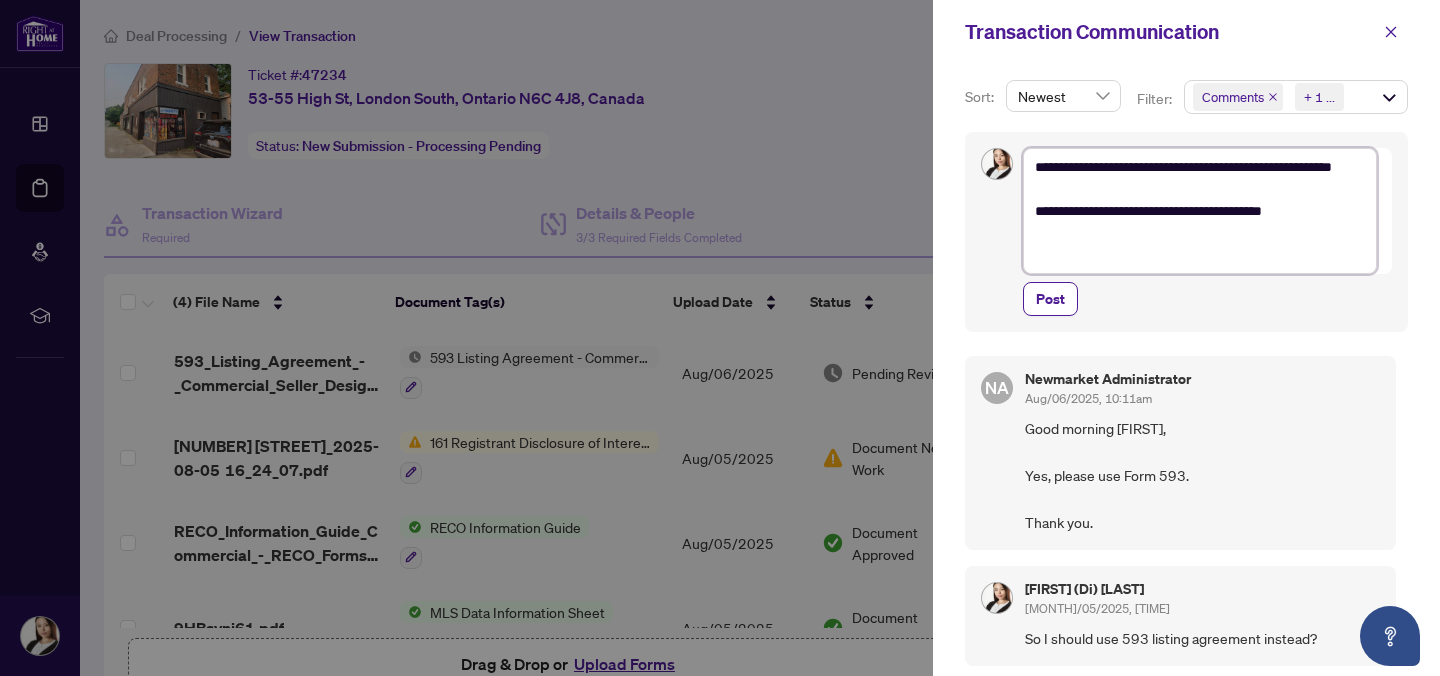 type on "**********" 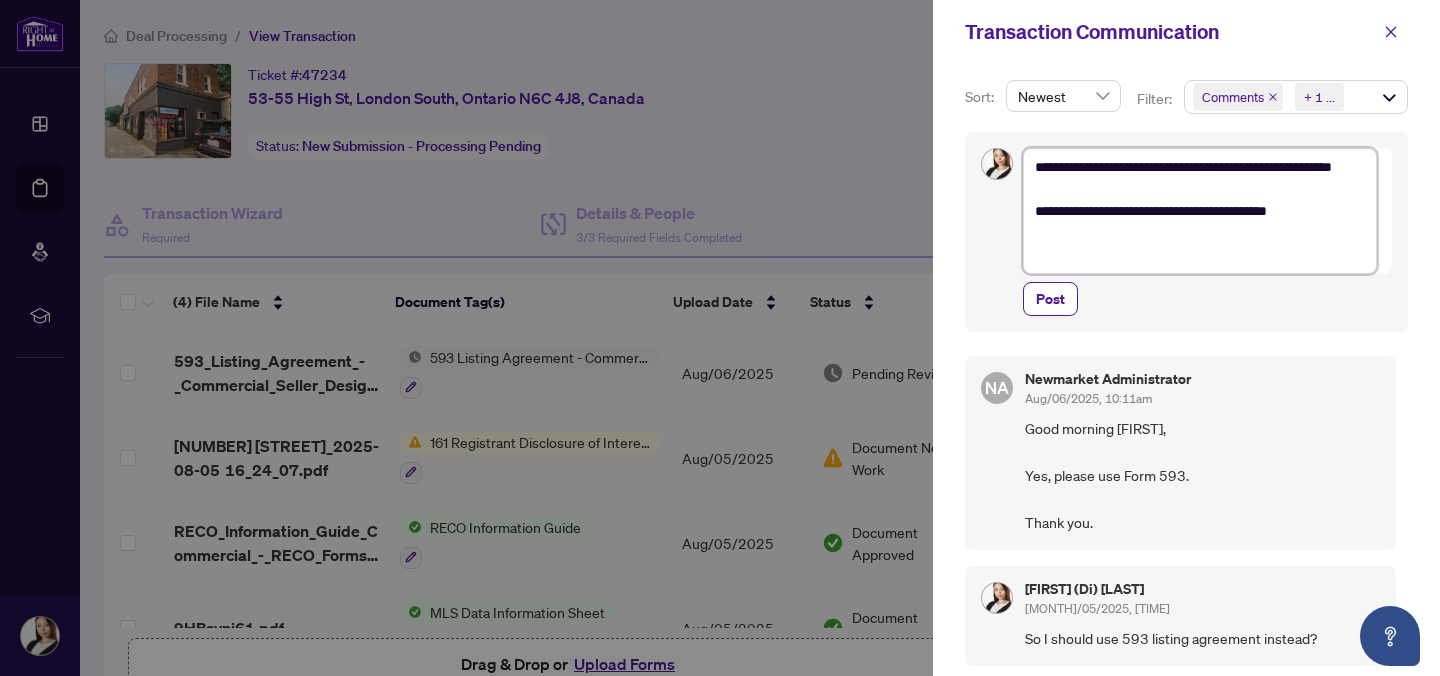 type on "**********" 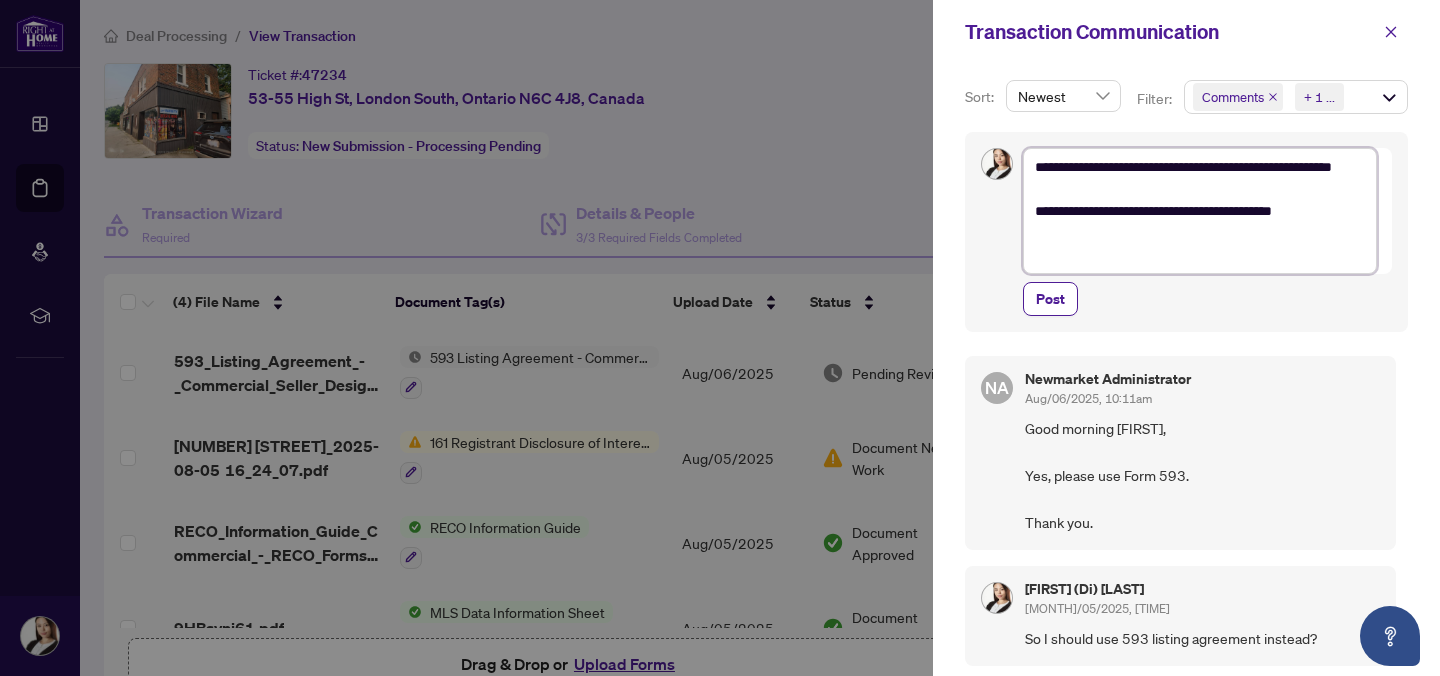 type on "**********" 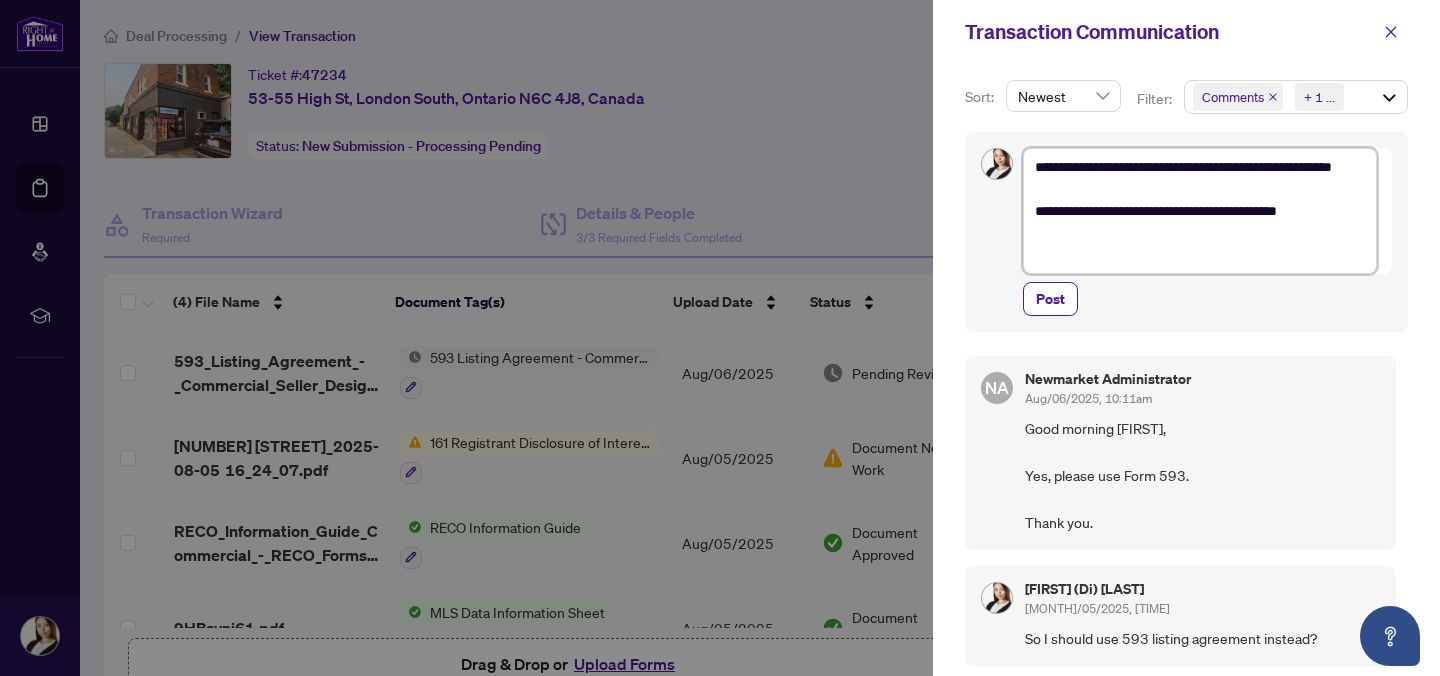 type on "**********" 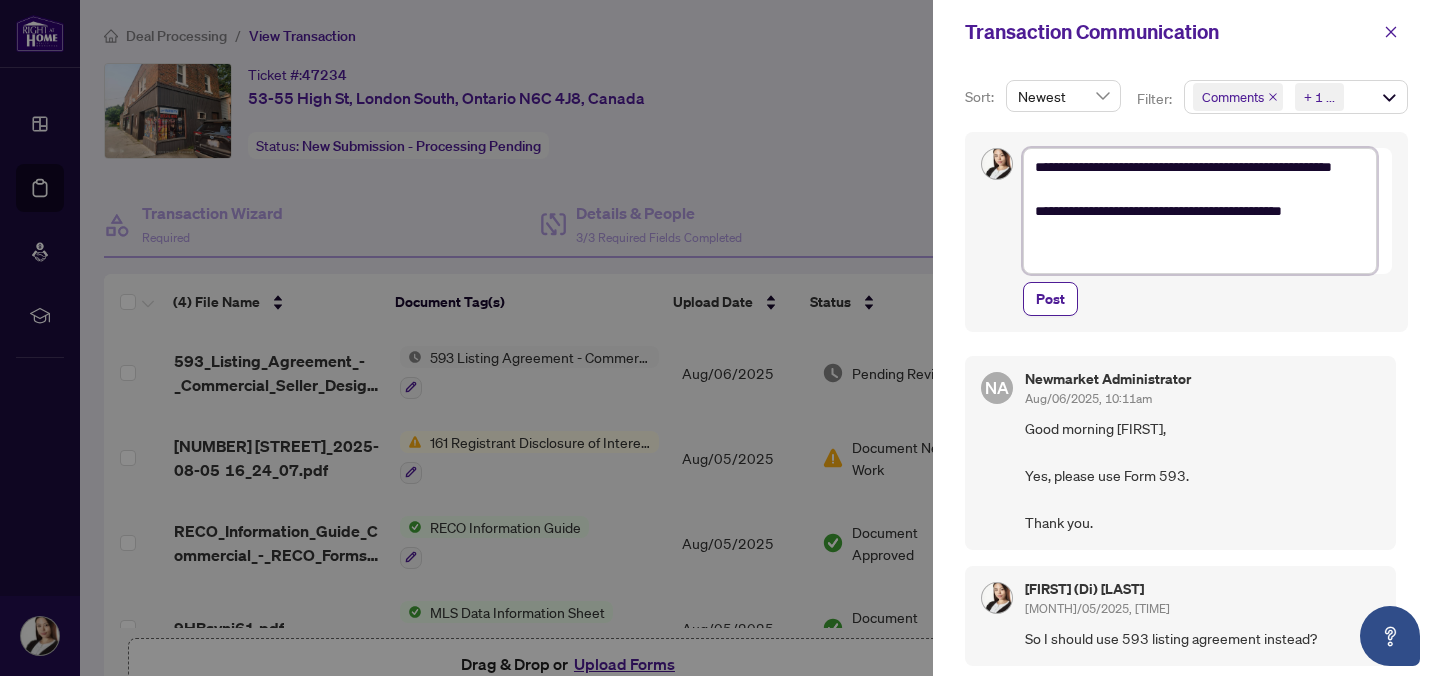 type on "**********" 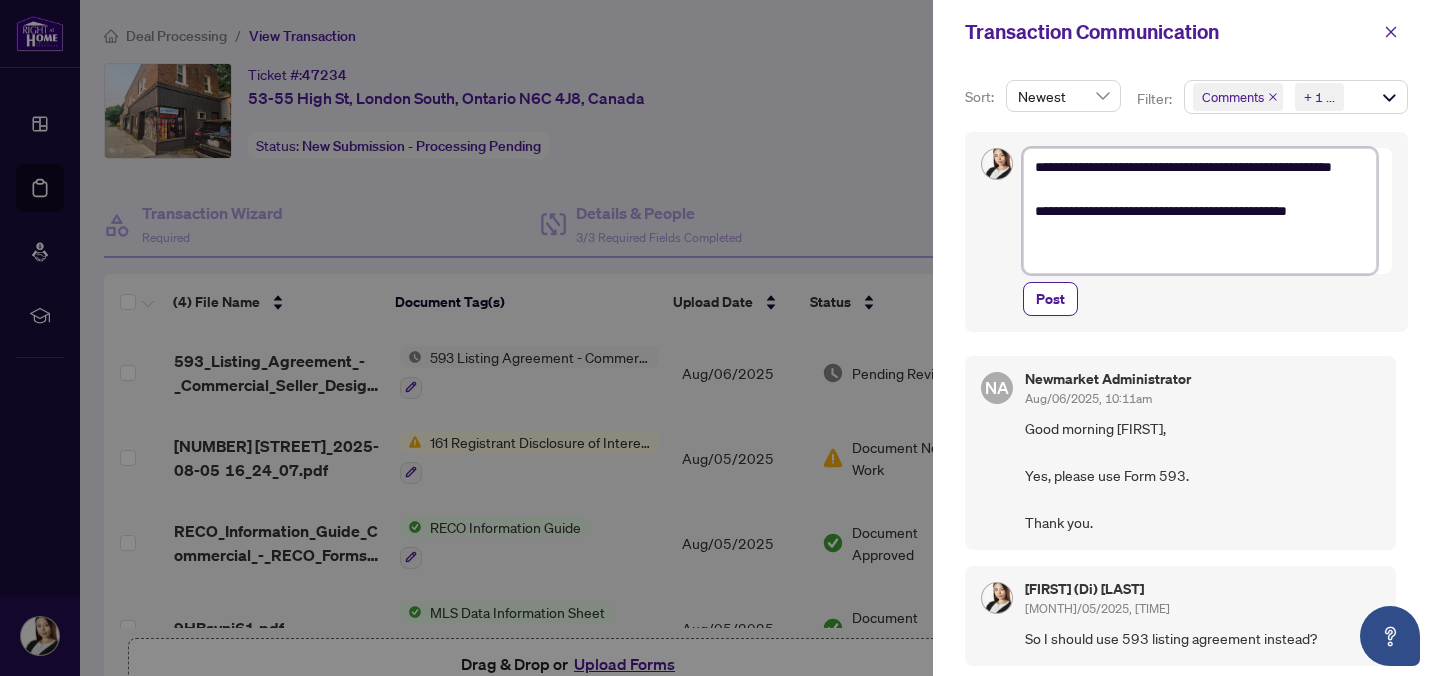 type on "**********" 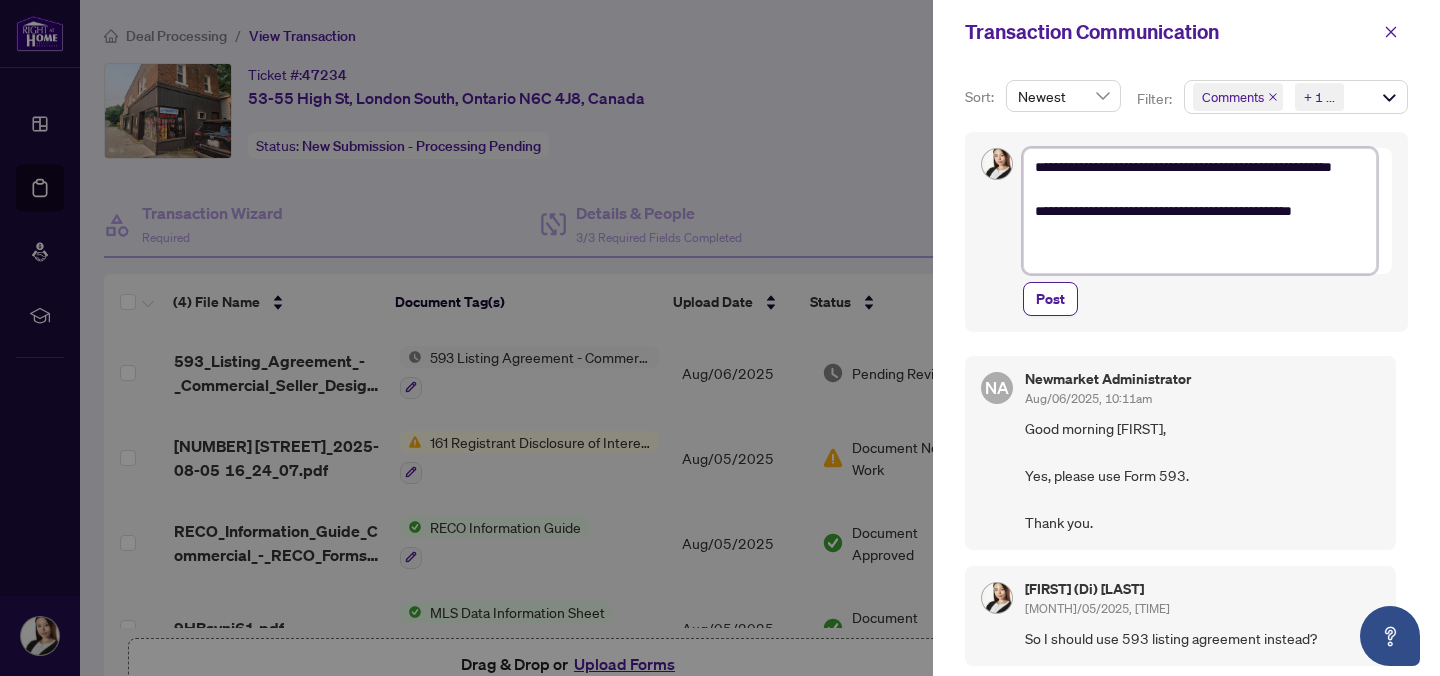 type on "**********" 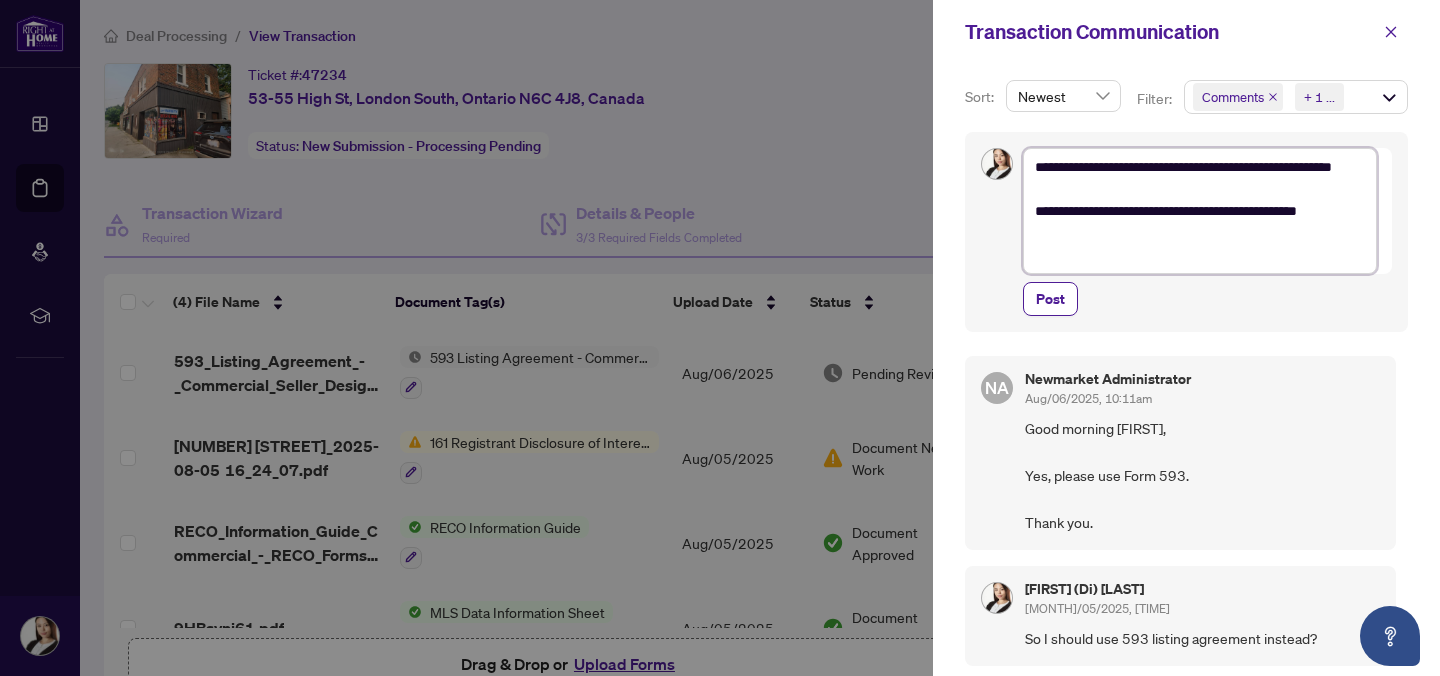 type on "**********" 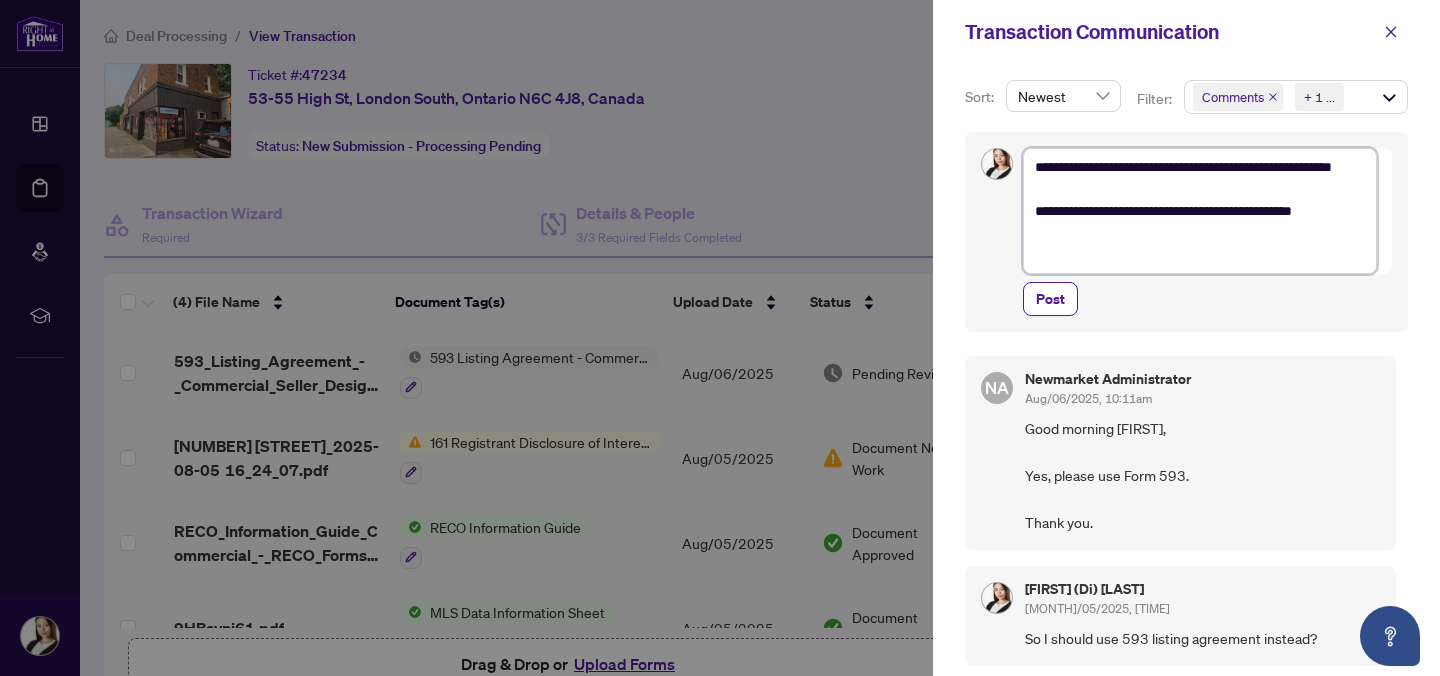 type on "**********" 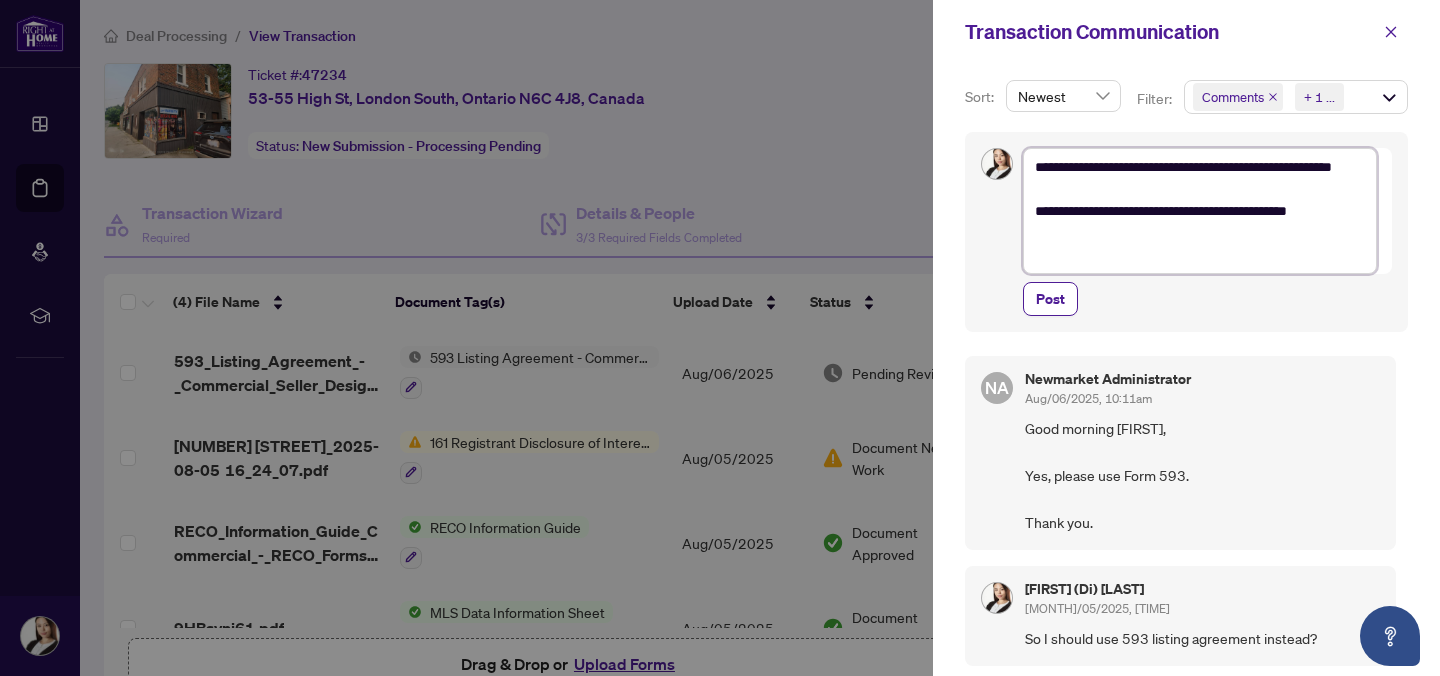 type on "**********" 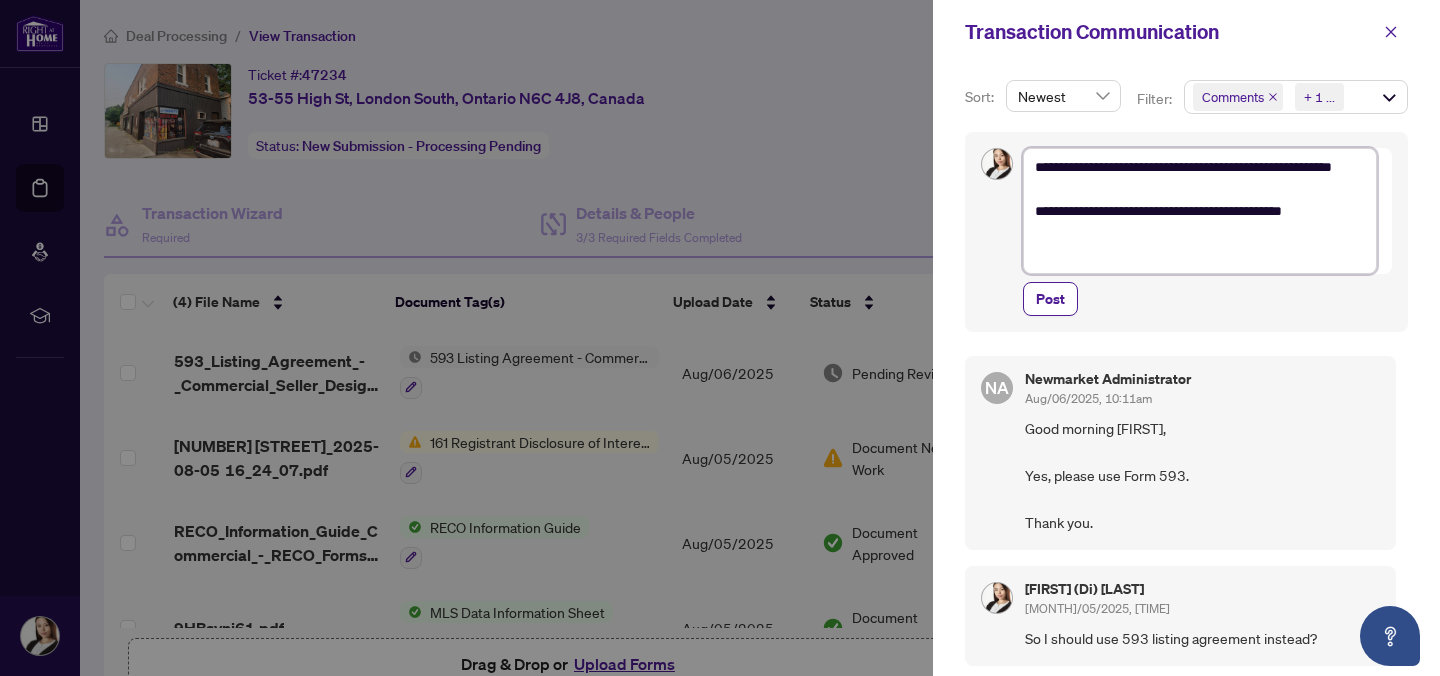 type on "**********" 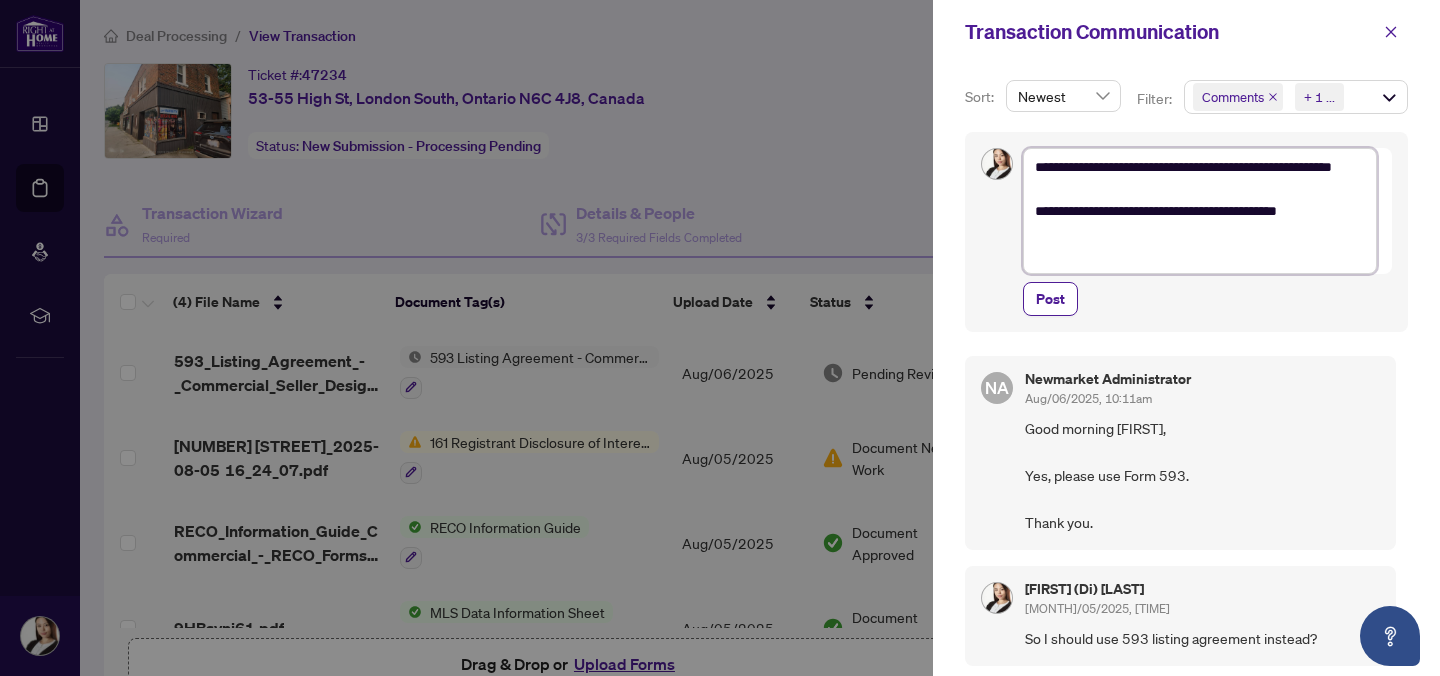 type on "**********" 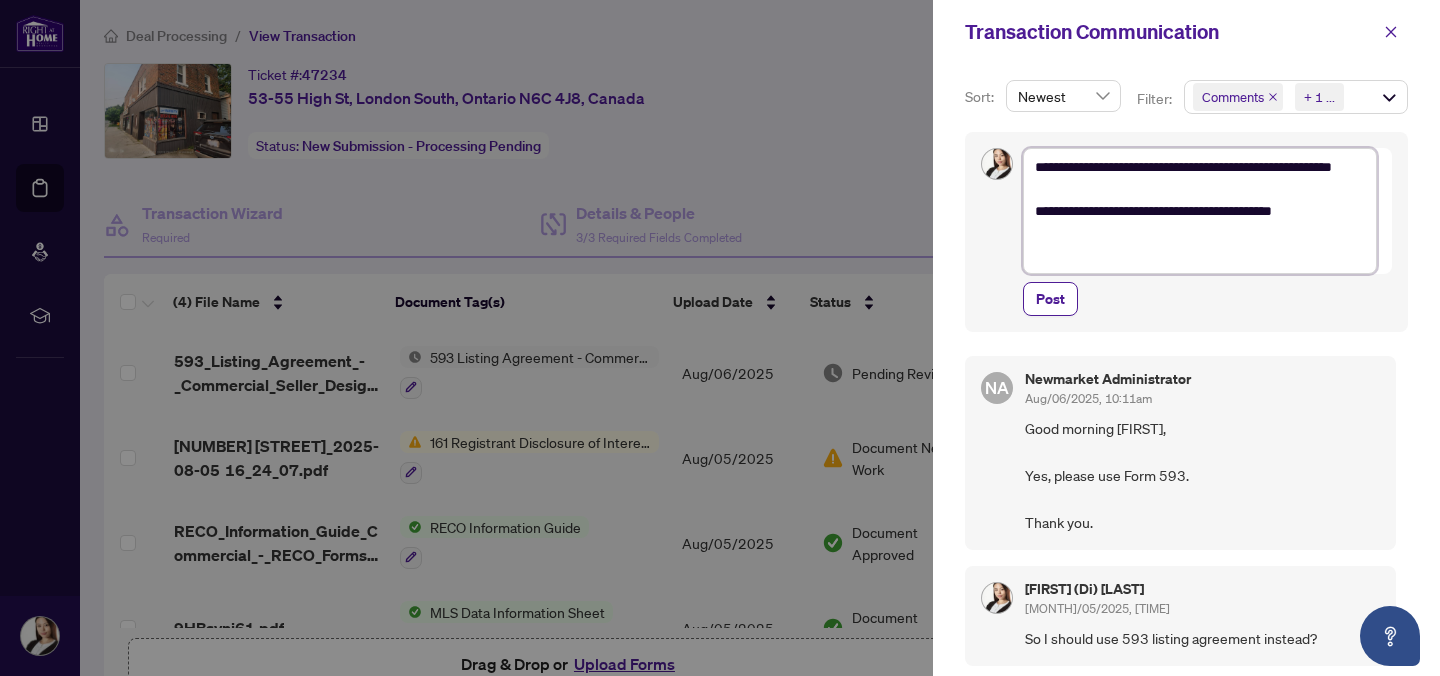type on "**********" 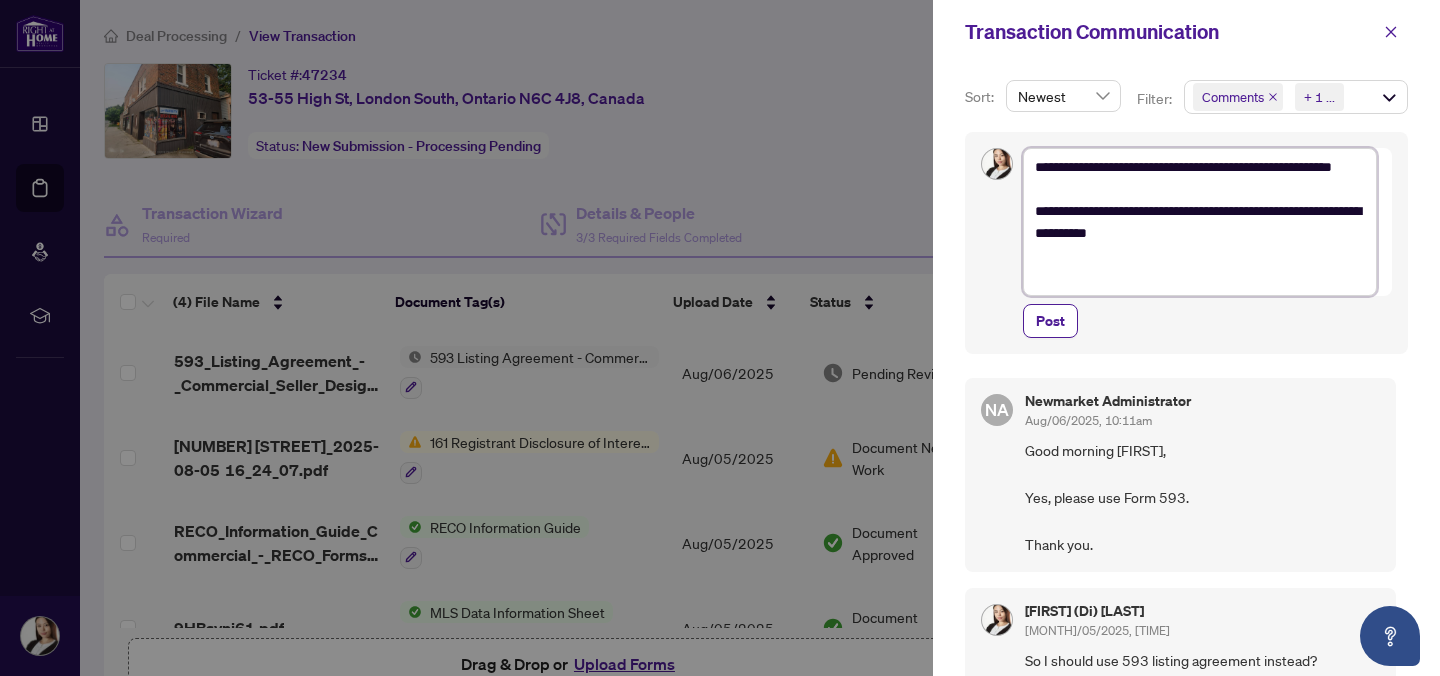 drag, startPoint x: 1226, startPoint y: 257, endPoint x: 1171, endPoint y: 257, distance: 55 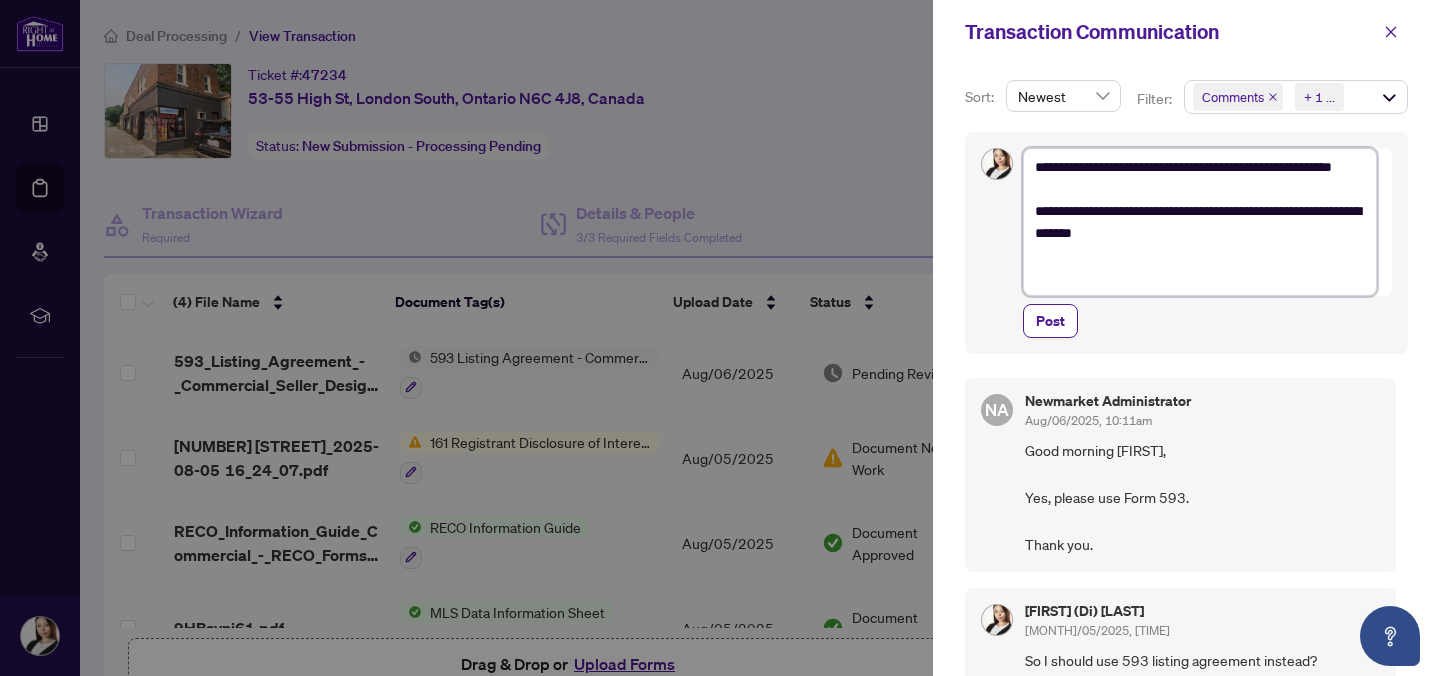 click on "**********" at bounding box center [1200, 222] 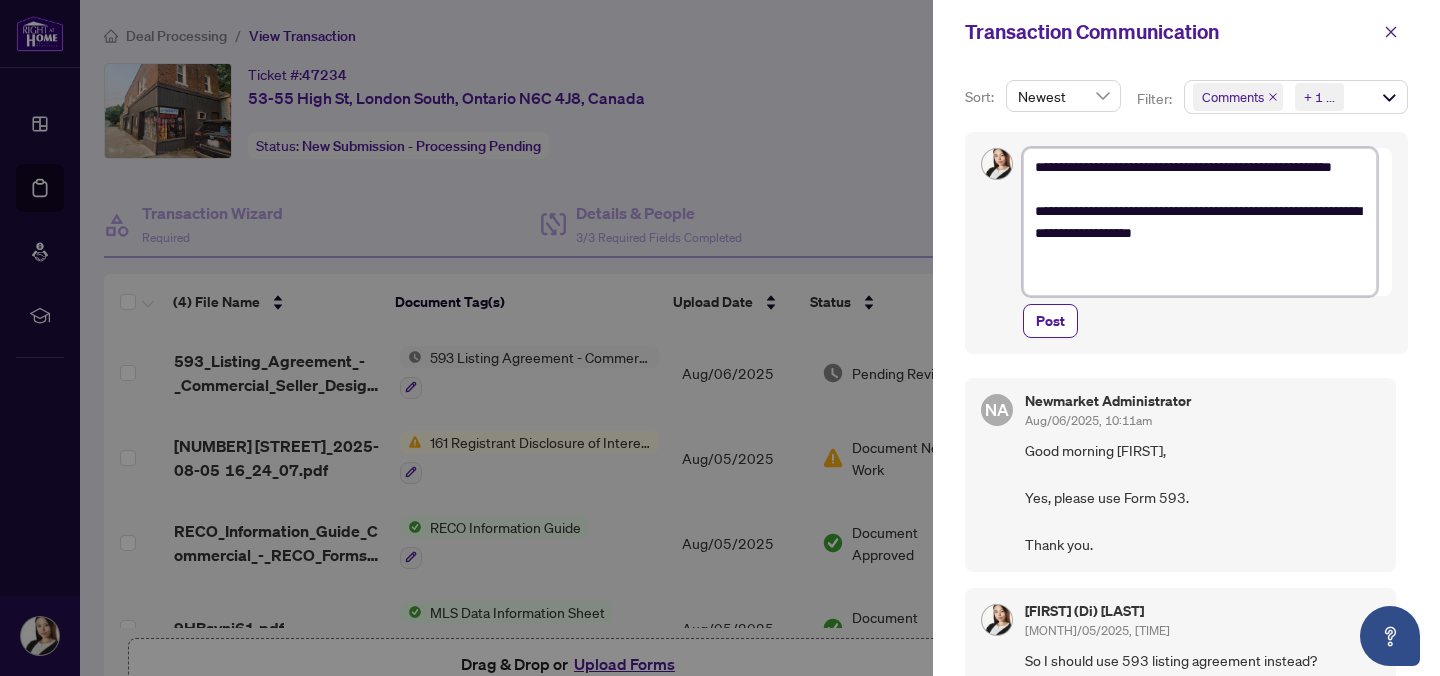 click on "**********" at bounding box center (1200, 222) 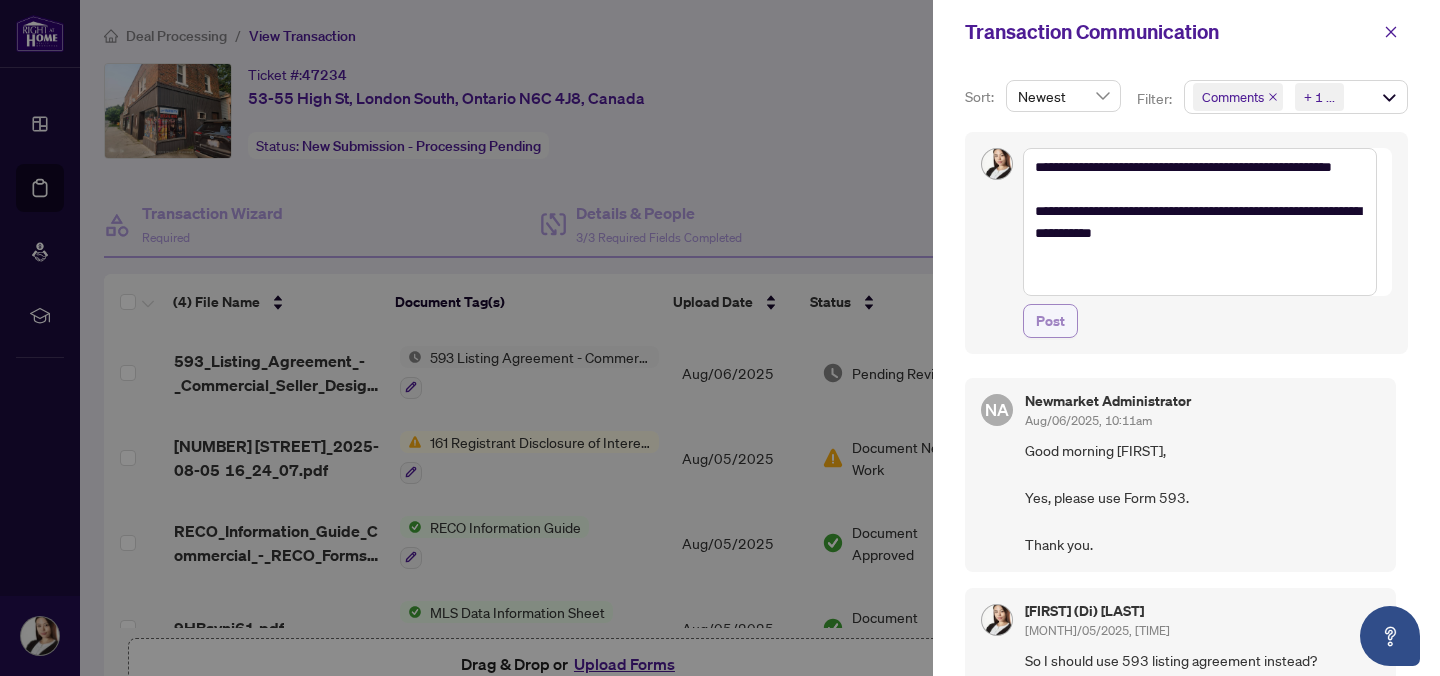 click on "Post" at bounding box center (1050, 321) 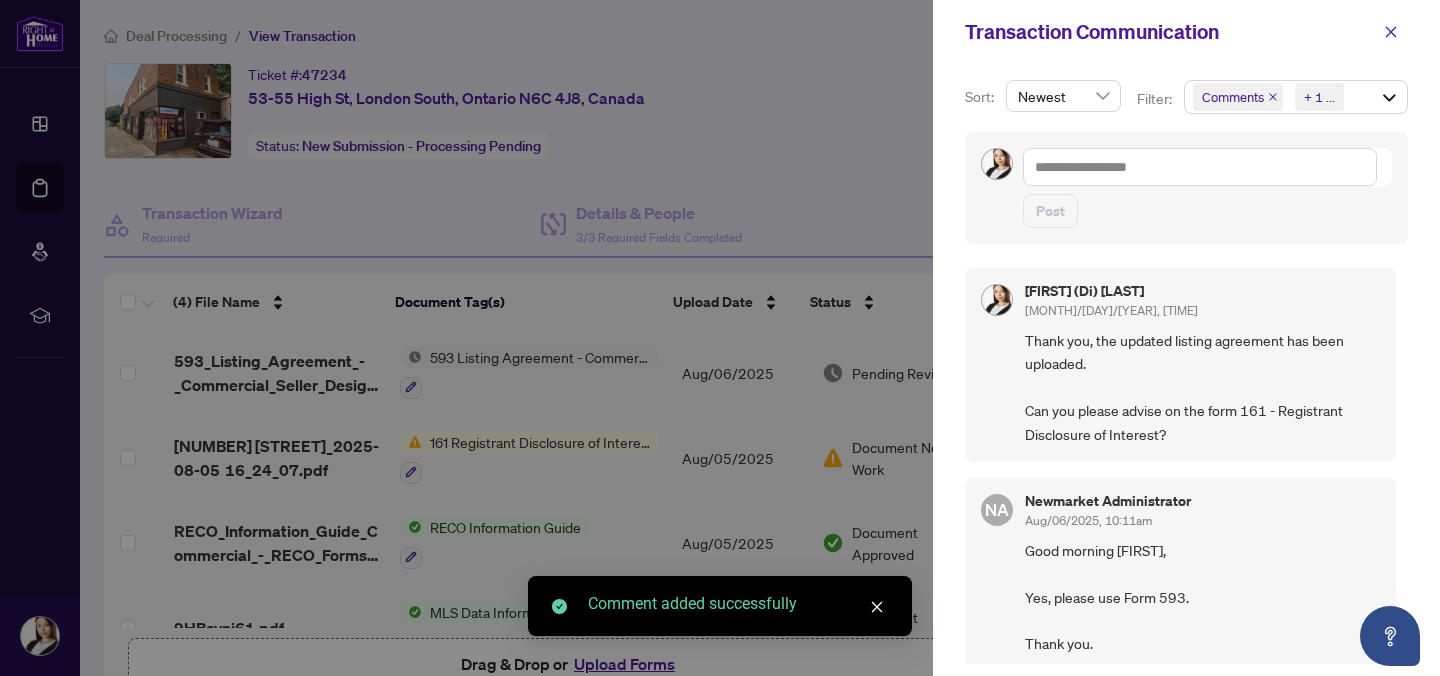 click on "Thank you, the updated listing agreement has been uploaded.
Can you please advise on the form 161 - Registrant Disclosure of Interest?" at bounding box center (1202, 387) 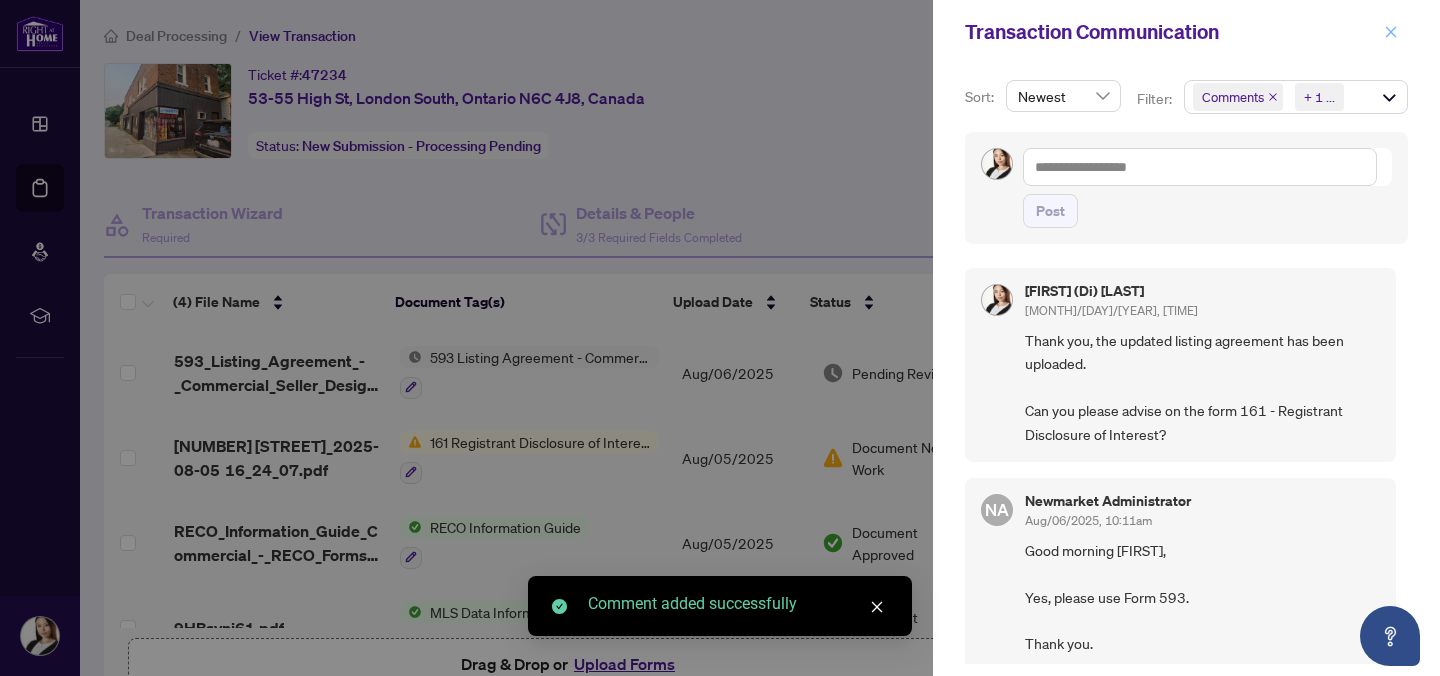 click 